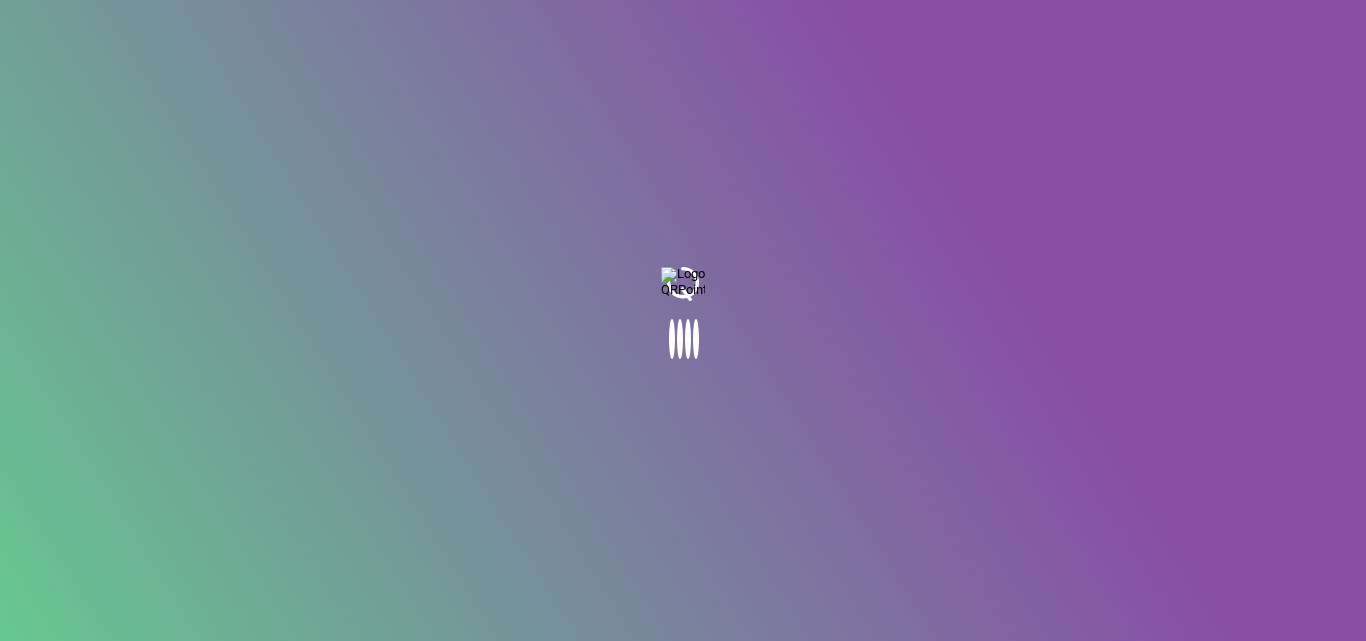 scroll, scrollTop: 0, scrollLeft: 0, axis: both 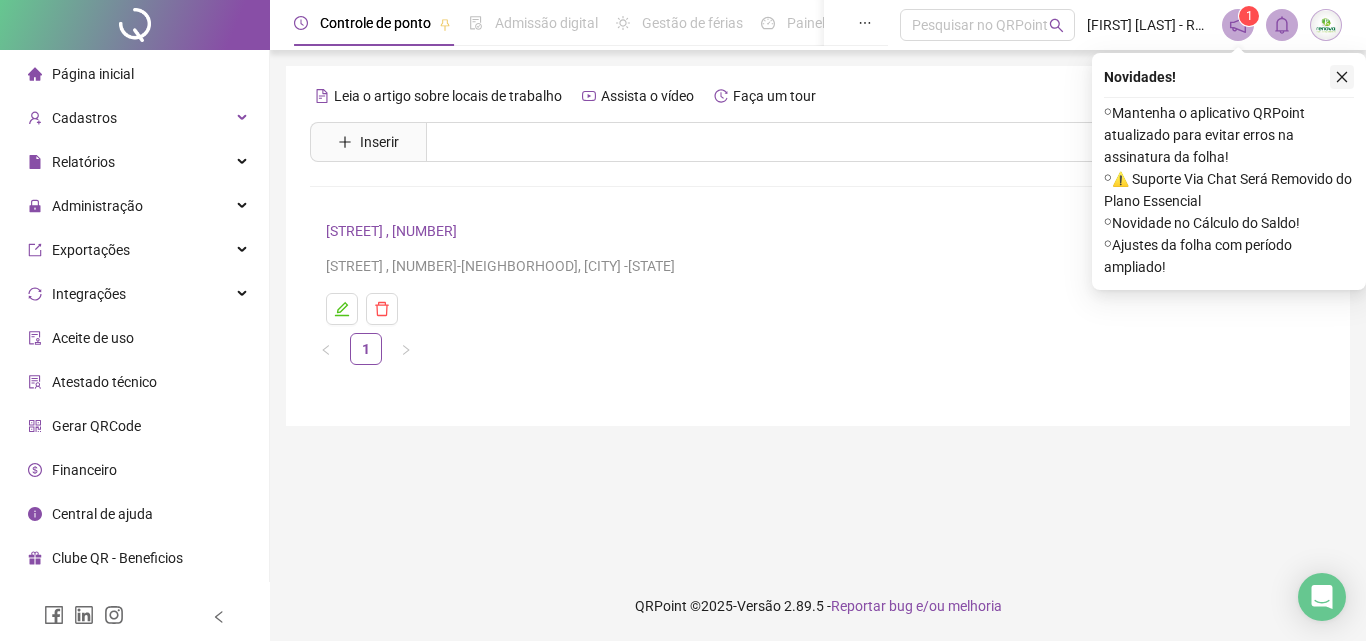 click at bounding box center [1342, 77] 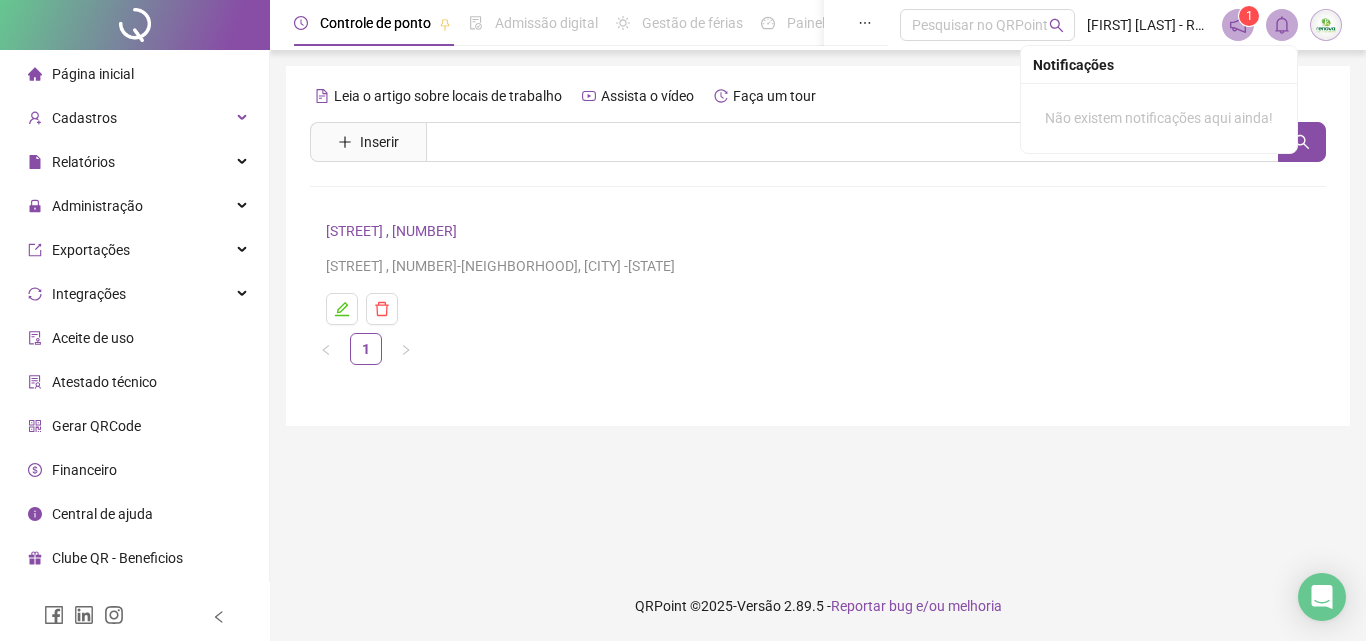 click 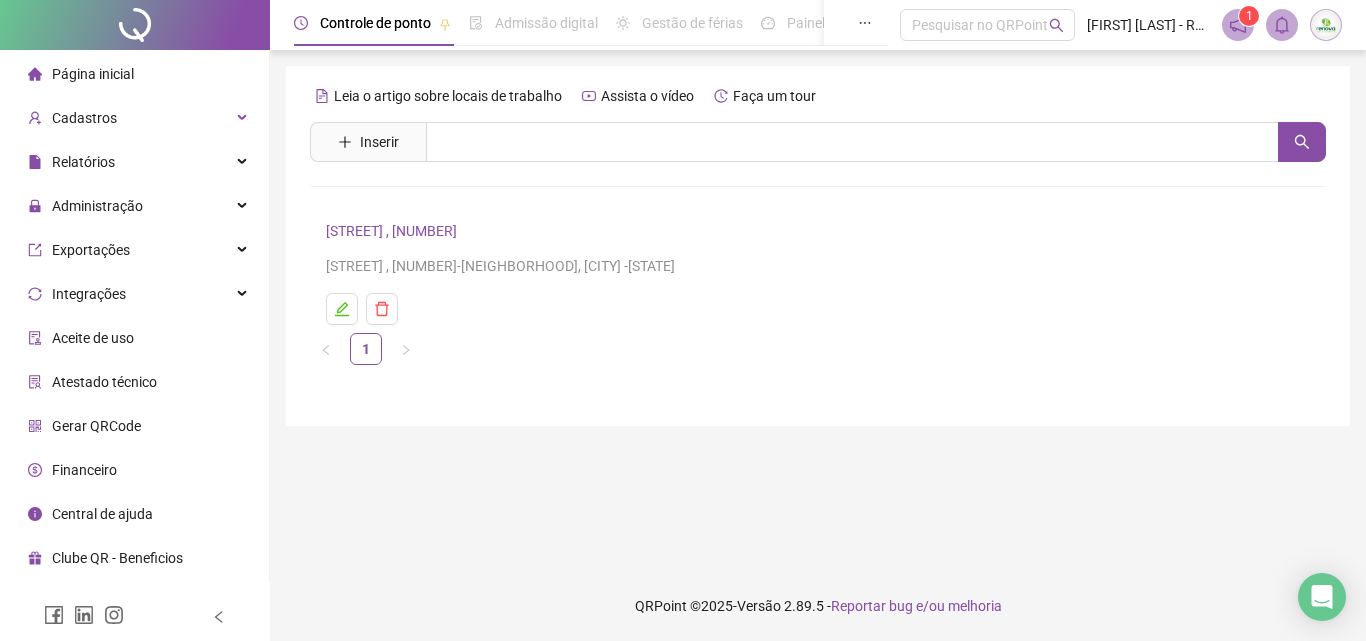 click at bounding box center (1326, 25) 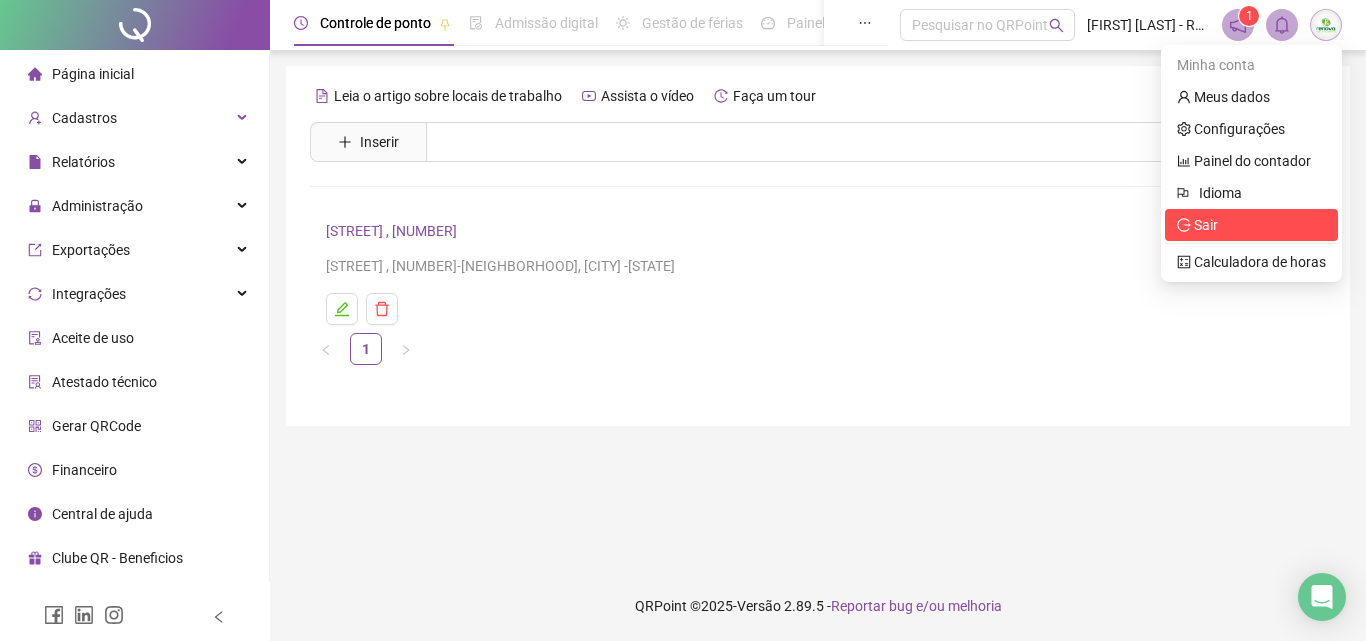click on "Sair" at bounding box center (1251, 225) 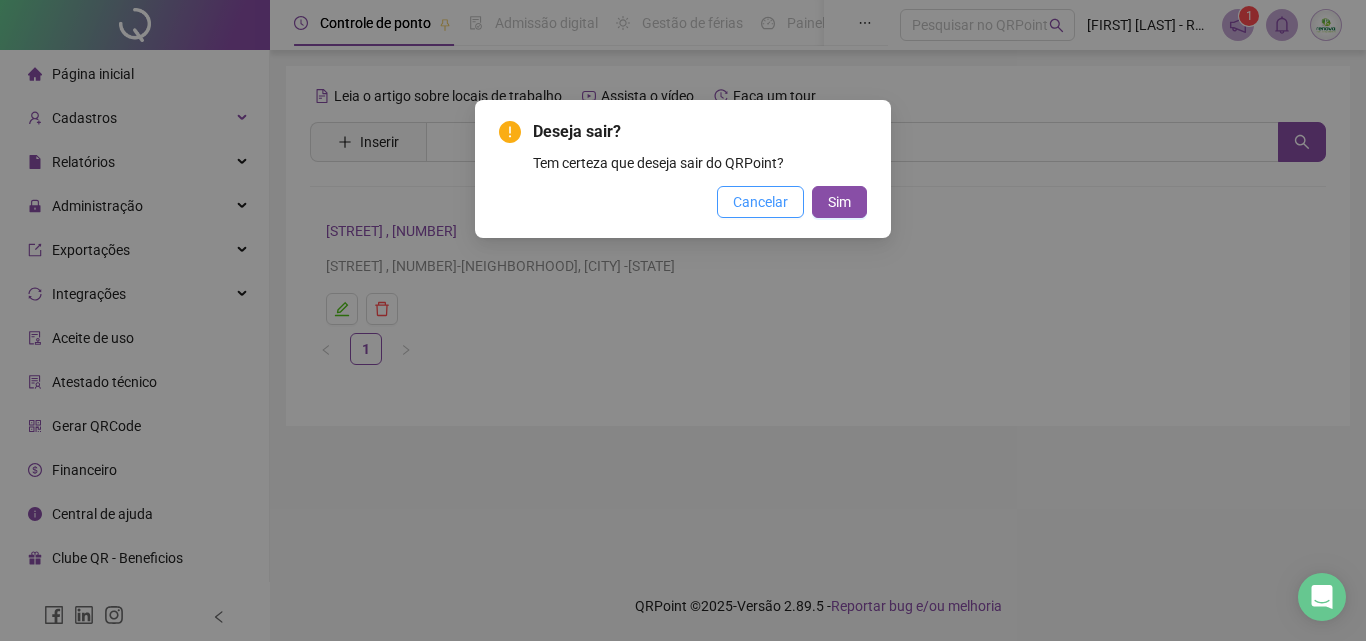 click on "Cancelar" at bounding box center [760, 202] 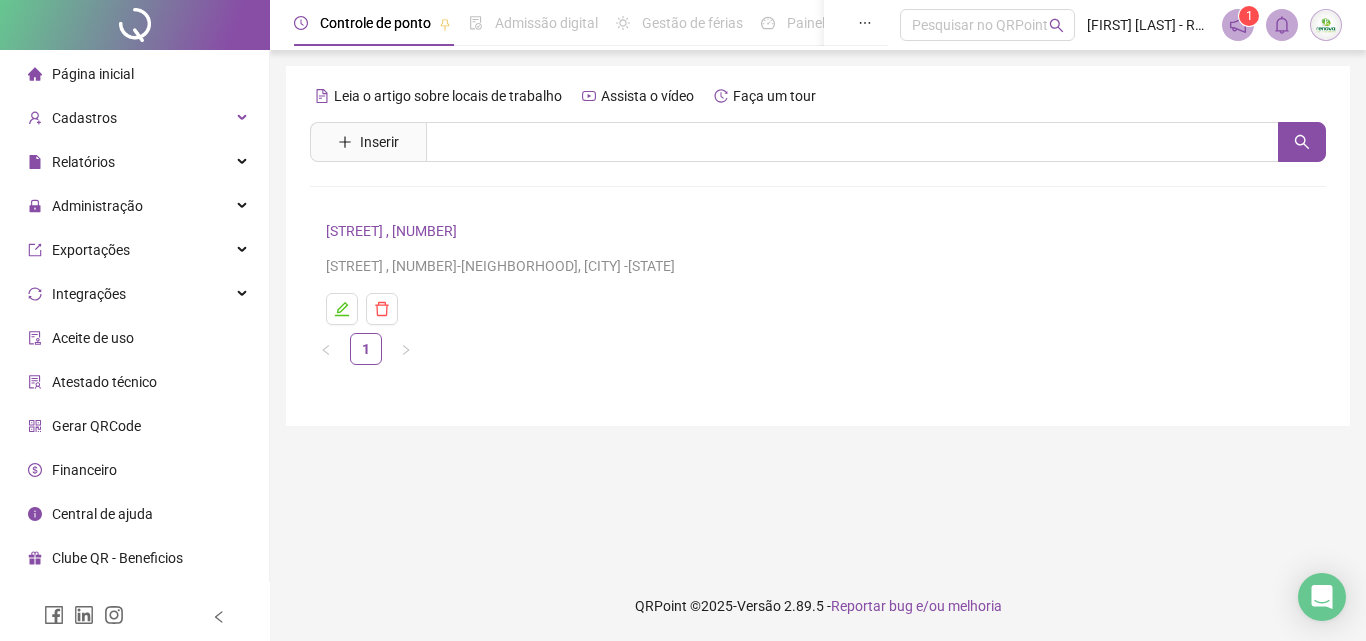 click on "Página inicial" at bounding box center [93, 74] 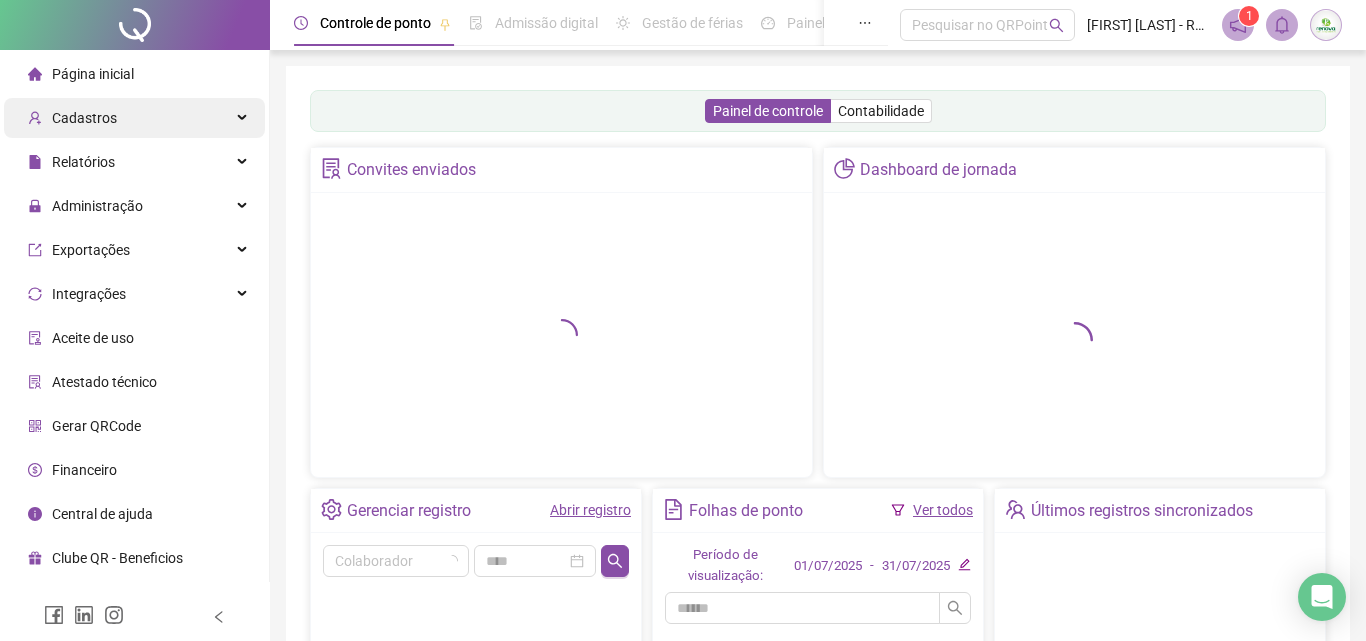 click on "Cadastros" at bounding box center (84, 118) 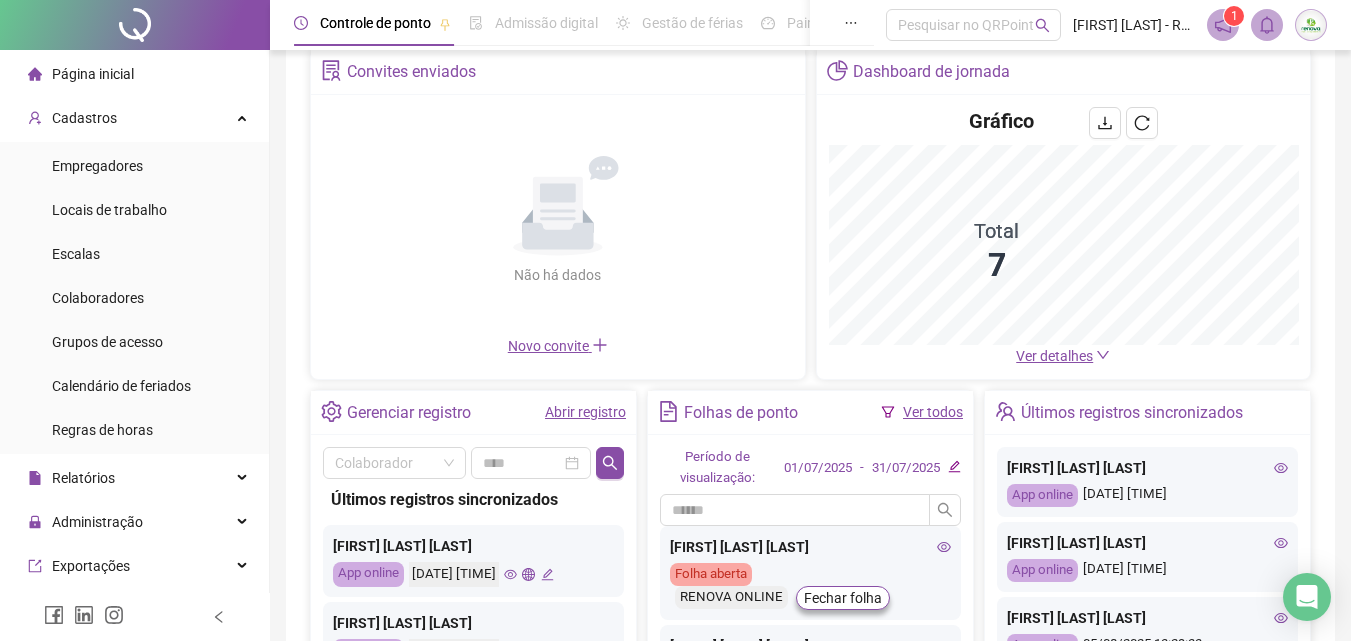 scroll, scrollTop: 100, scrollLeft: 0, axis: vertical 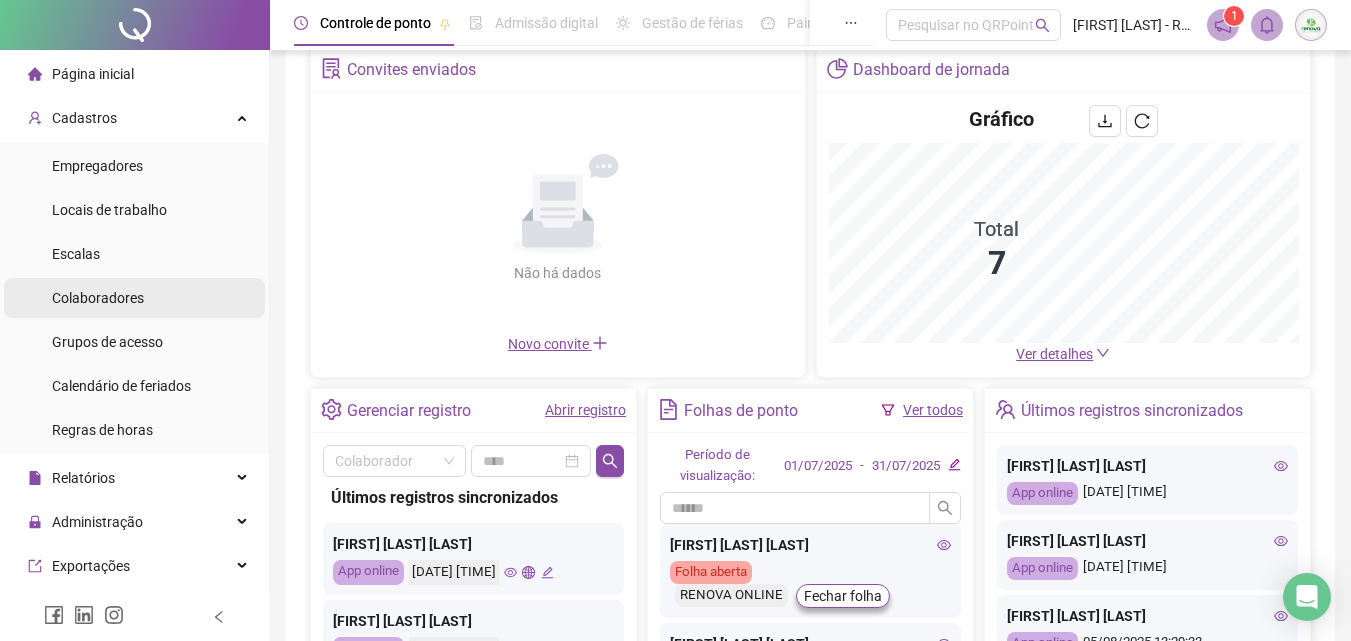 click on "Colaboradores" at bounding box center [98, 298] 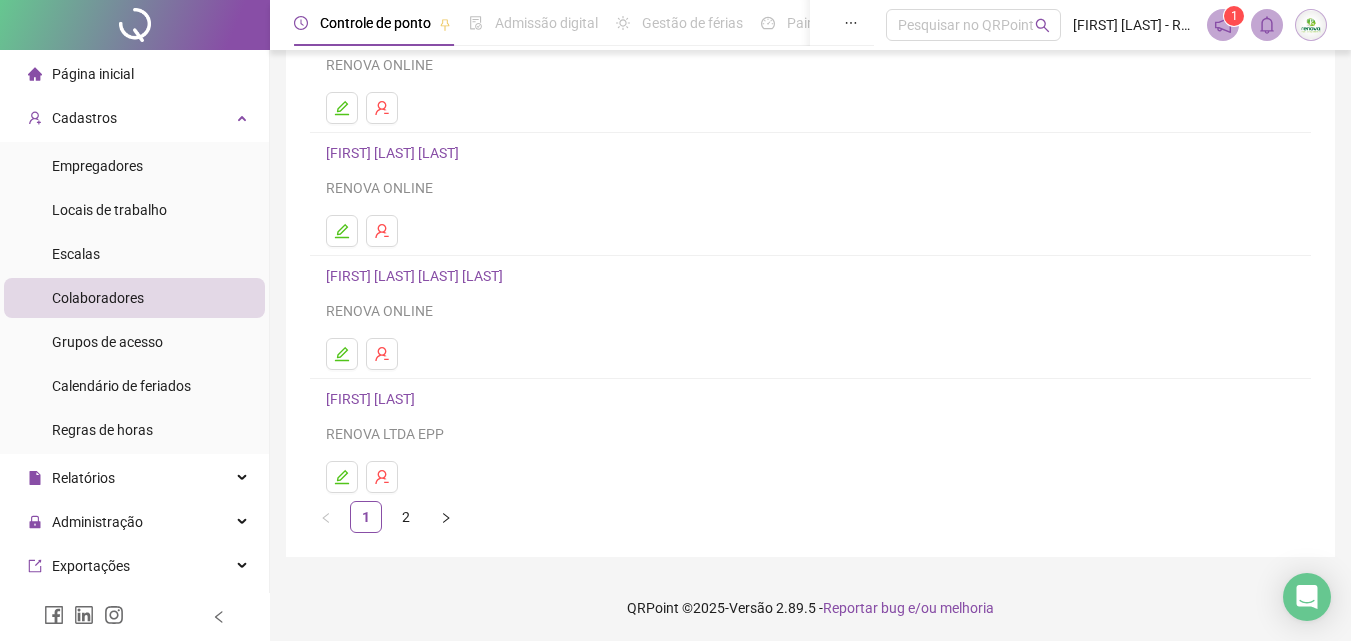 scroll, scrollTop: 326, scrollLeft: 0, axis: vertical 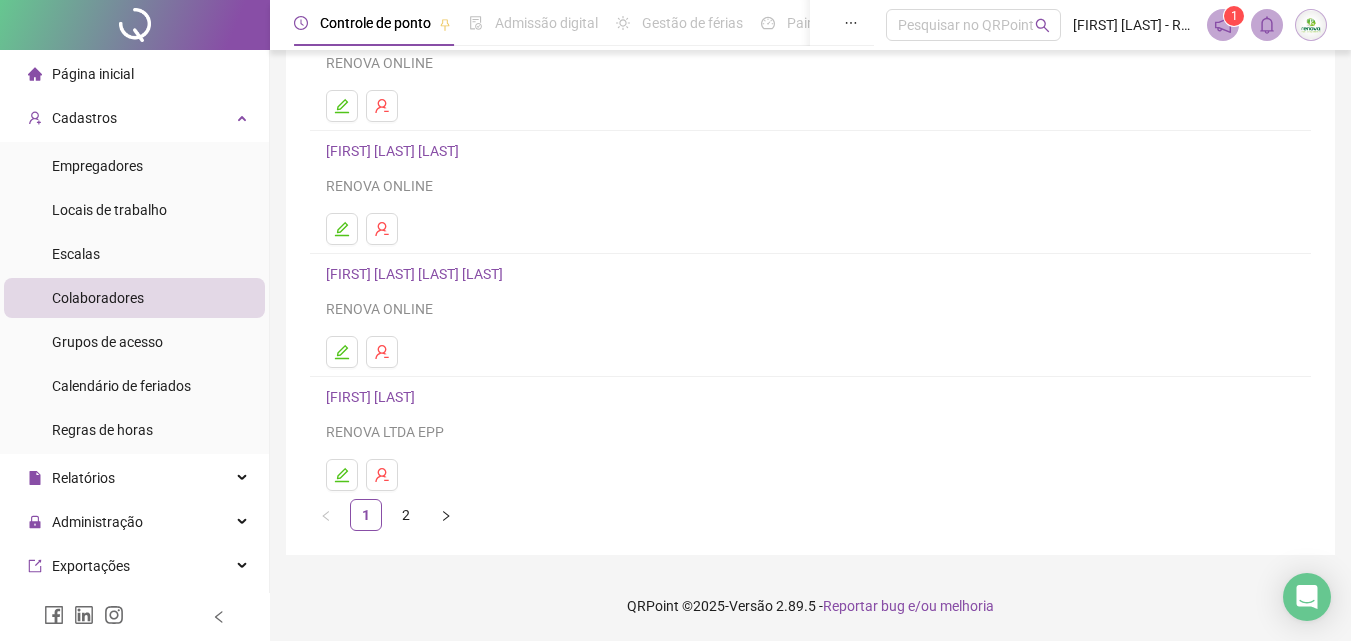 click at bounding box center [446, 515] 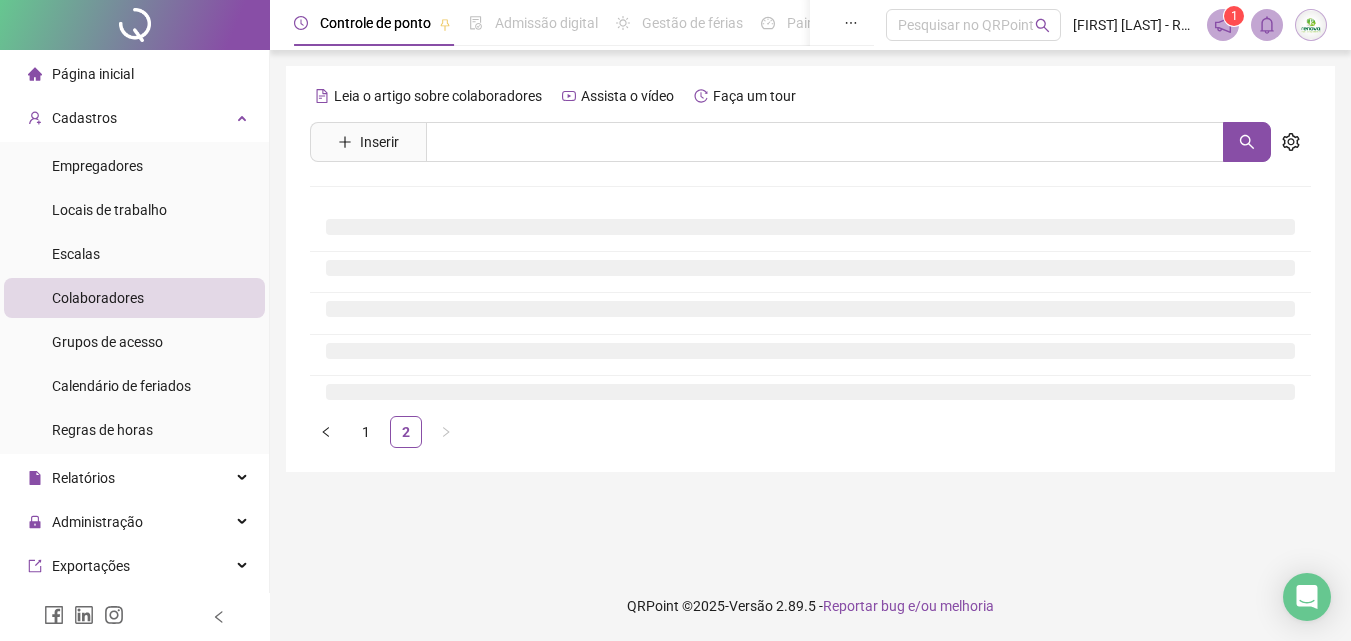 scroll, scrollTop: 0, scrollLeft: 0, axis: both 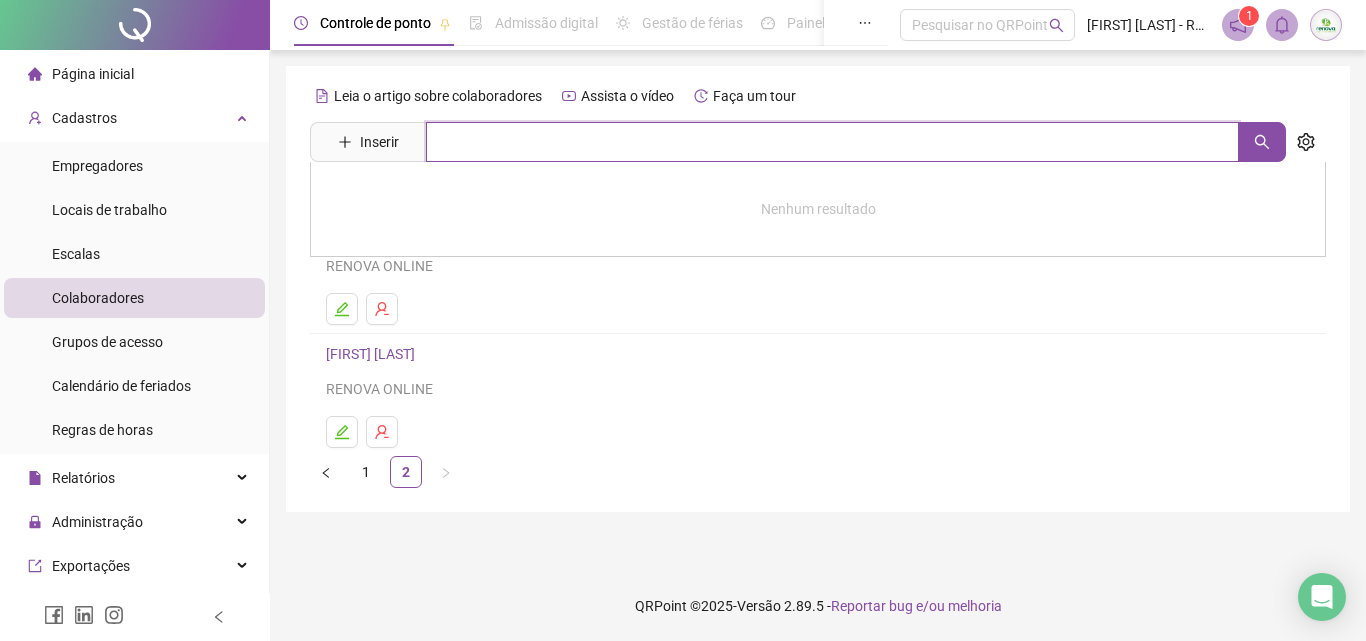 click at bounding box center [832, 142] 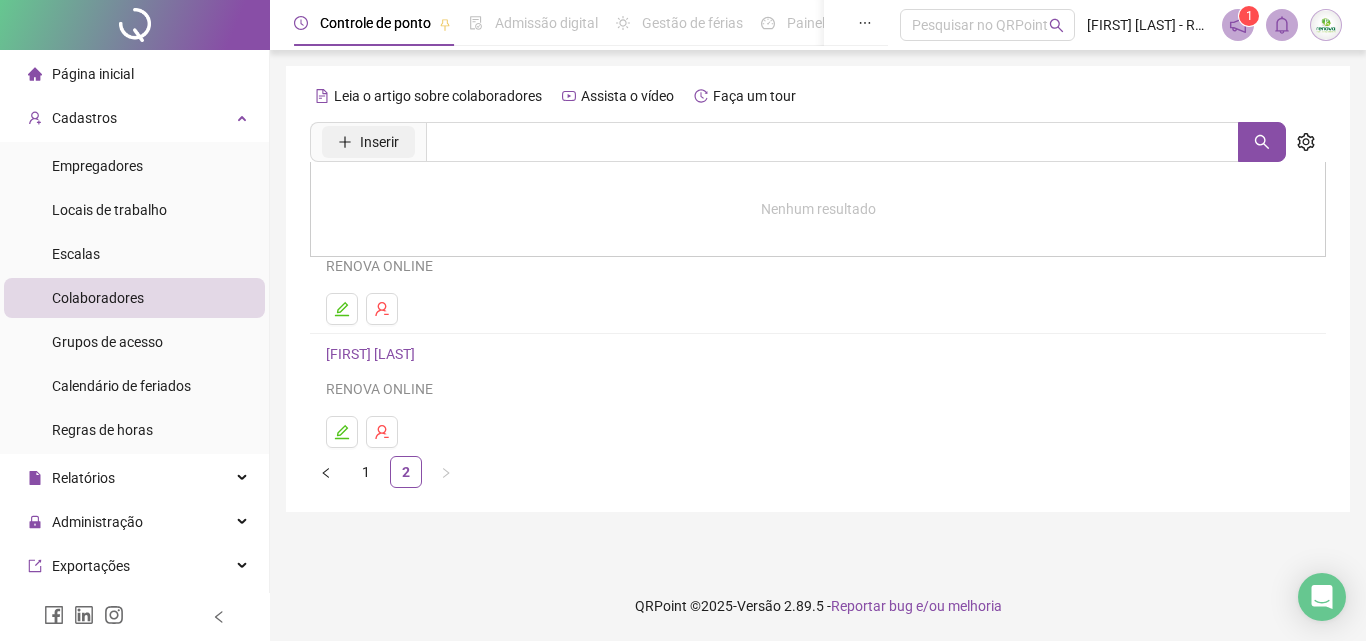 click on "Inserir" at bounding box center [379, 142] 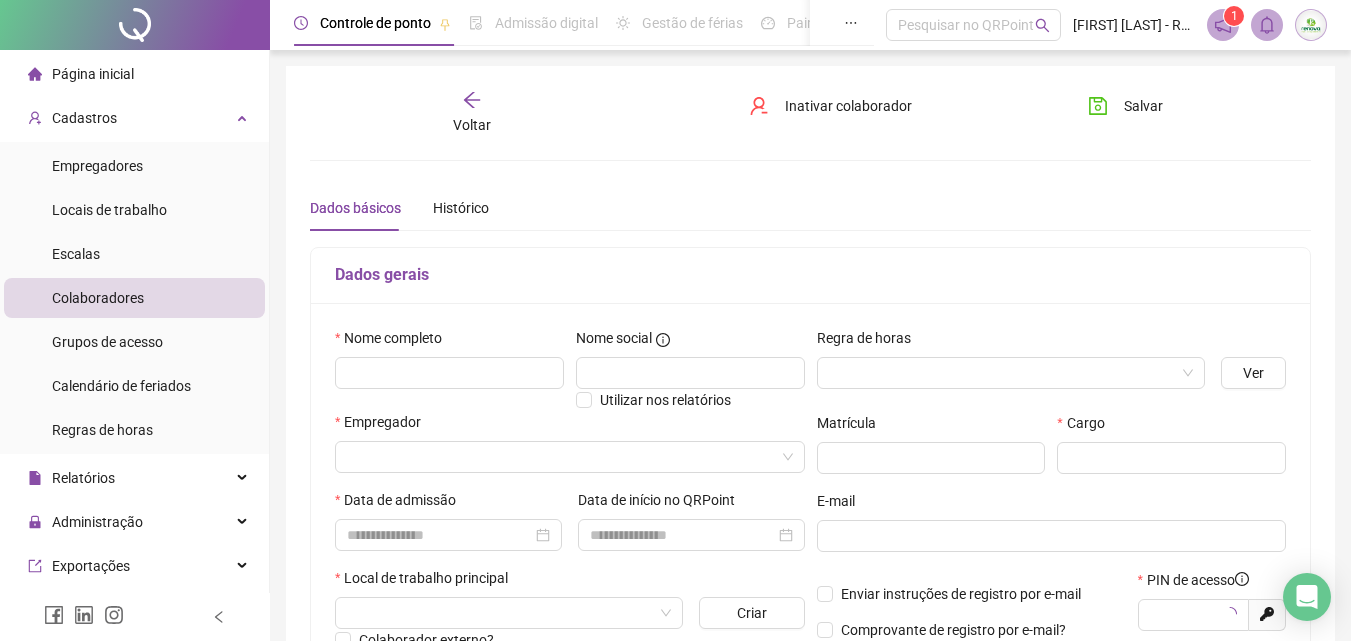 type on "*****" 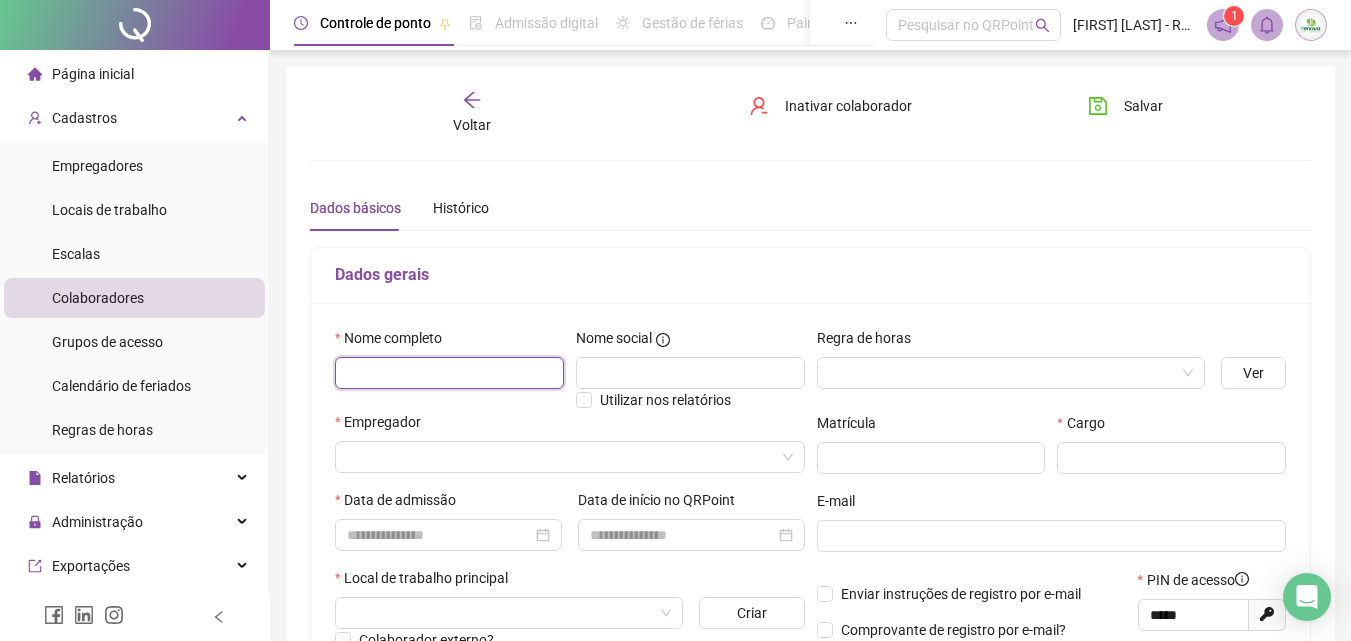 click at bounding box center [449, 373] 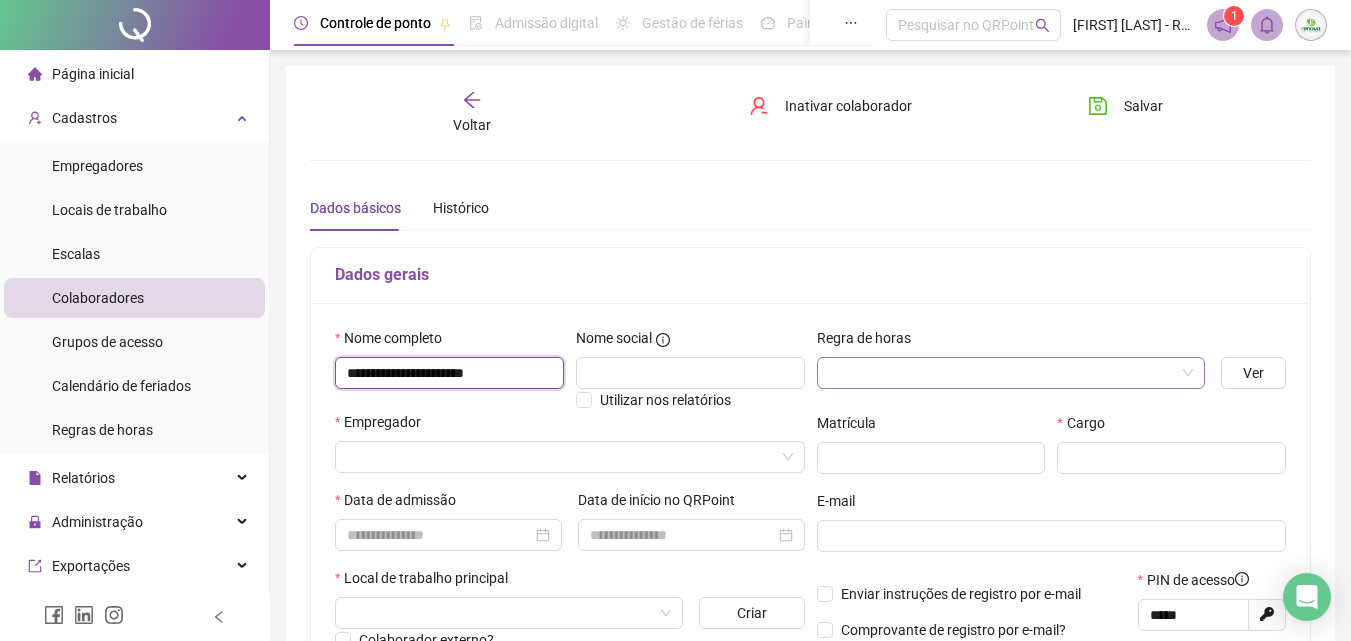 type on "**********" 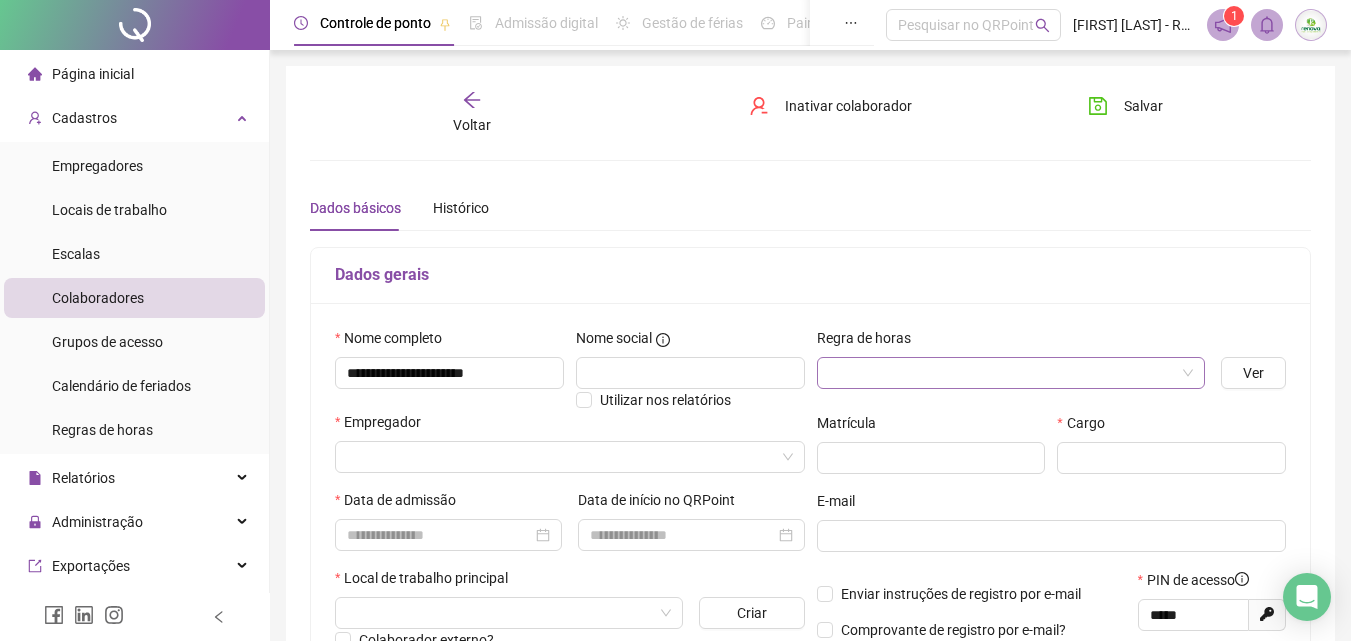 click at bounding box center (1002, 373) 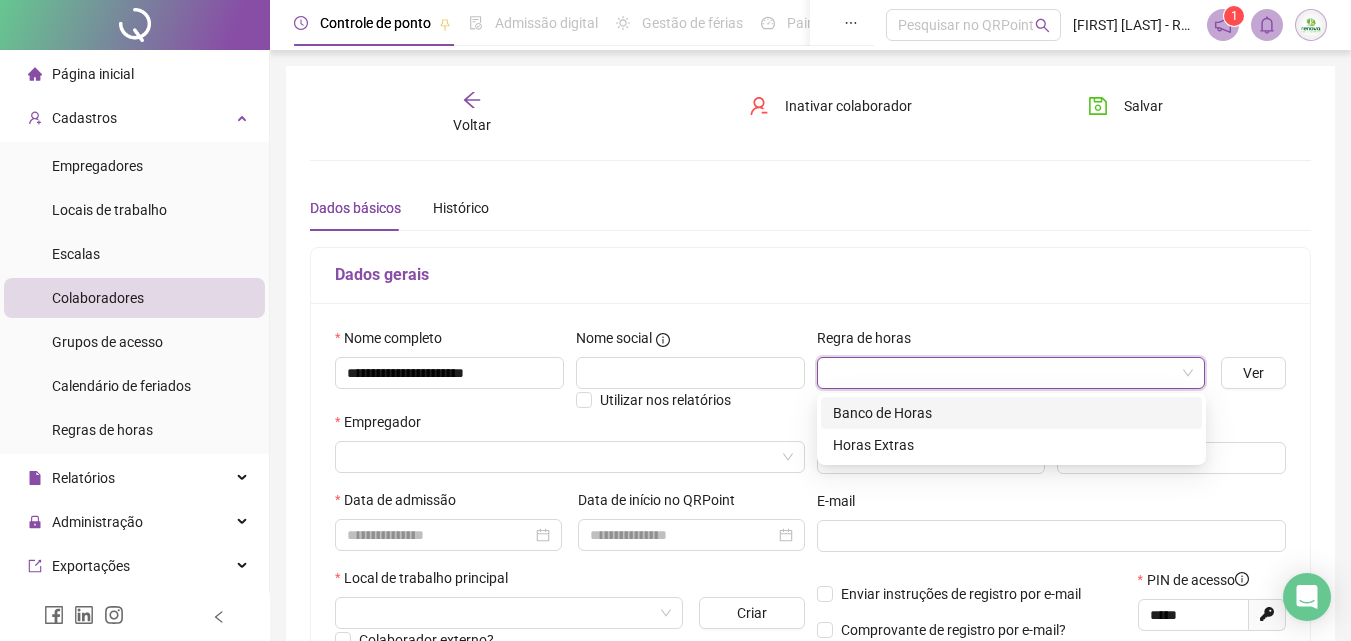 click on "Banco de Horas" at bounding box center (1011, 413) 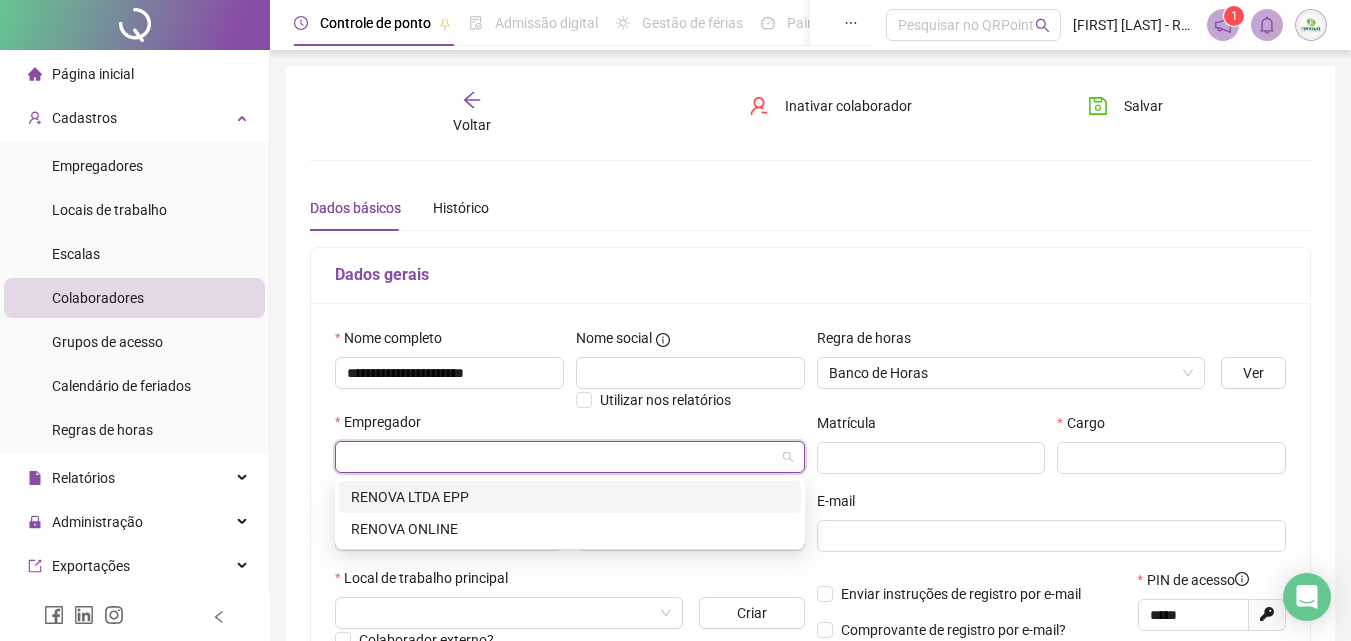 click at bounding box center (561, 457) 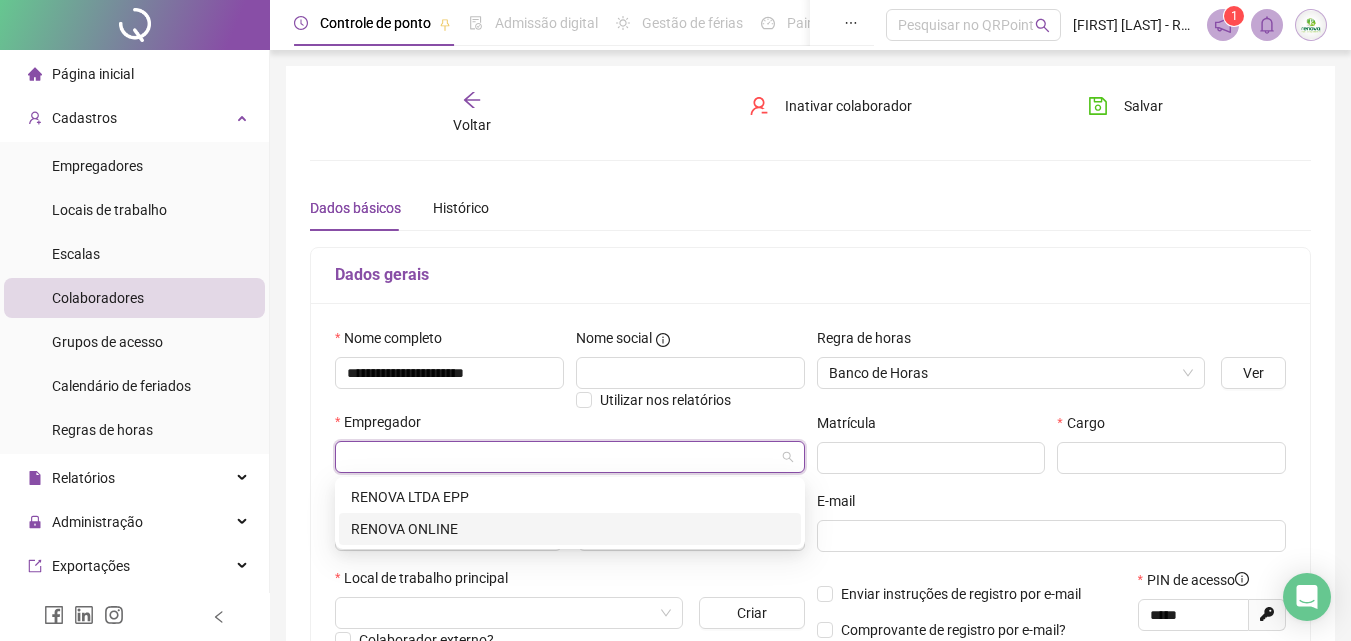 click on "RENOVA ONLINE" at bounding box center (570, 529) 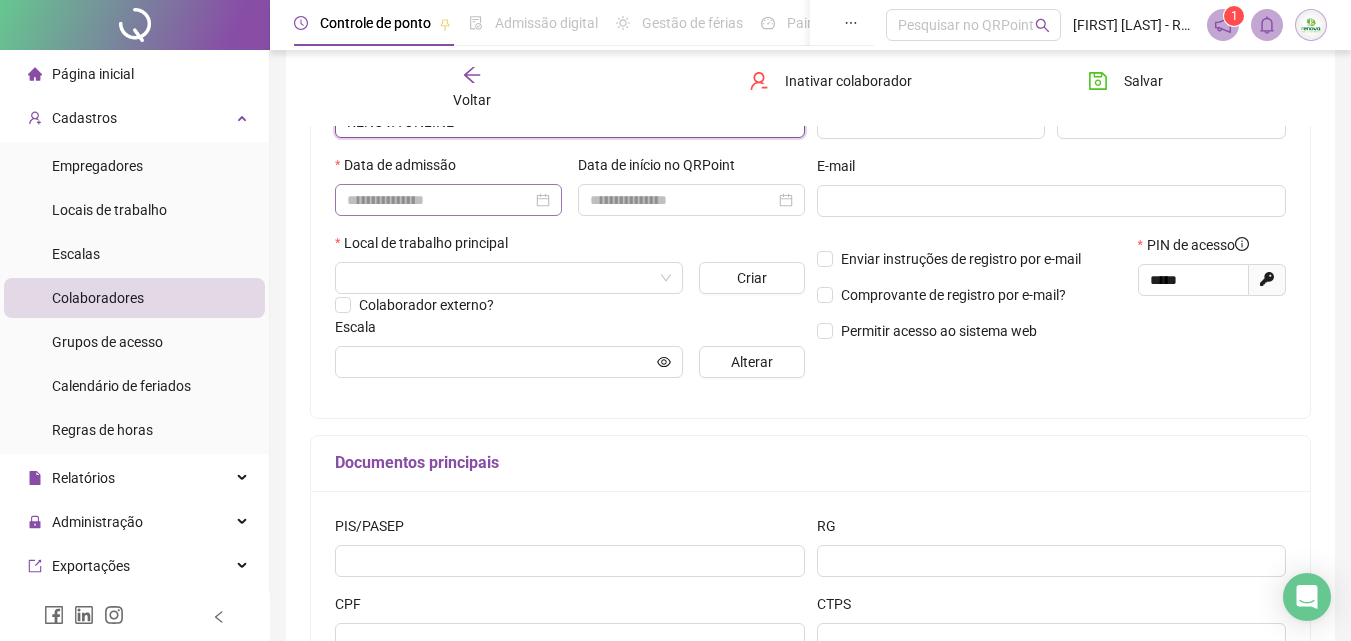 scroll, scrollTop: 300, scrollLeft: 0, axis: vertical 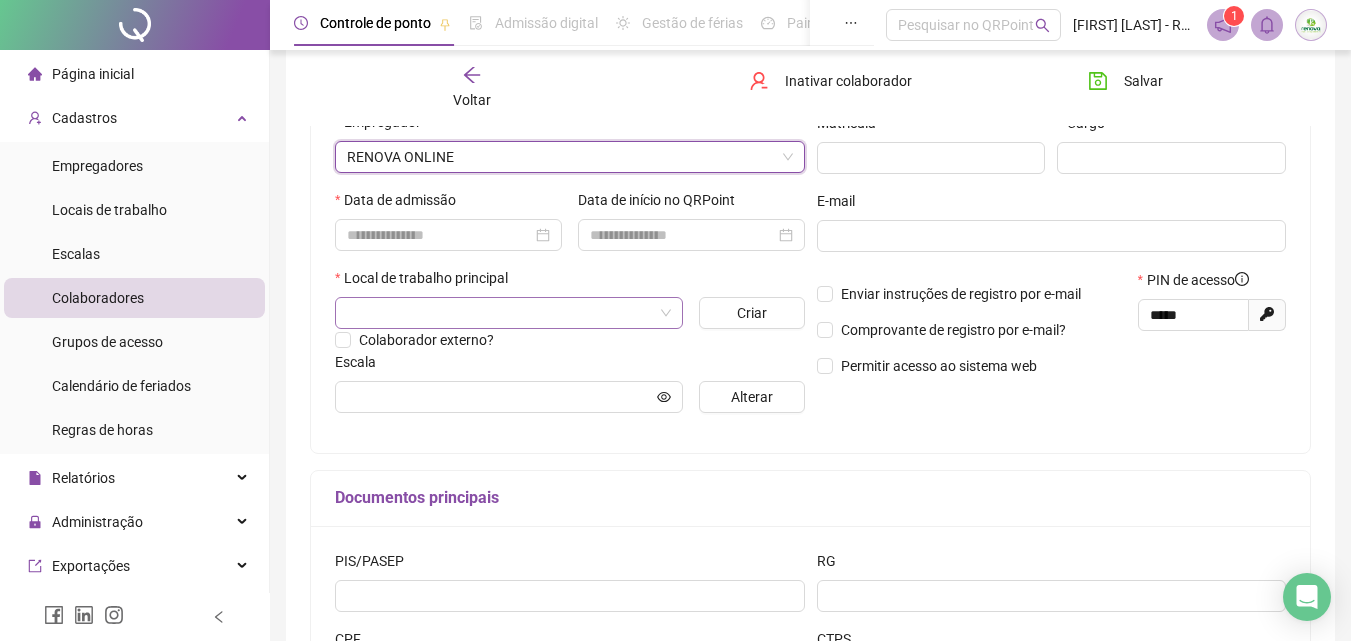 click at bounding box center (500, 313) 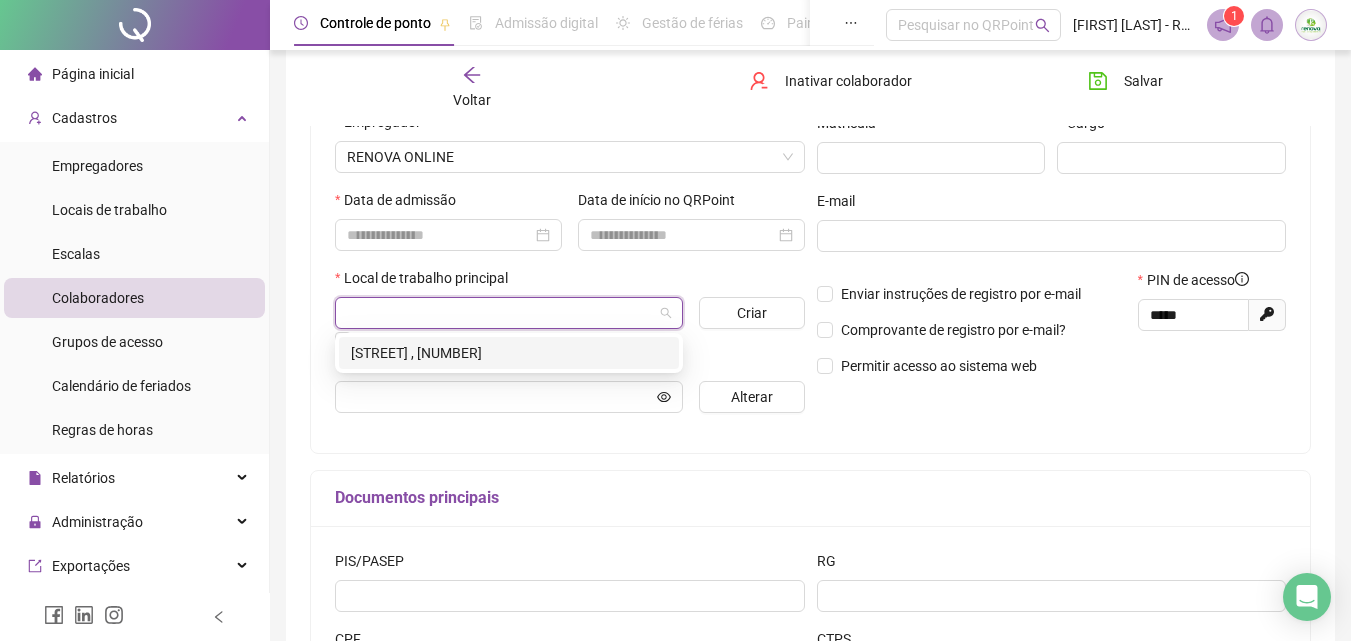 drag, startPoint x: 444, startPoint y: 358, endPoint x: 423, endPoint y: 262, distance: 98.270035 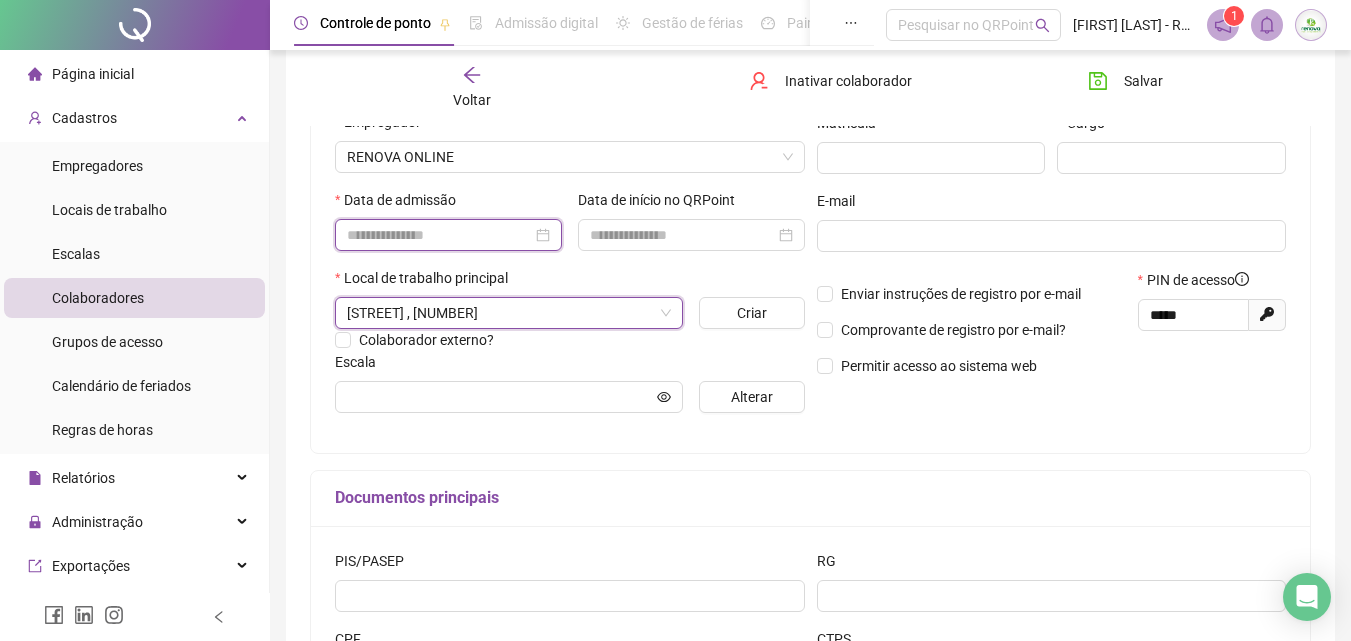 click at bounding box center [439, 235] 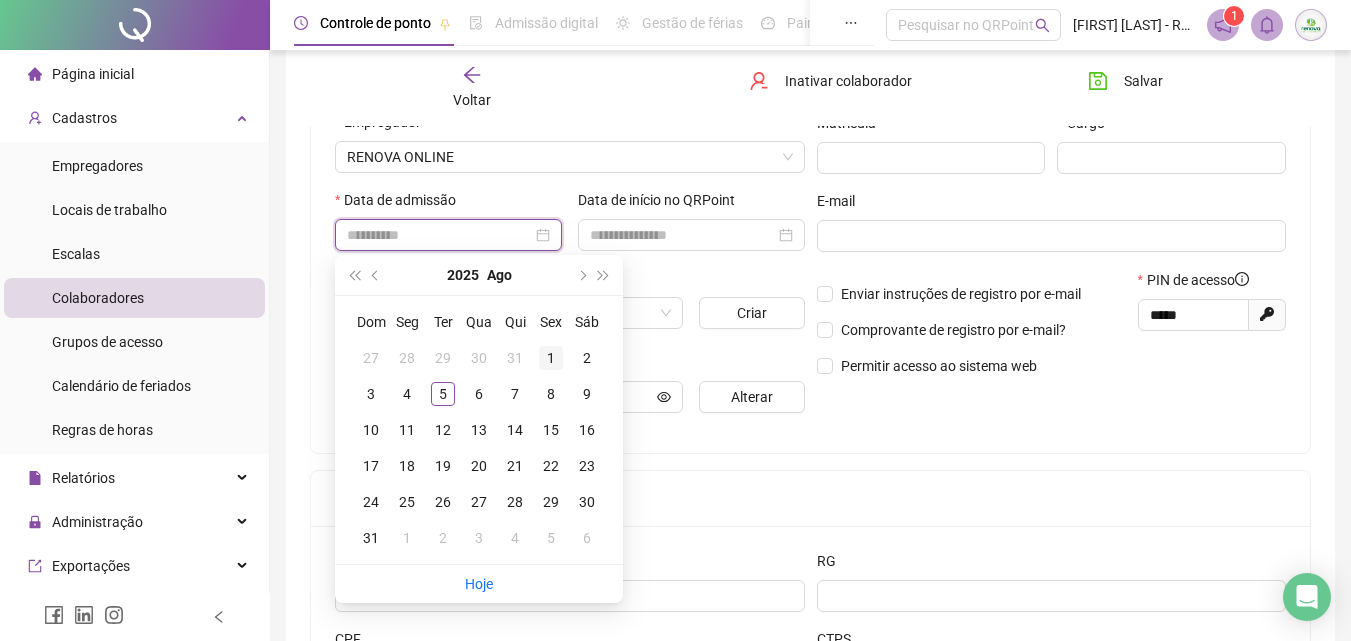 type on "**********" 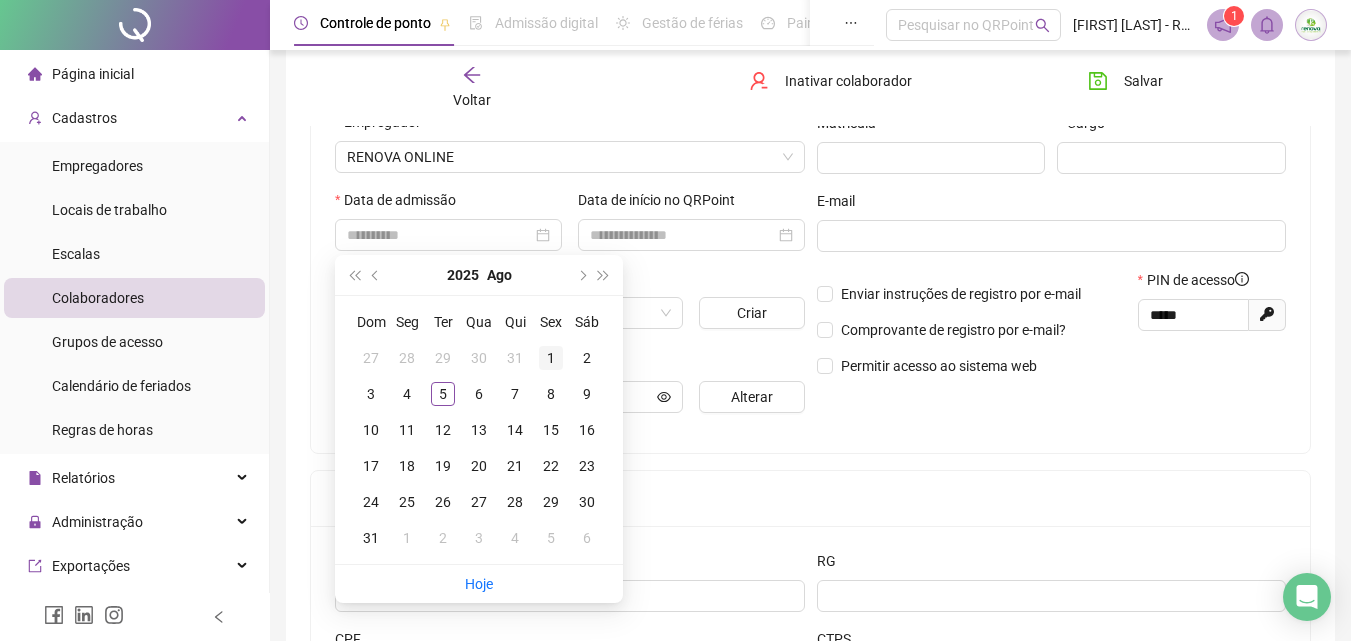 click on "1" at bounding box center [551, 358] 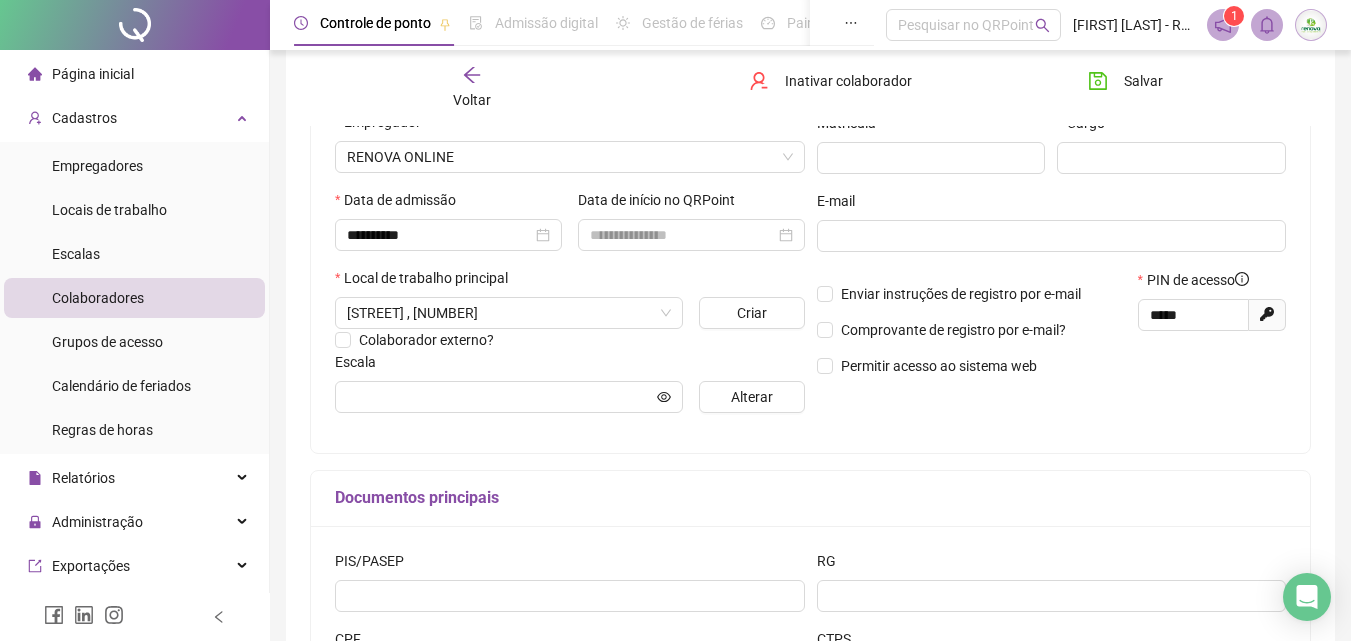 click on "Data de início no QRPoint" at bounding box center (691, 204) 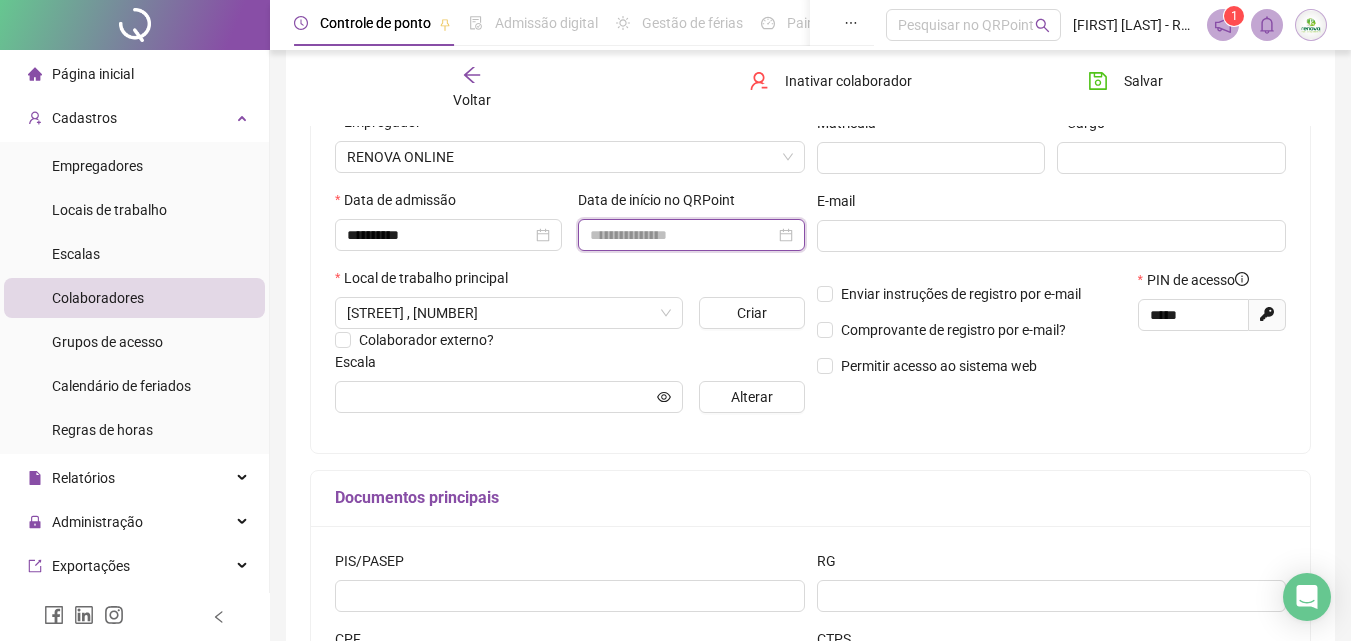 click at bounding box center [682, 235] 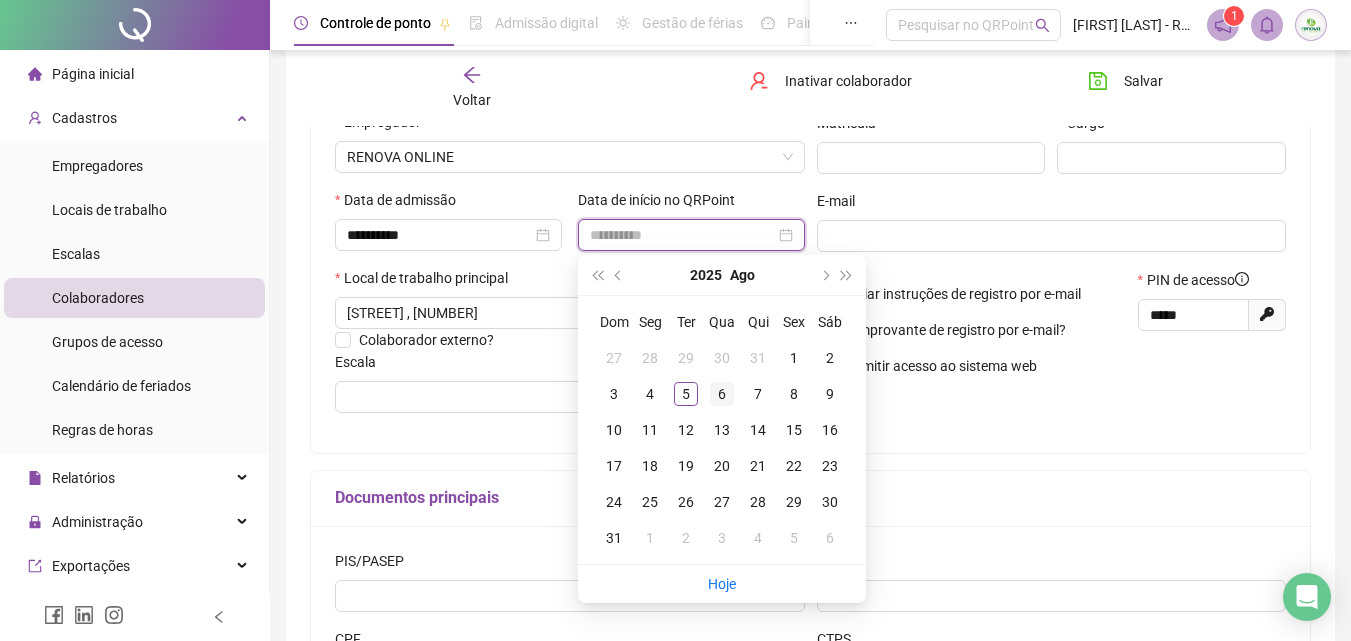 type on "**********" 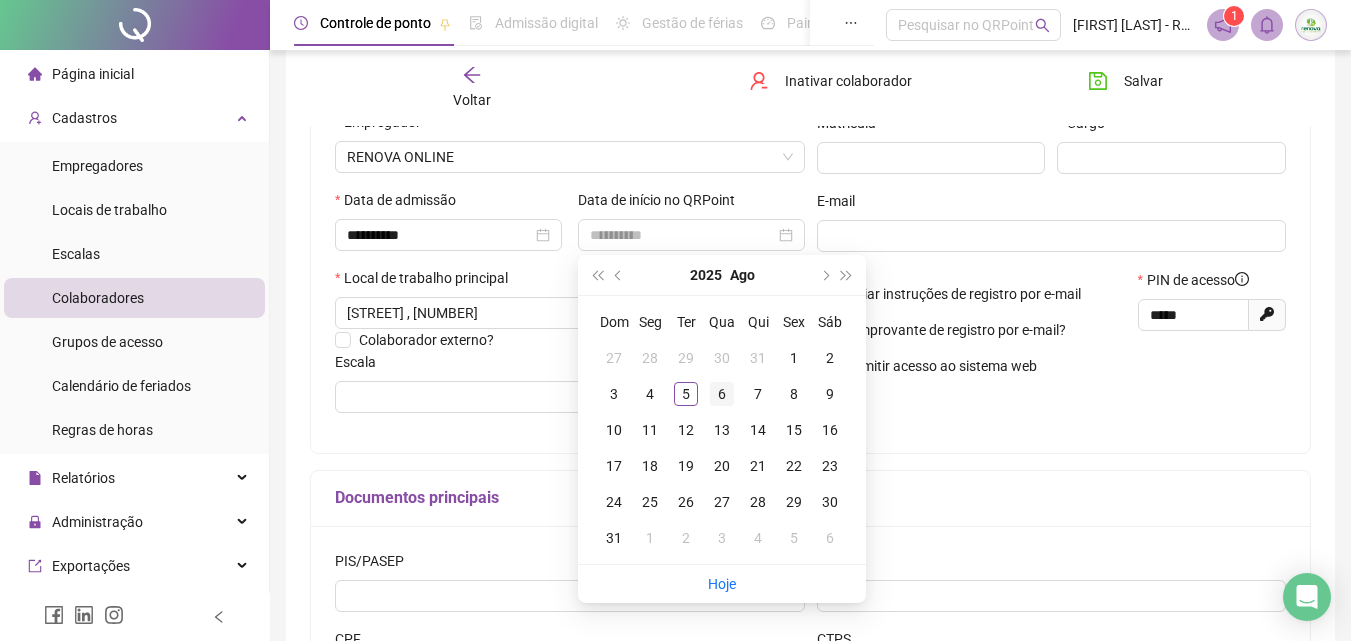 click on "6" at bounding box center [722, 394] 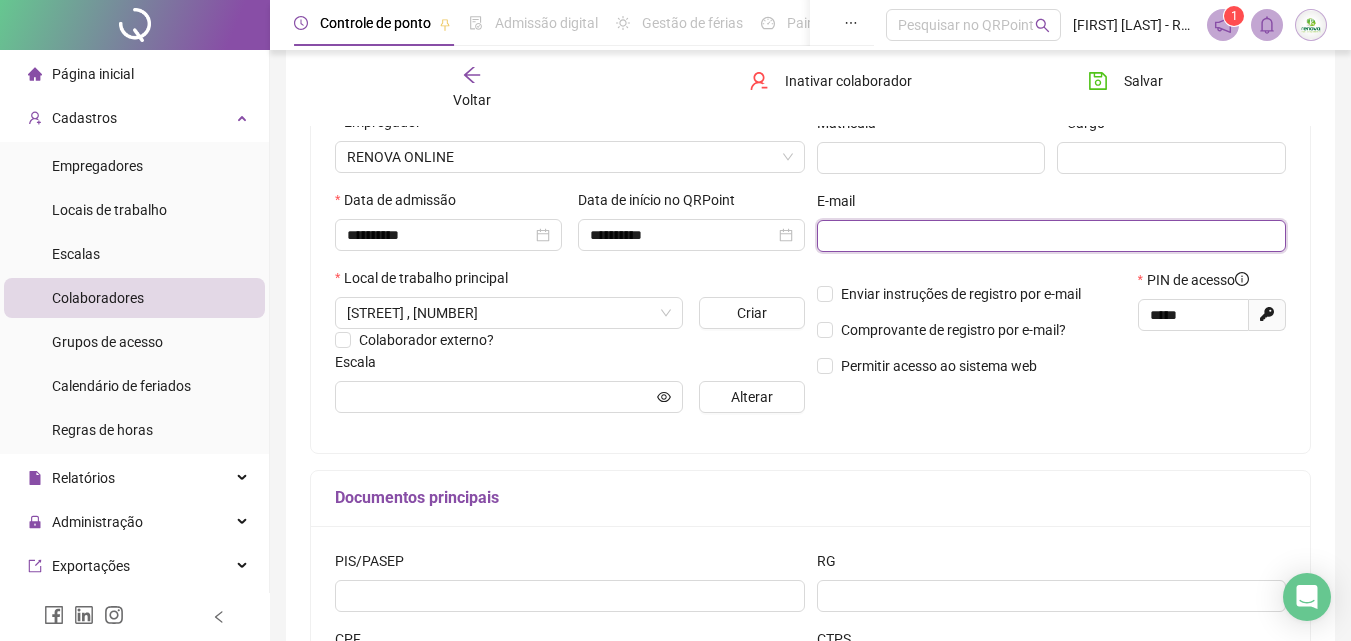 click at bounding box center [1050, 236] 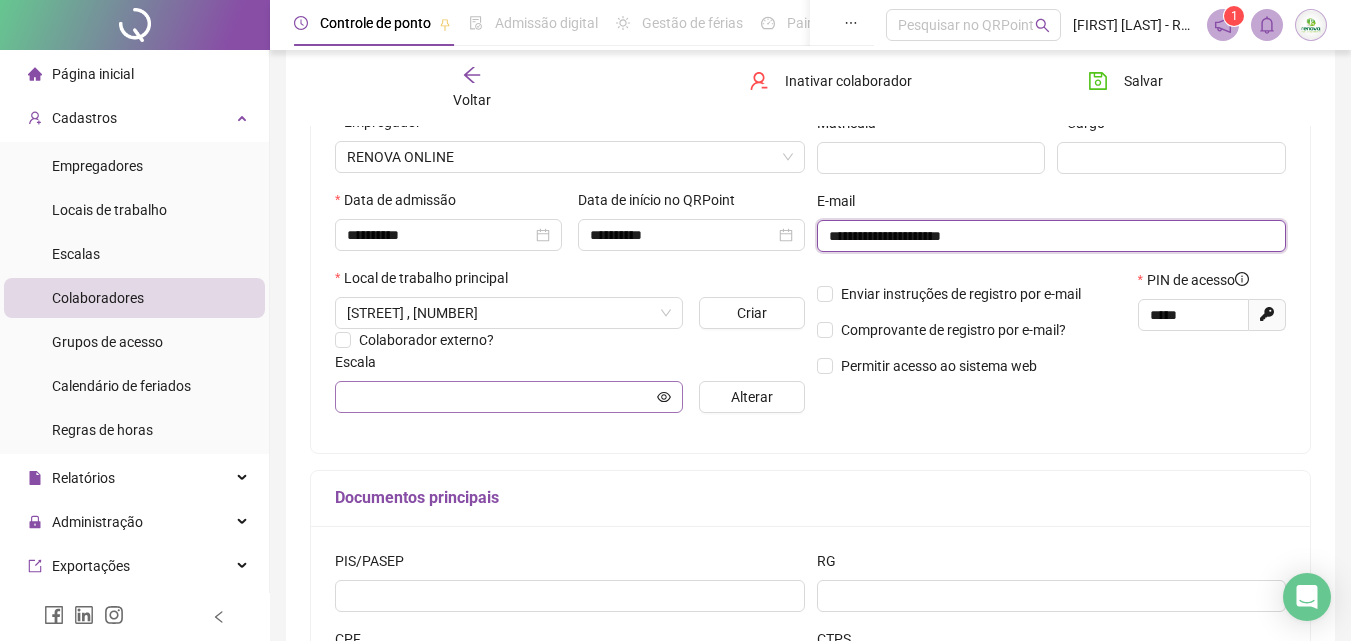 type on "**********" 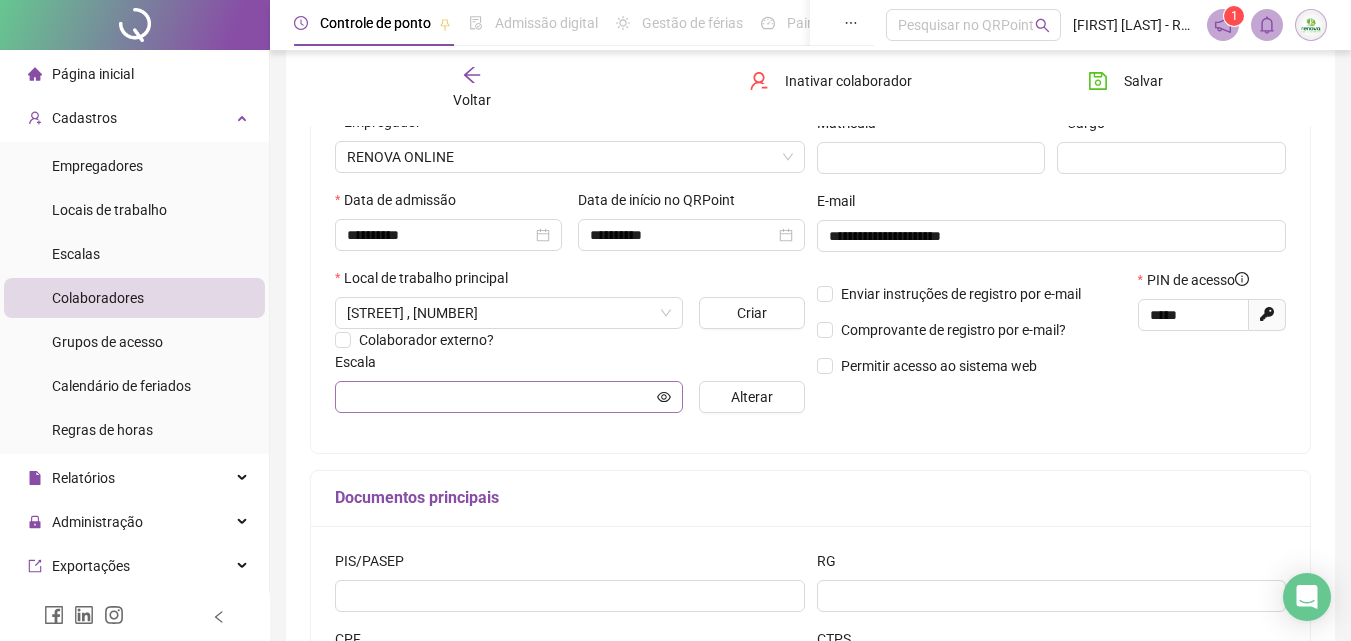 click at bounding box center [509, 397] 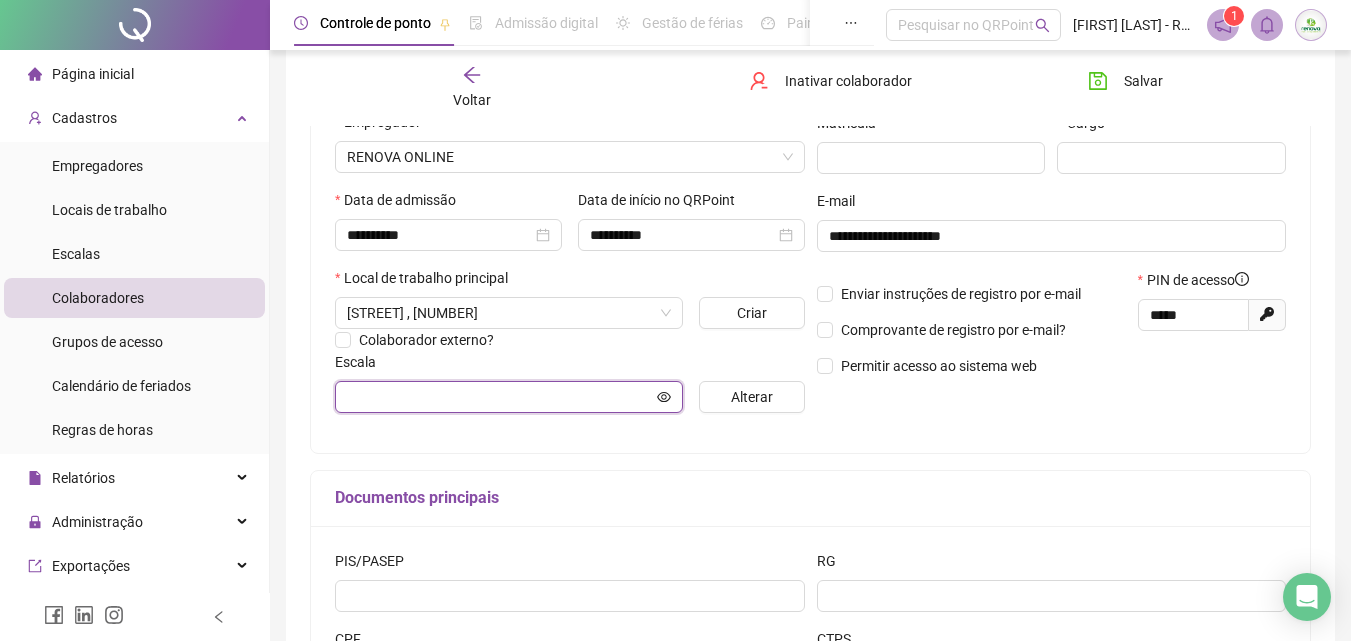 click at bounding box center [500, 397] 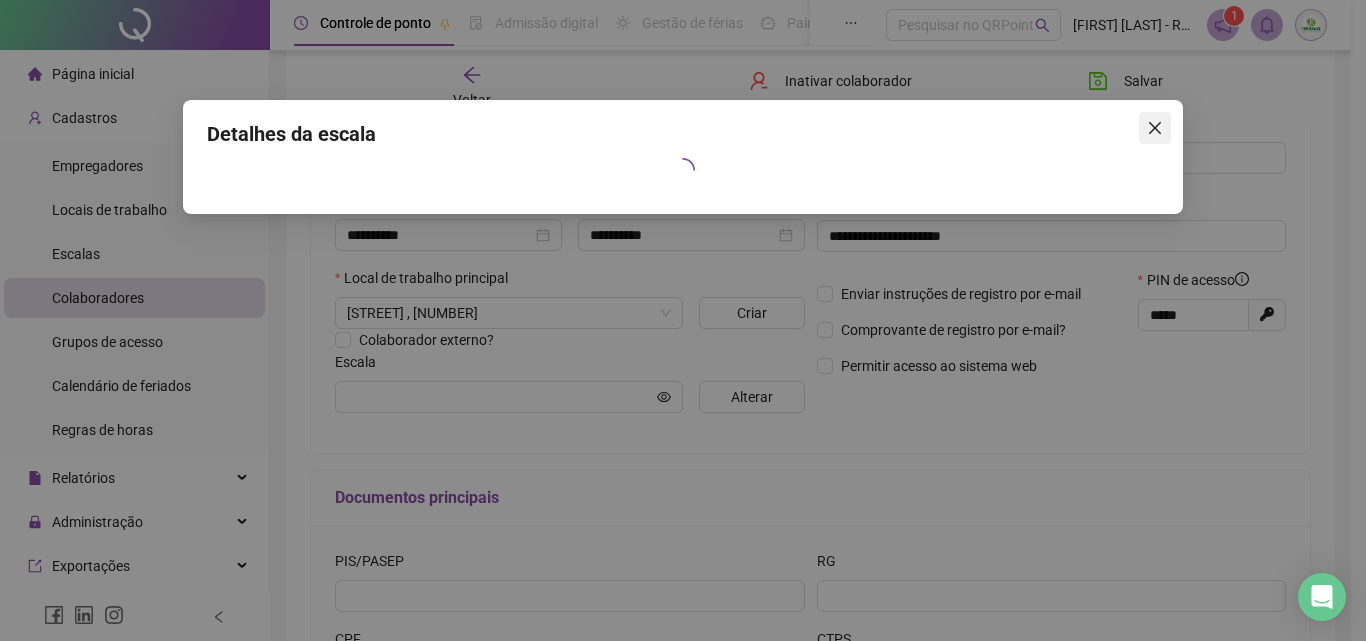 click 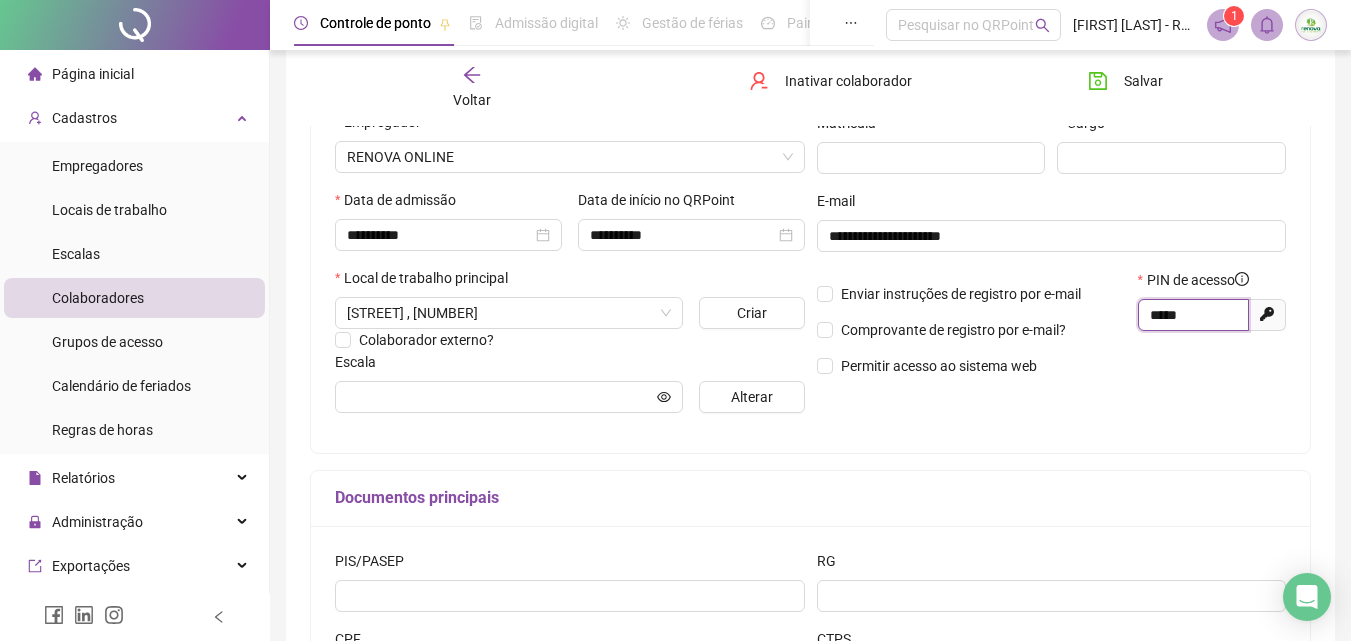 drag, startPoint x: 1195, startPoint y: 314, endPoint x: 1111, endPoint y: 313, distance: 84.00595 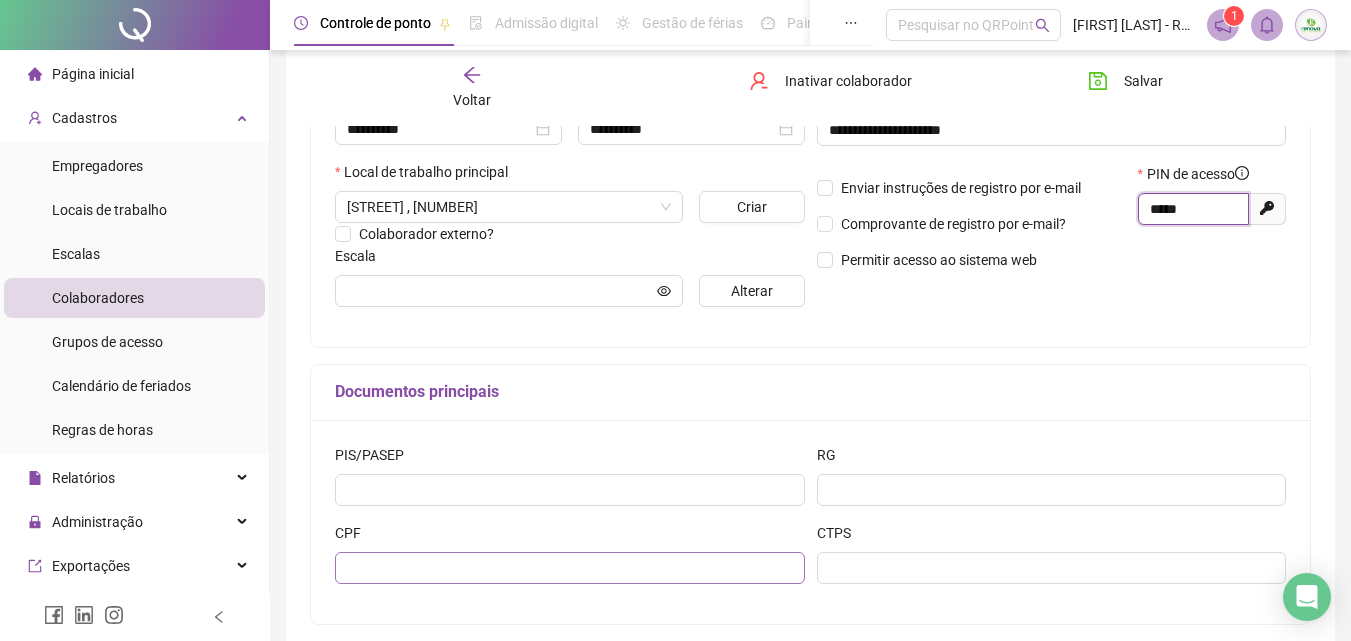 scroll, scrollTop: 500, scrollLeft: 0, axis: vertical 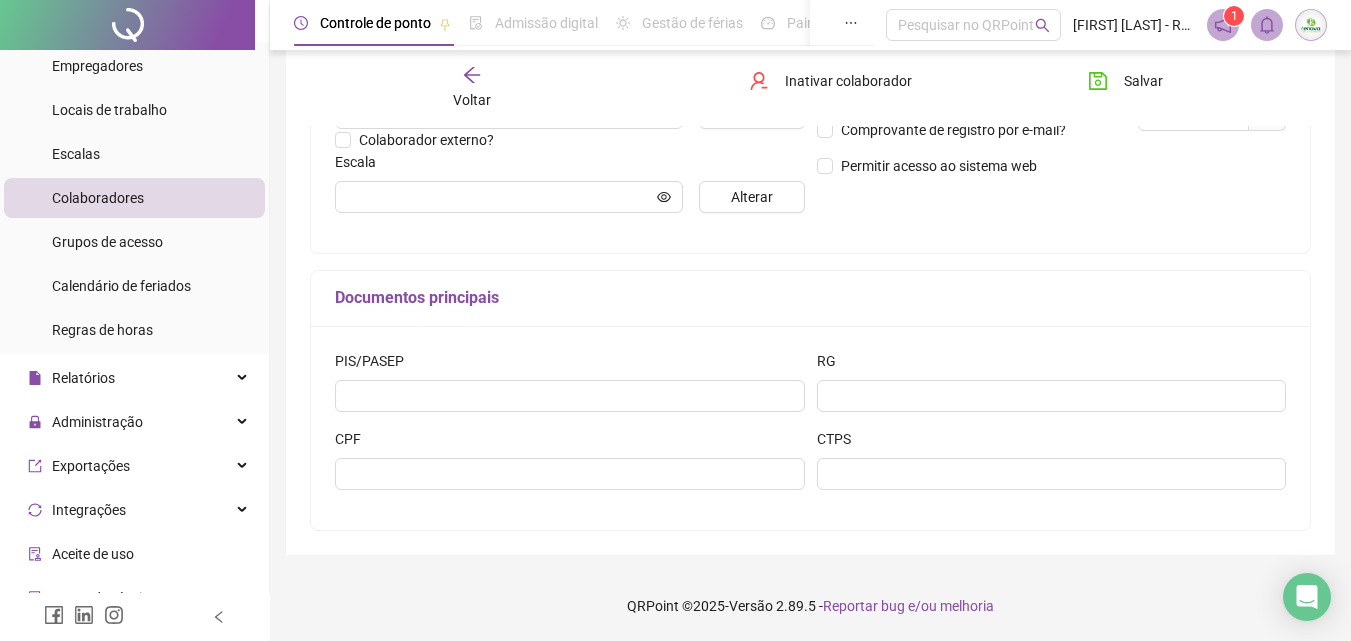 click on "CPF" at bounding box center (570, 443) 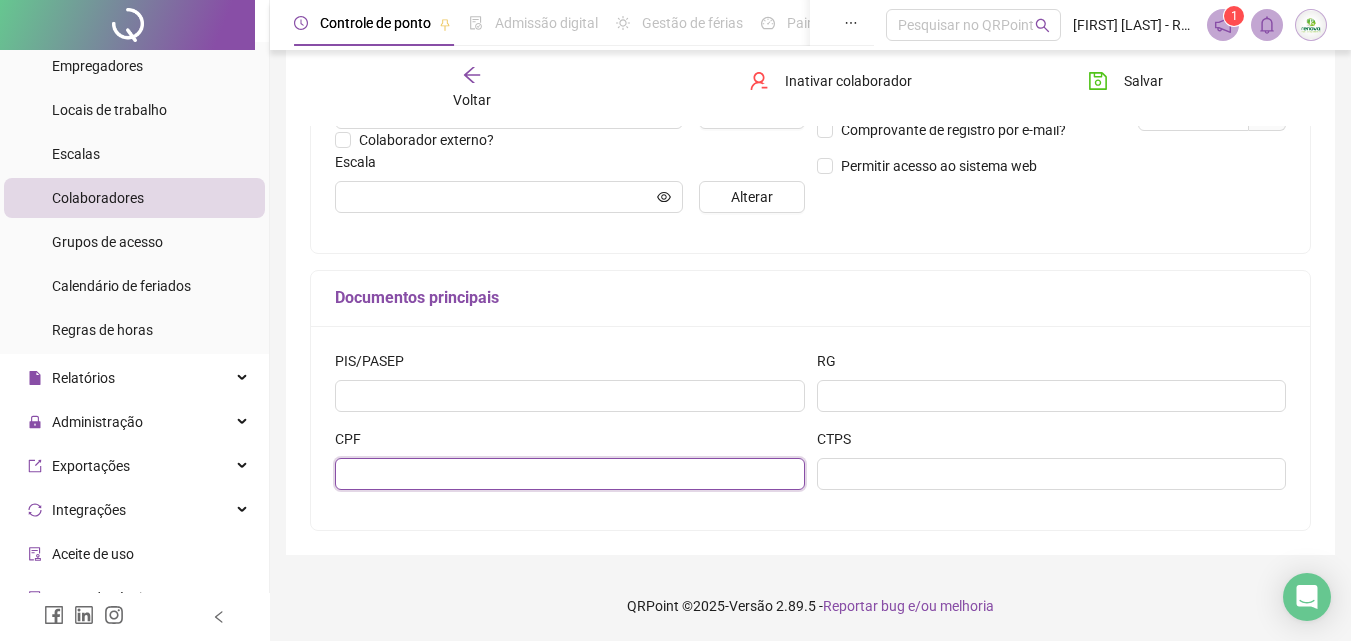 click at bounding box center [570, 474] 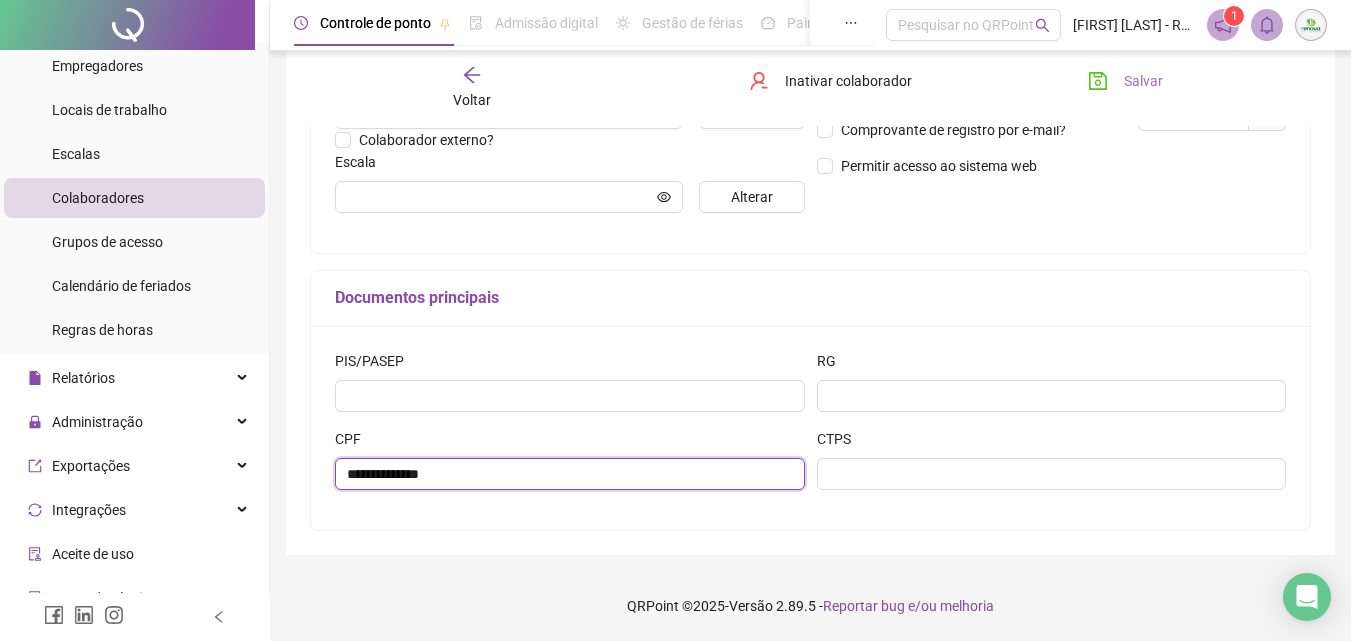 type on "**********" 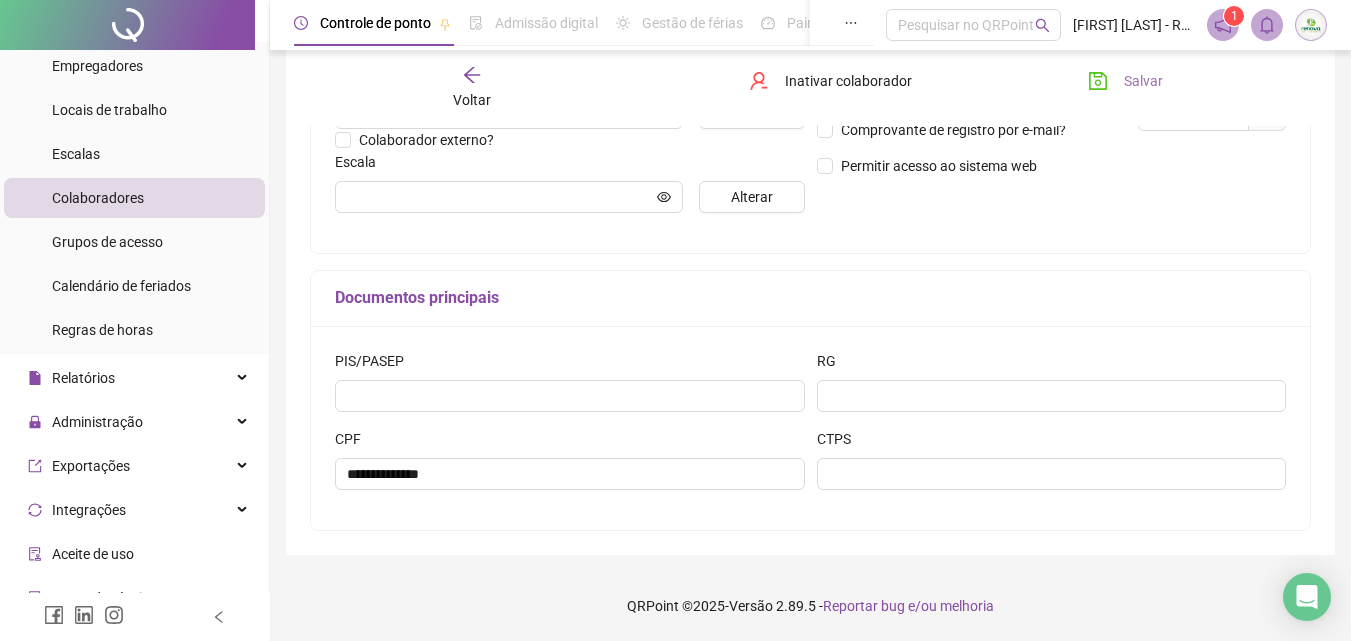 click on "Salvar" at bounding box center (1143, 81) 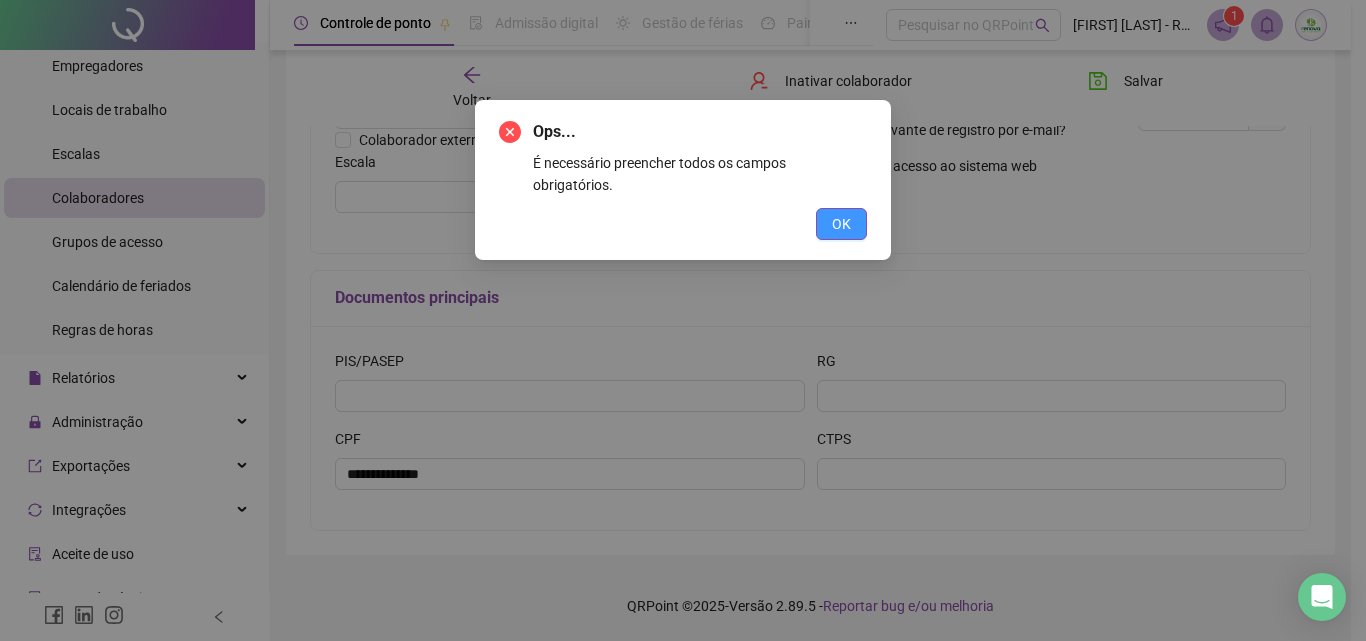 click on "OK" at bounding box center (841, 224) 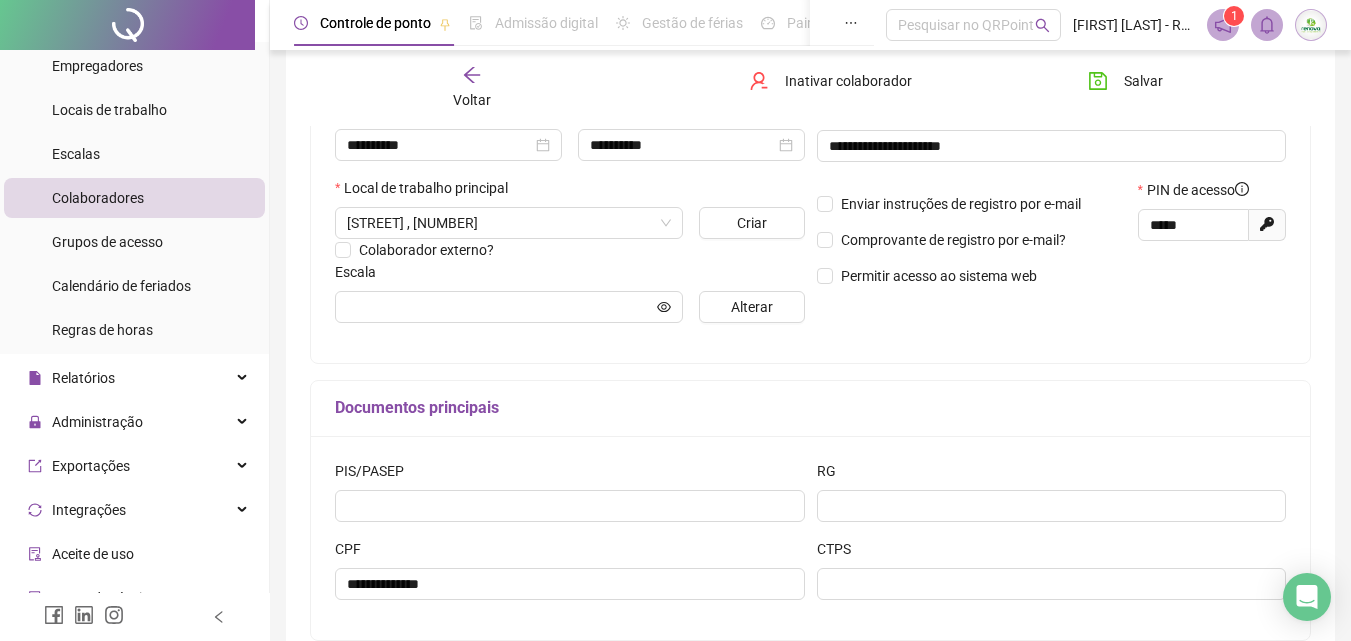 scroll, scrollTop: 400, scrollLeft: 0, axis: vertical 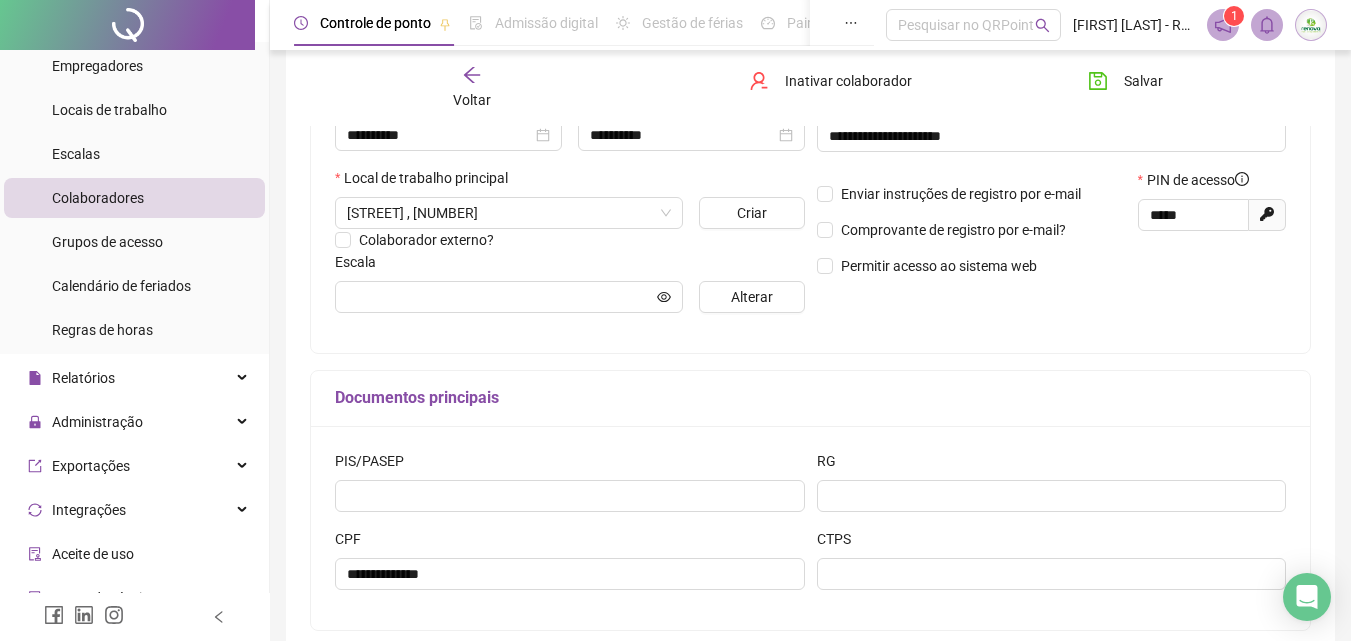 click on "Escala" at bounding box center (570, 266) 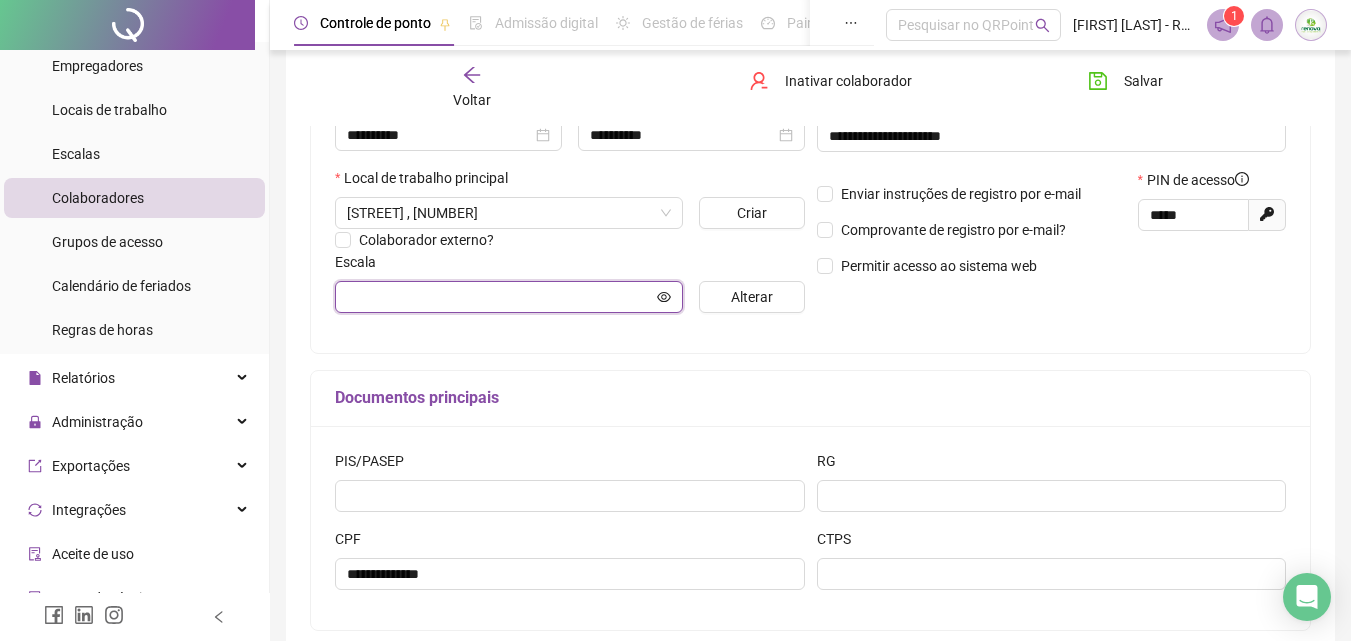 click at bounding box center [500, 297] 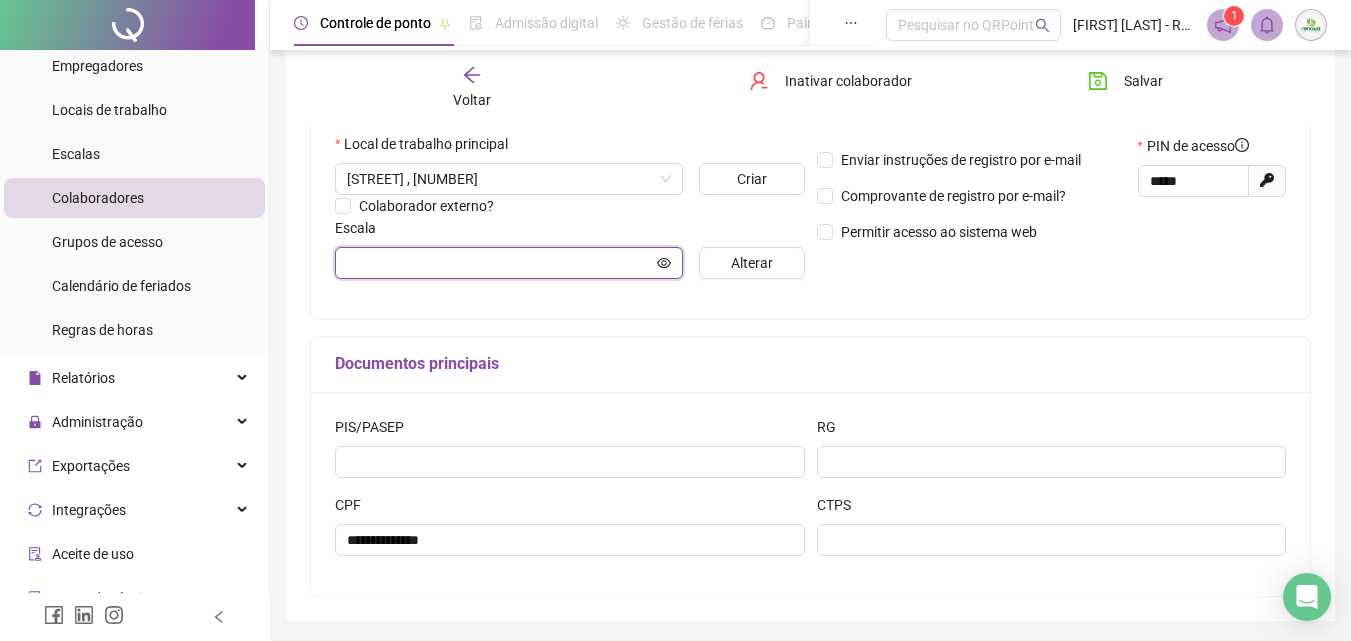 scroll, scrollTop: 500, scrollLeft: 0, axis: vertical 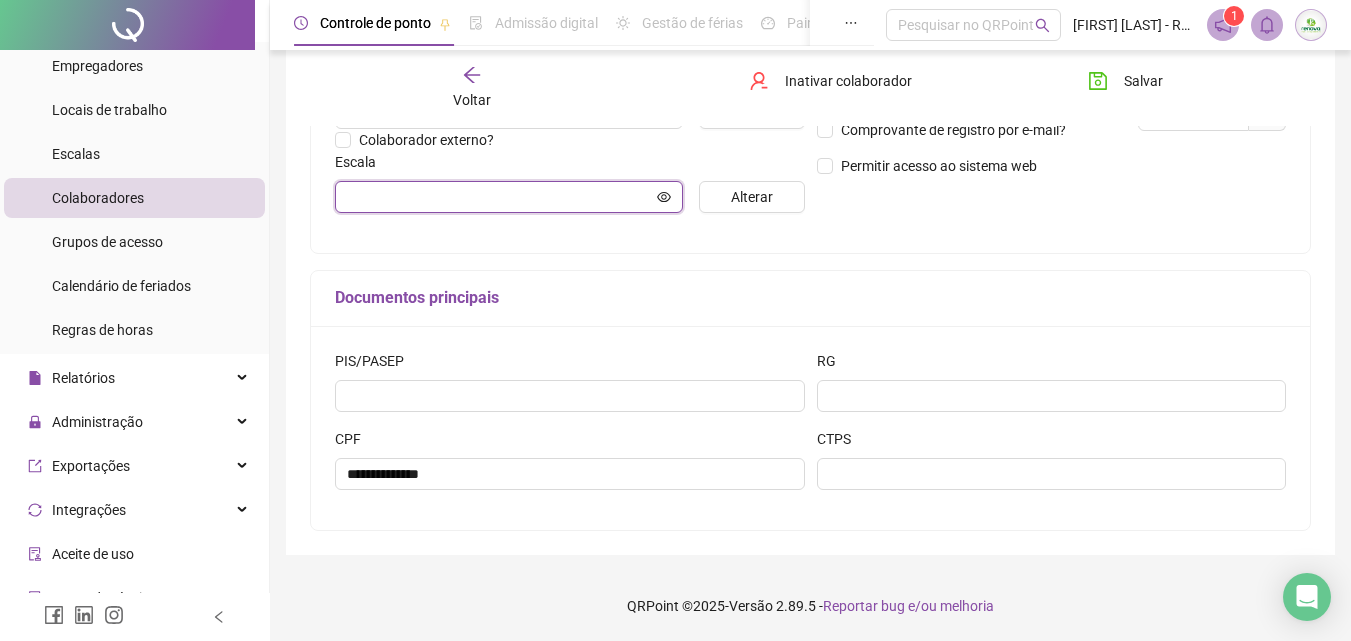 click at bounding box center (500, 197) 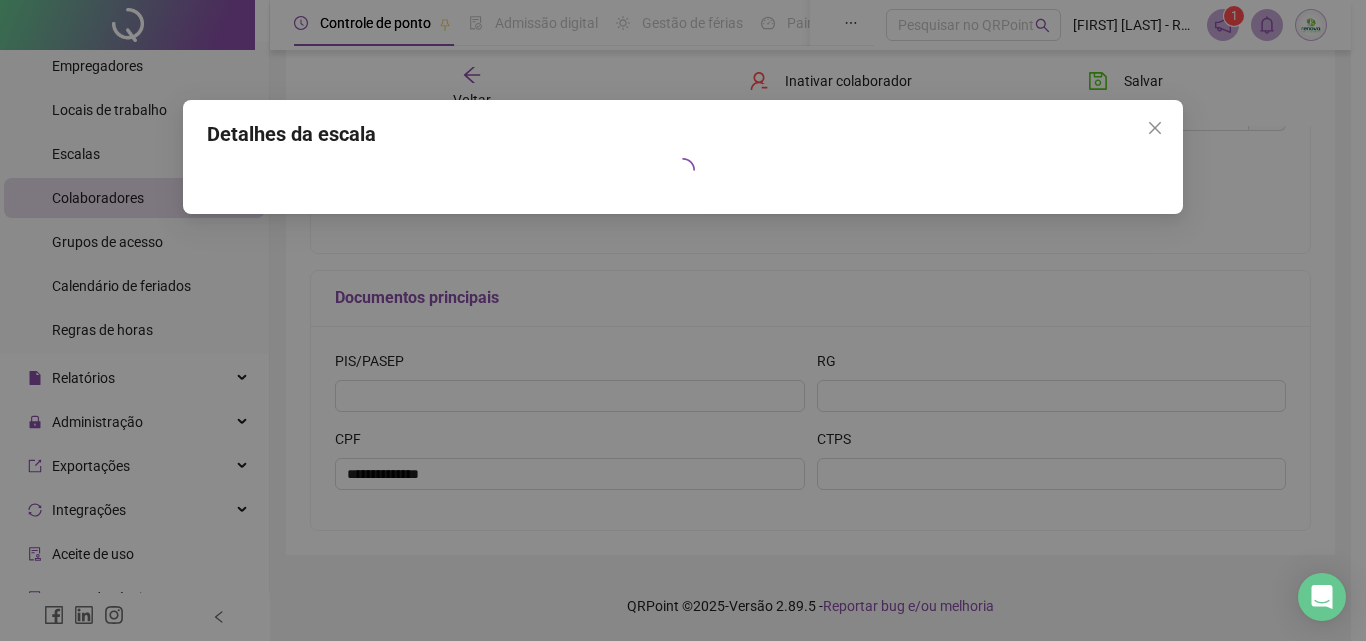 click at bounding box center [1155, 128] 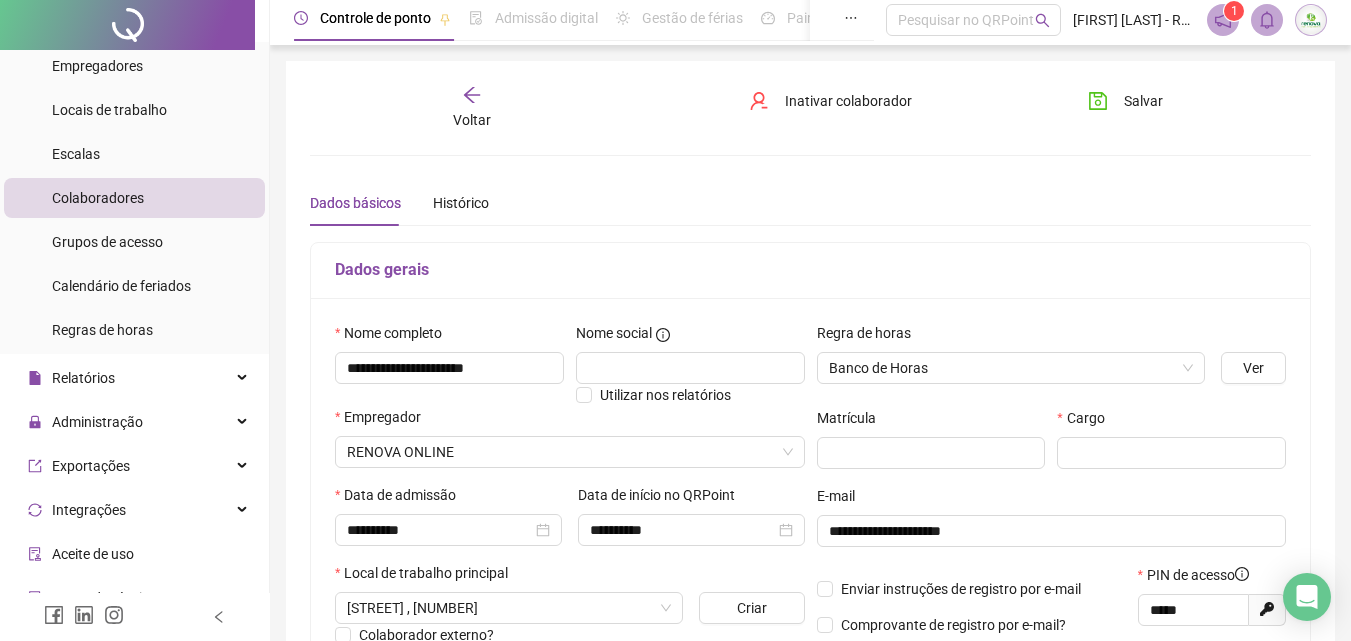 scroll, scrollTop: 0, scrollLeft: 0, axis: both 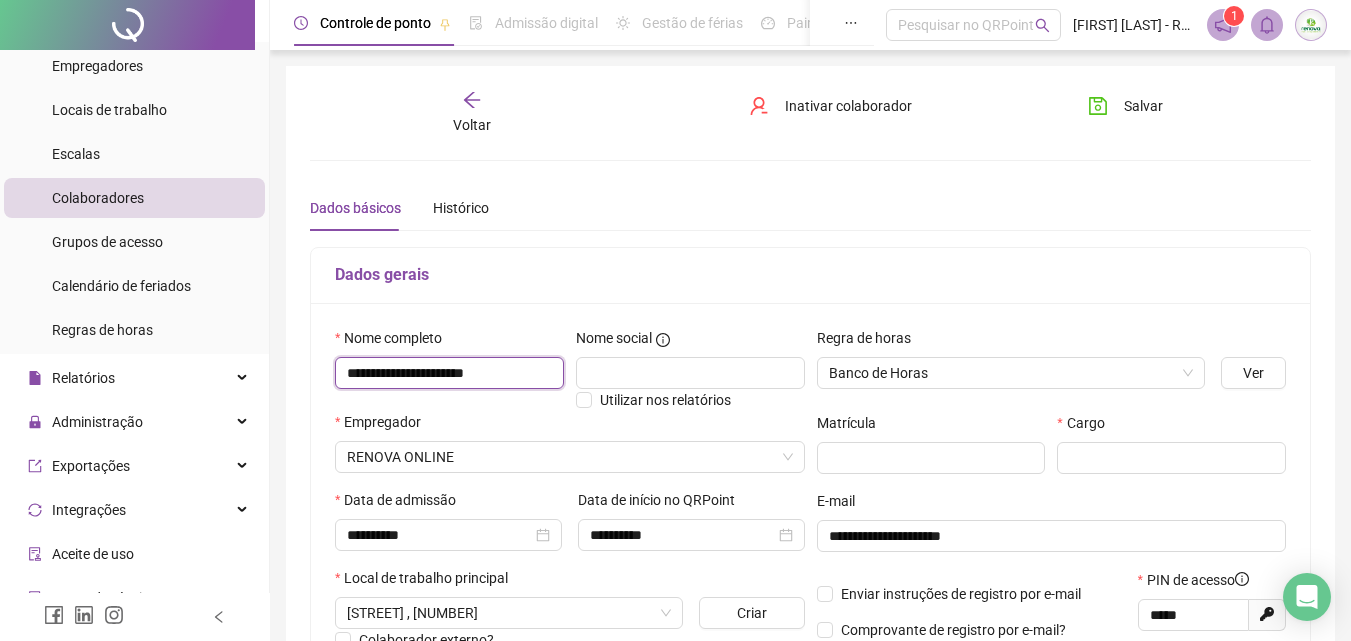 click on "**********" at bounding box center (449, 373) 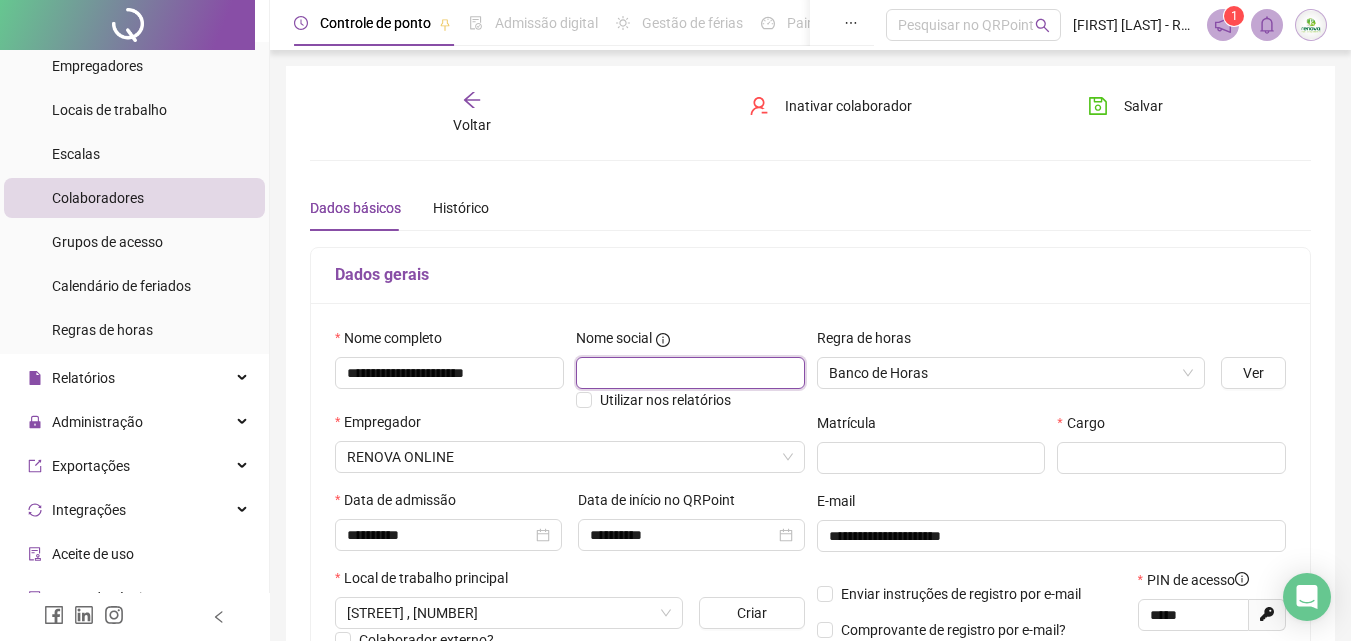 click at bounding box center [690, 373] 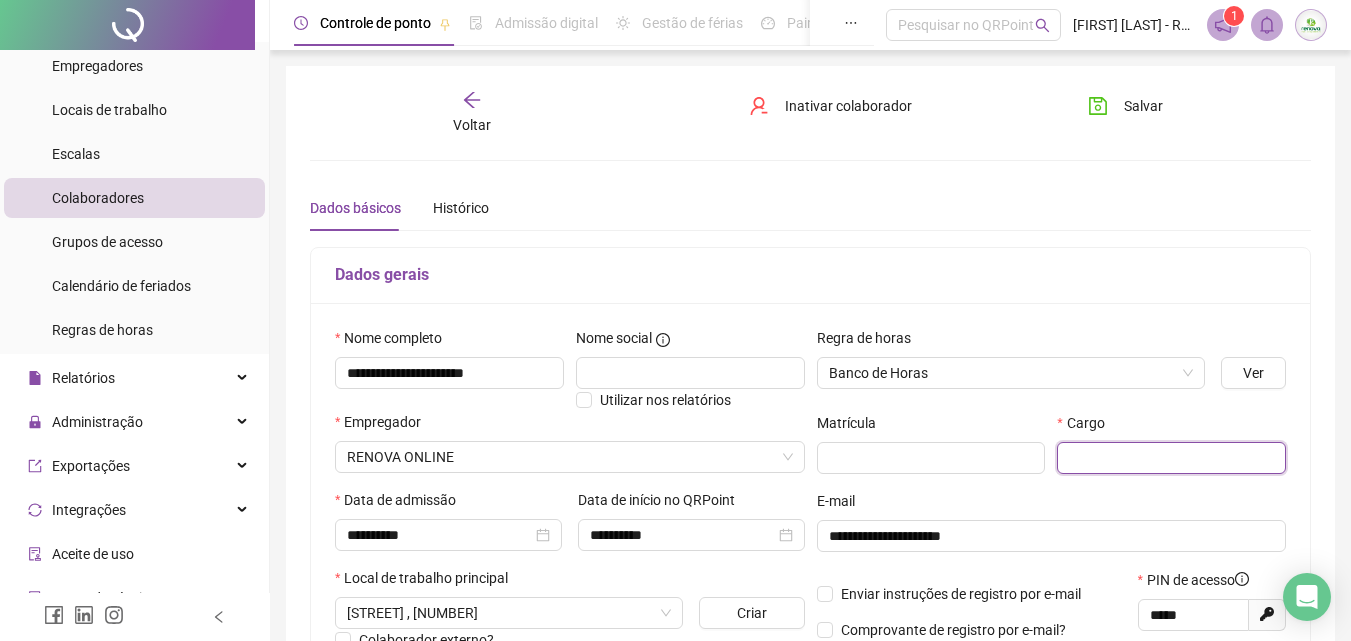 click at bounding box center [1171, 458] 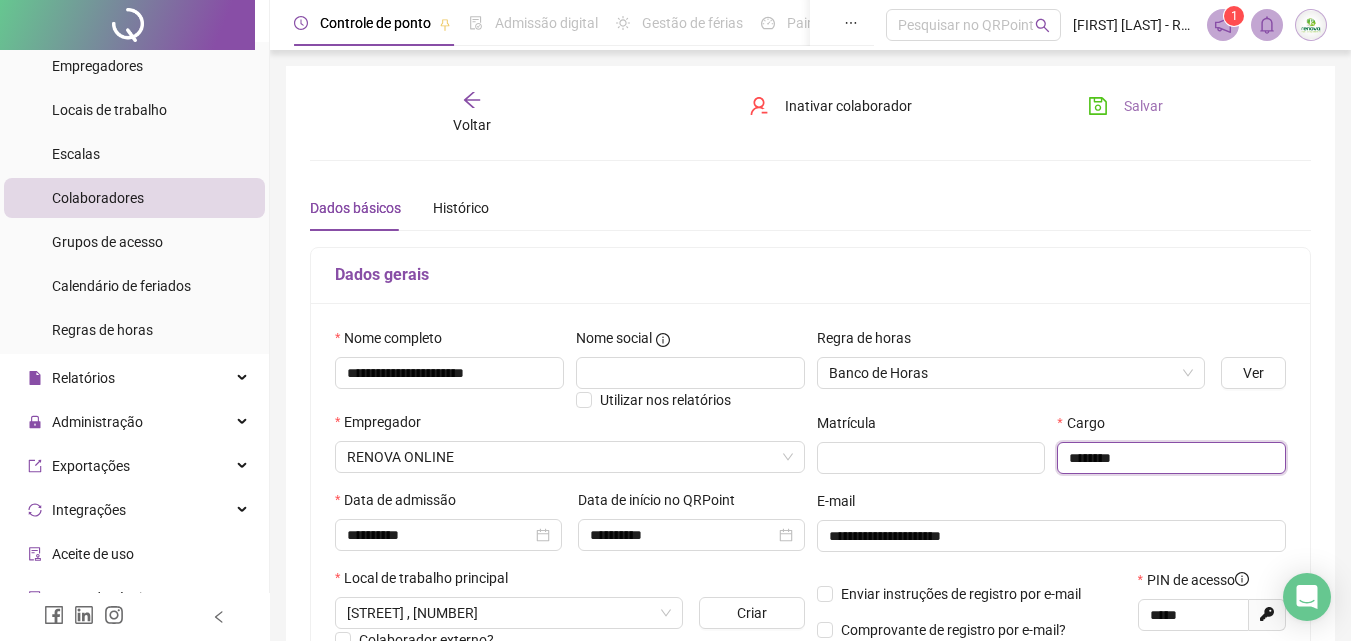 type on "********" 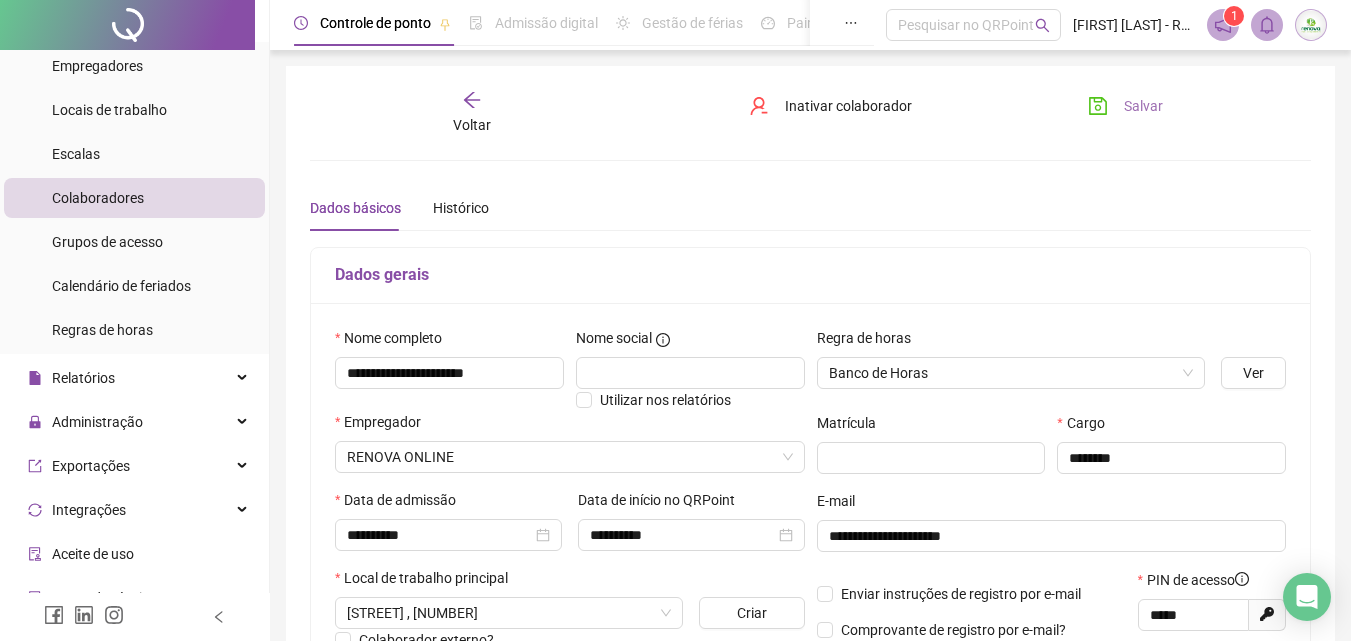 click on "Salvar" at bounding box center (1143, 106) 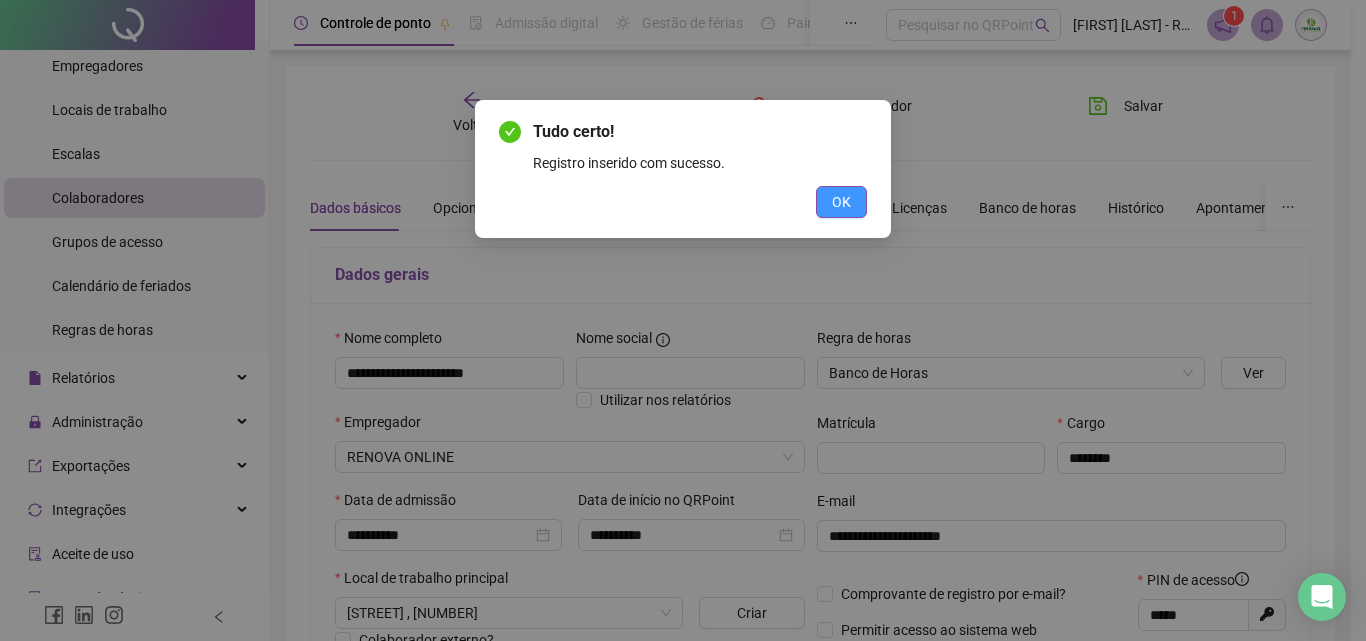 click on "OK" at bounding box center (841, 202) 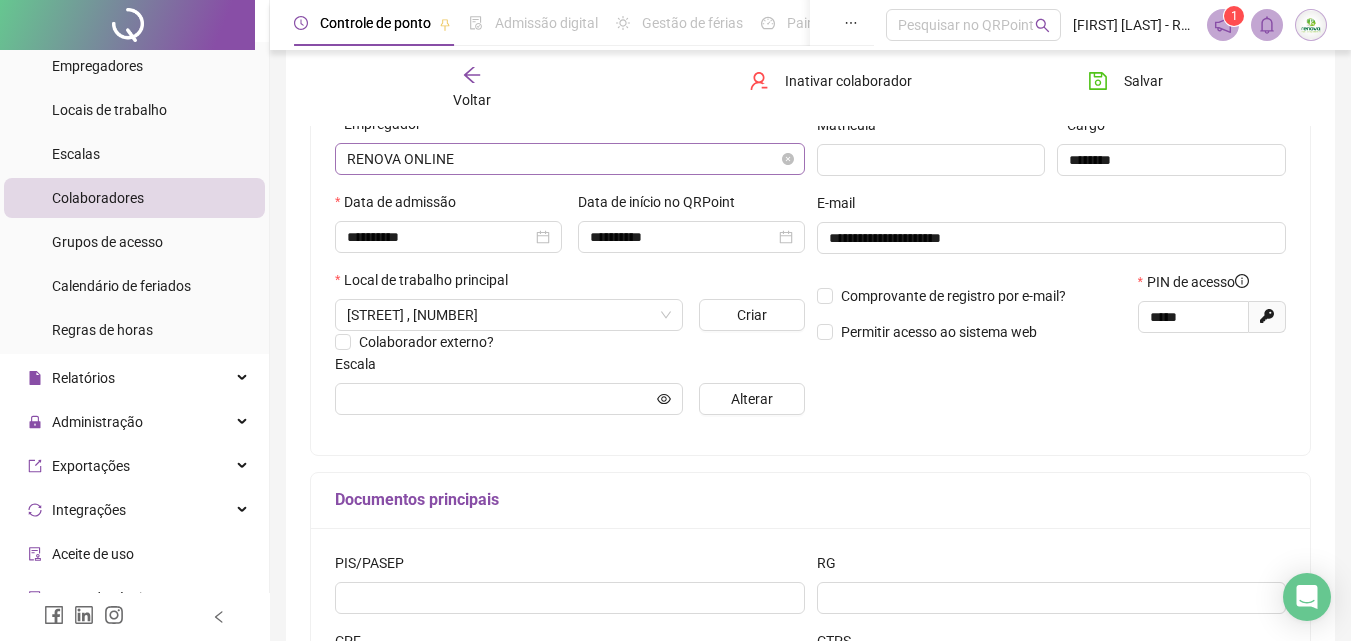scroll, scrollTop: 300, scrollLeft: 0, axis: vertical 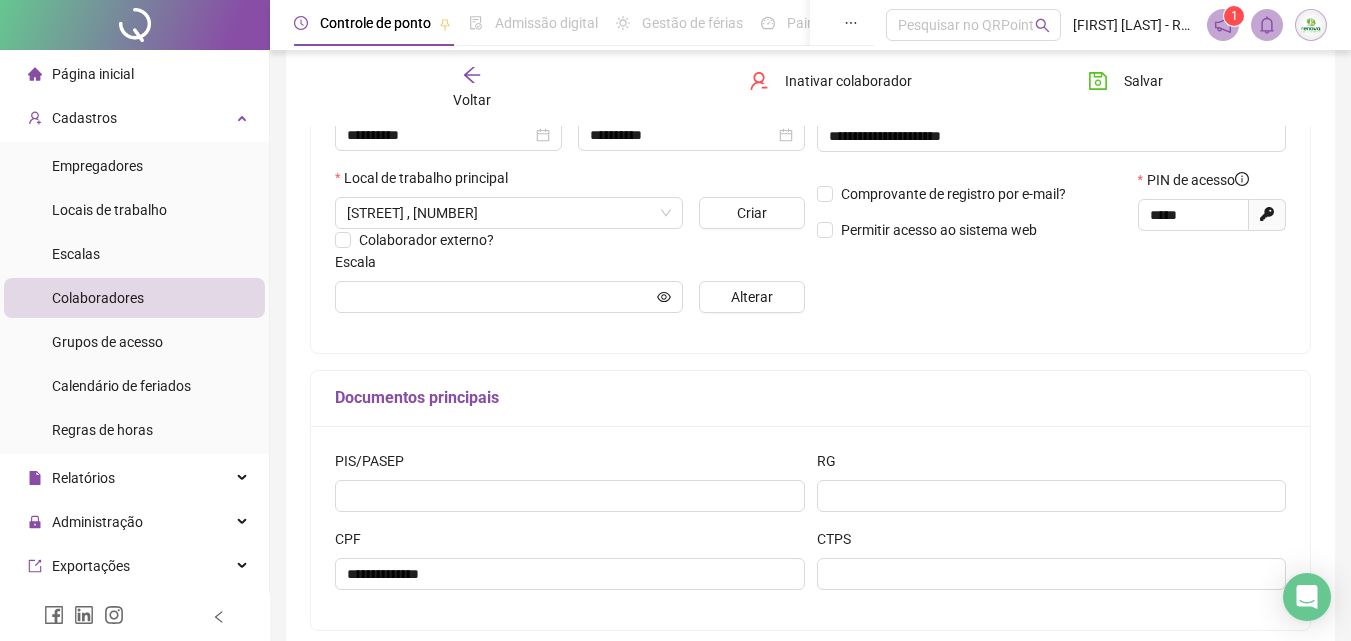 click 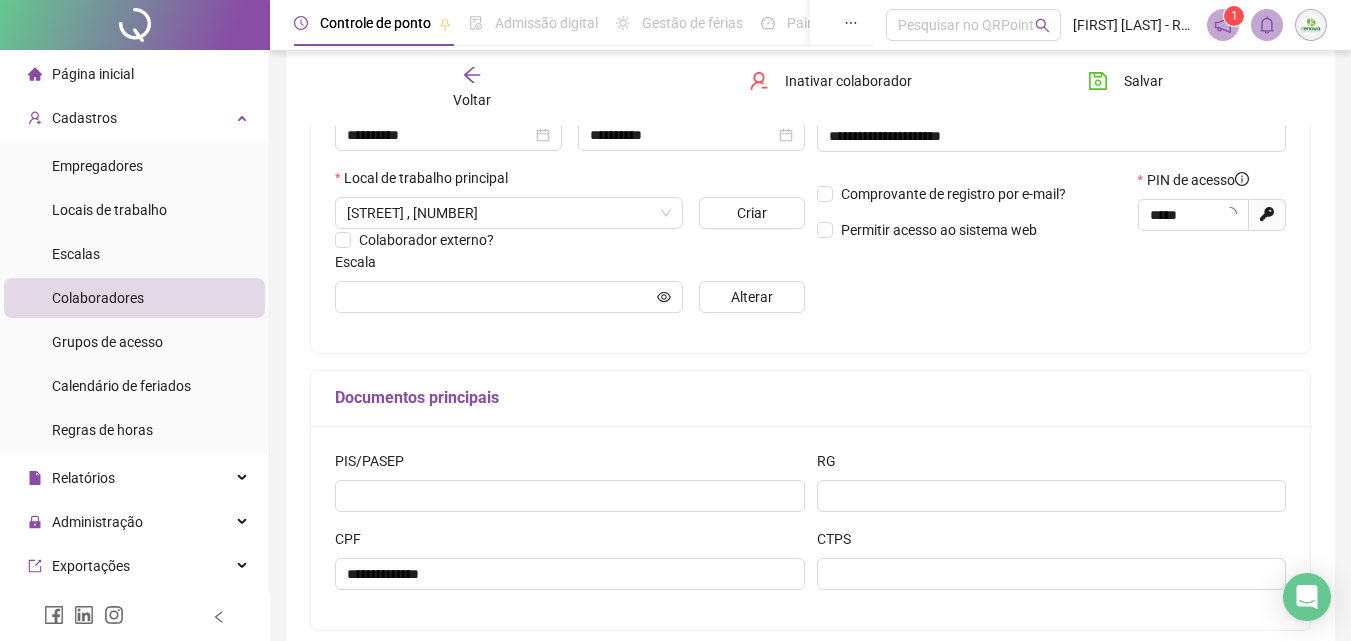 type on "*****" 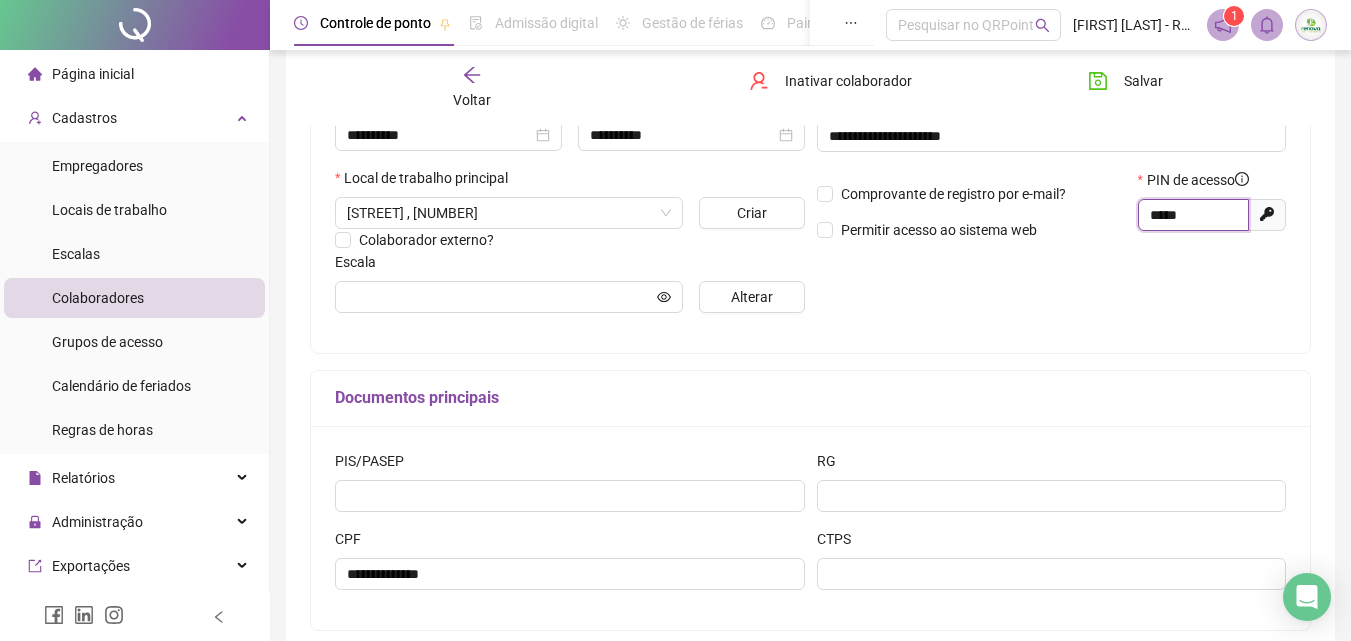drag, startPoint x: 1214, startPoint y: 218, endPoint x: 1148, endPoint y: 224, distance: 66.27216 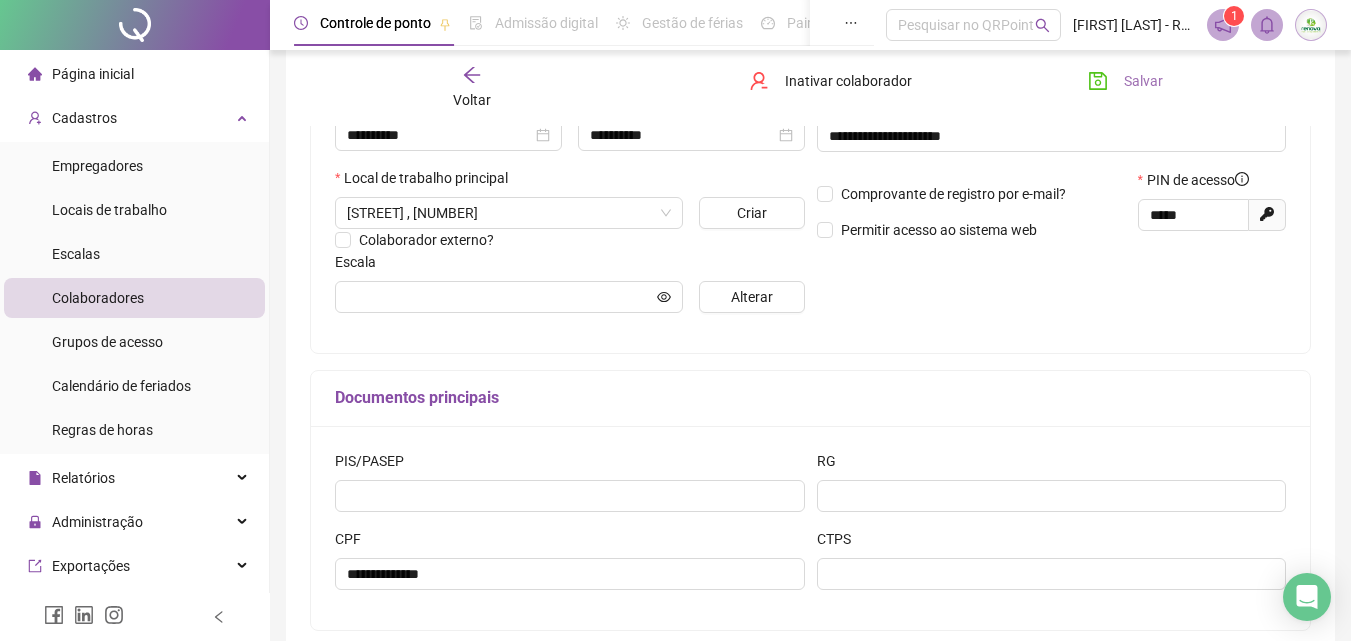 click on "Salvar" at bounding box center [1125, 81] 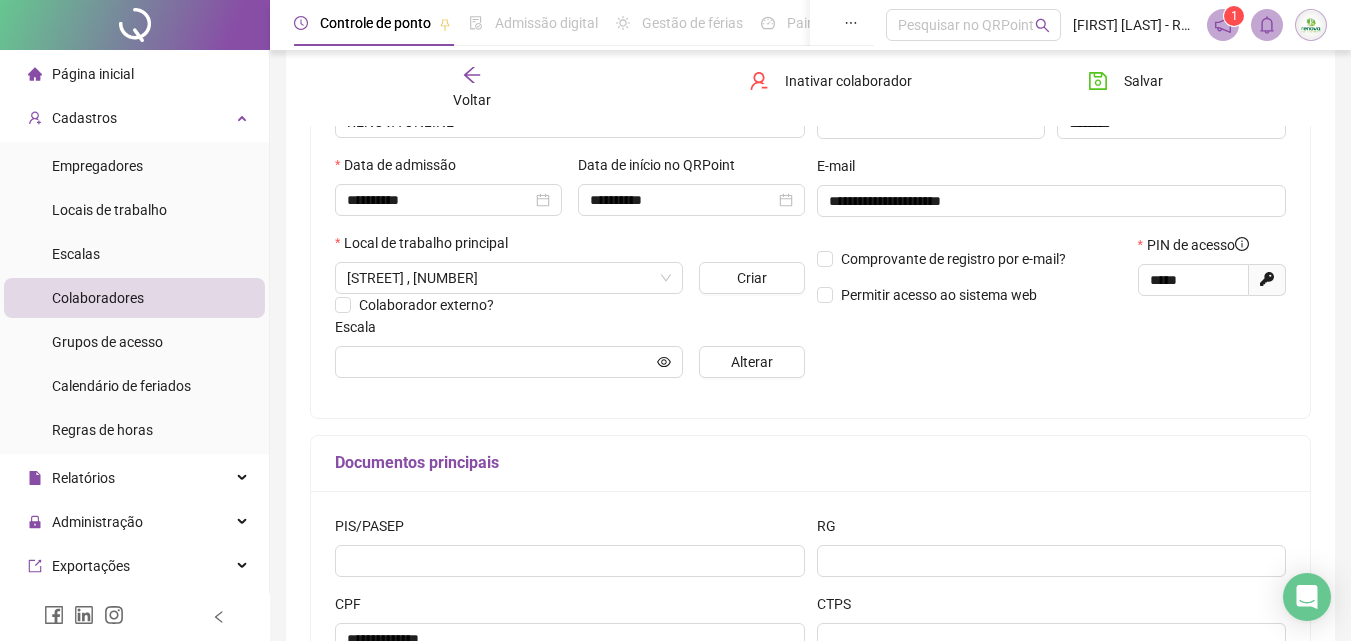 scroll, scrollTop: 300, scrollLeft: 0, axis: vertical 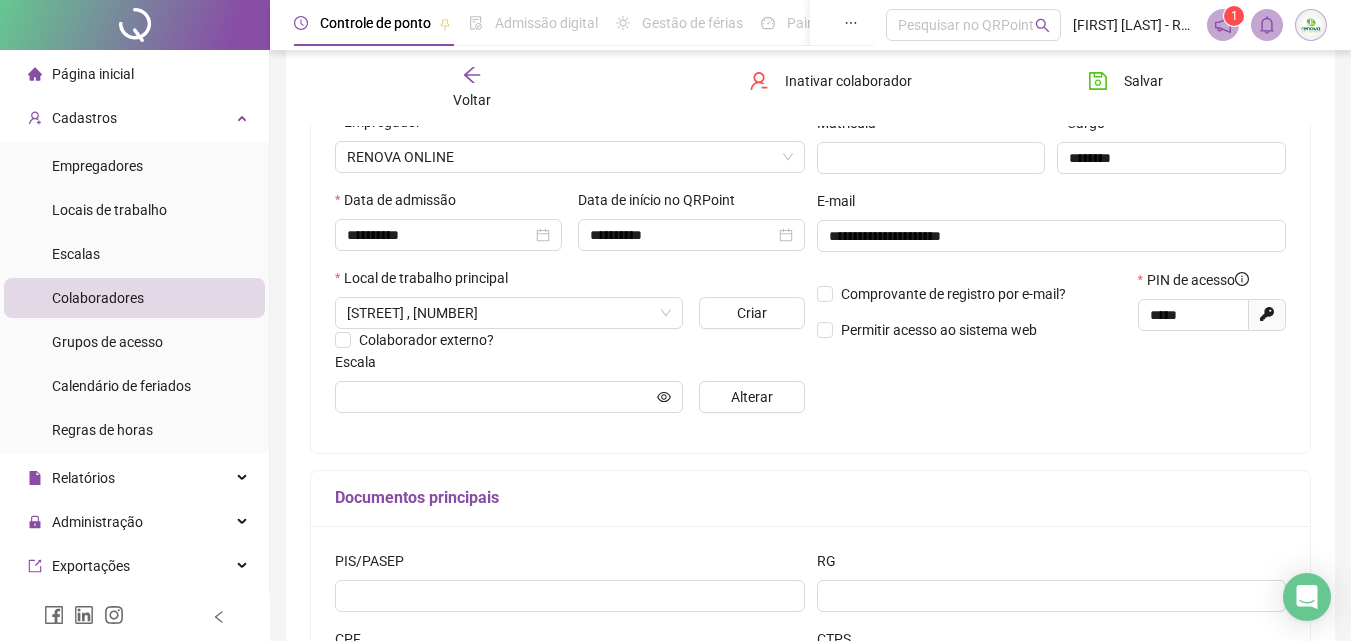 drag, startPoint x: 129, startPoint y: 152, endPoint x: 153, endPoint y: 365, distance: 214.34785 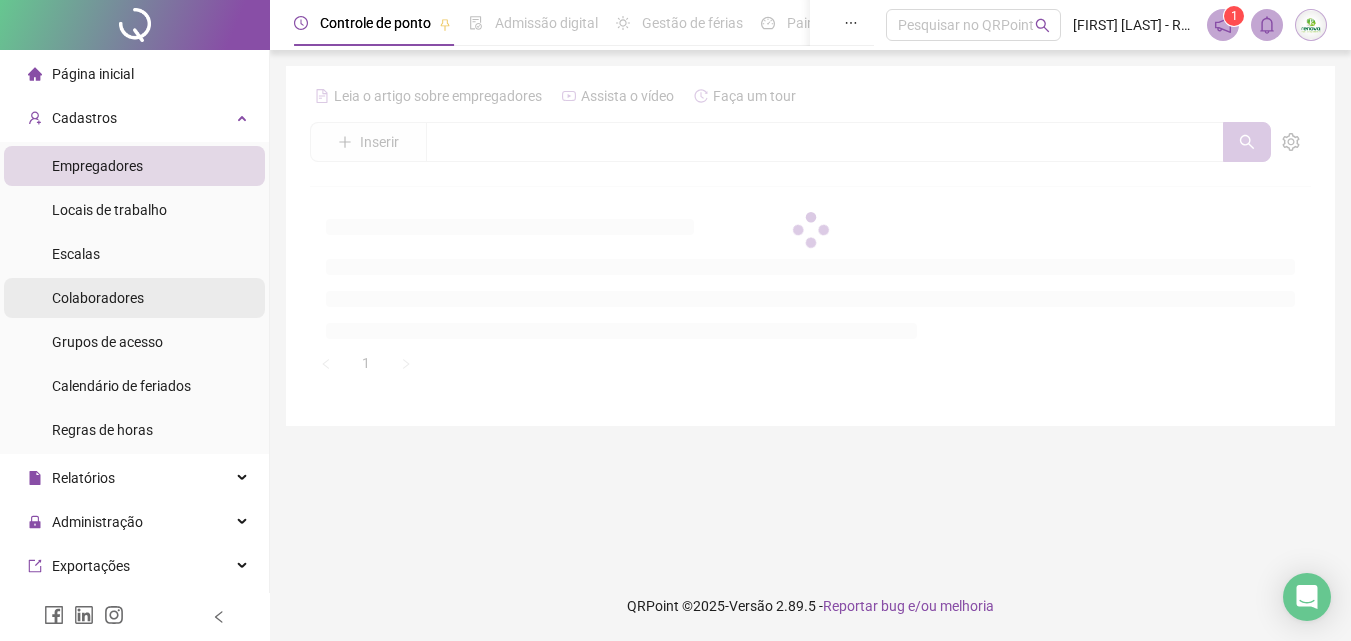 scroll, scrollTop: 0, scrollLeft: 0, axis: both 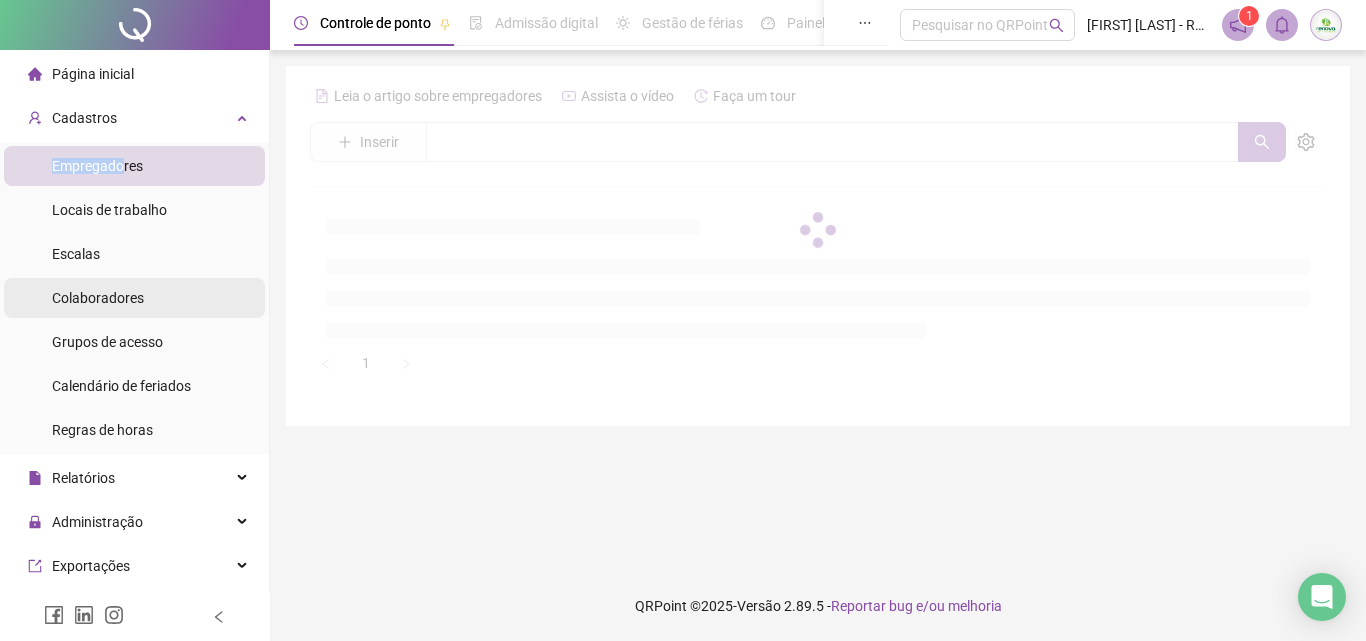 click on "Colaboradores" at bounding box center (98, 298) 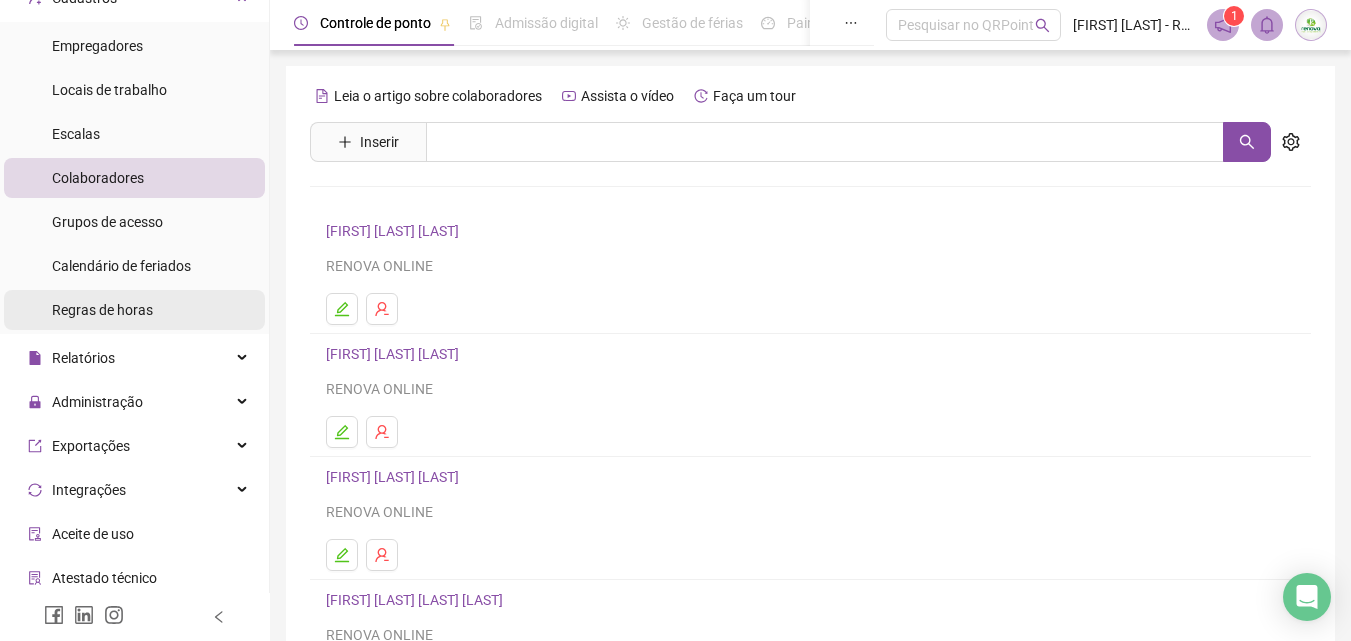 scroll, scrollTop: 257, scrollLeft: 0, axis: vertical 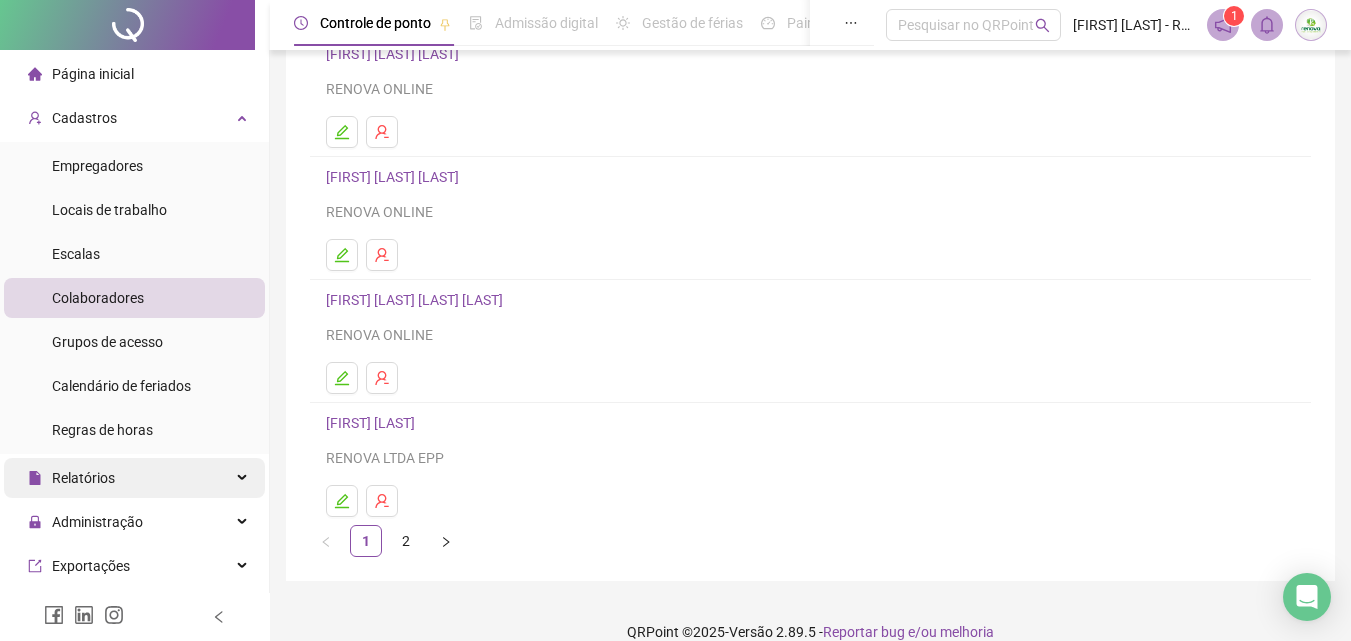 click on "Relatórios" at bounding box center (134, 478) 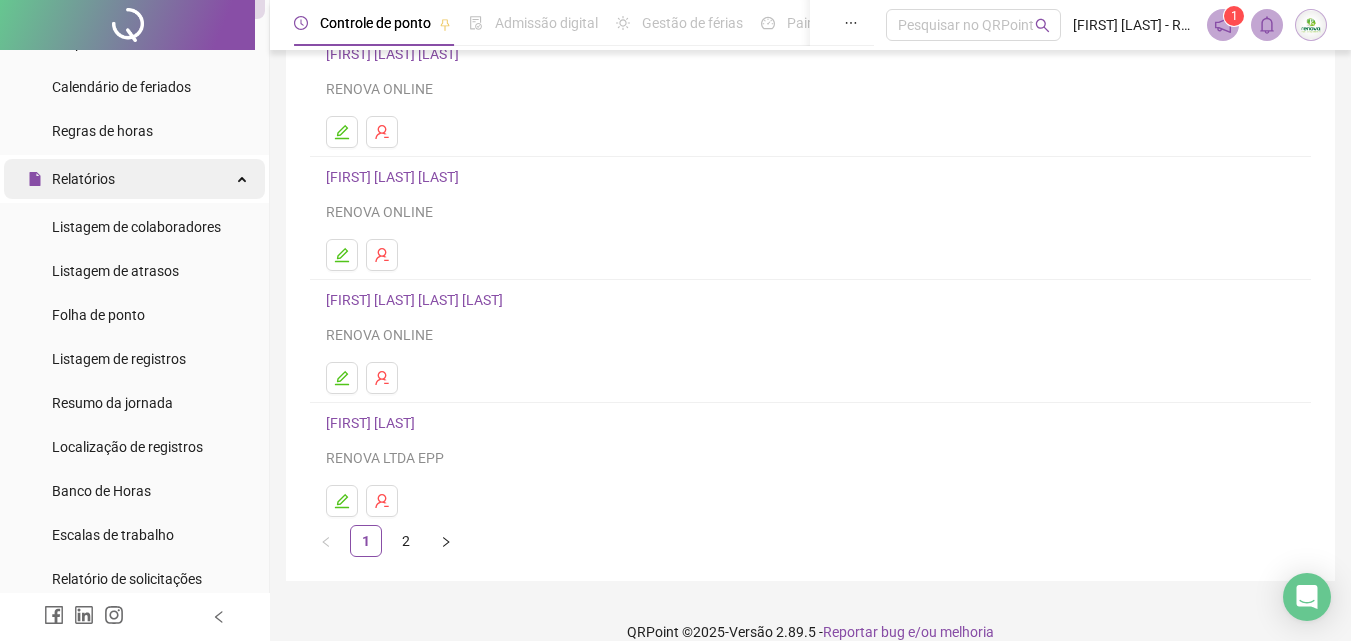 scroll, scrollTop: 300, scrollLeft: 0, axis: vertical 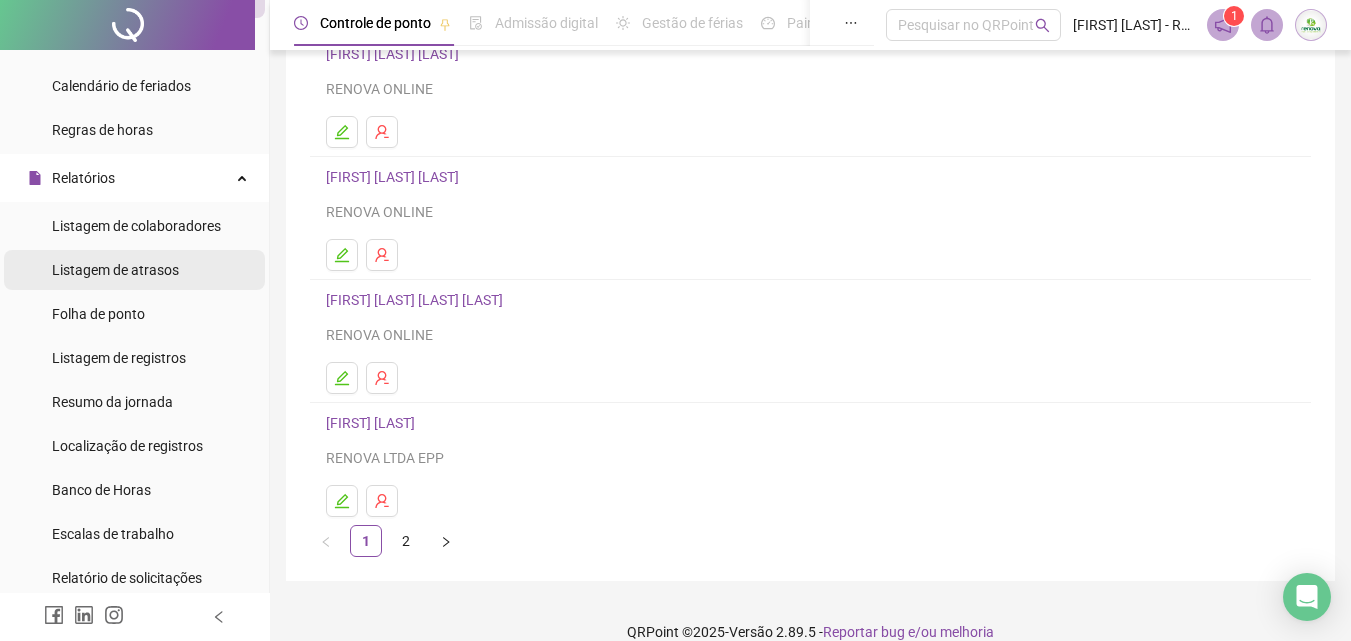 click on "Listagem de atrasos" at bounding box center [115, 270] 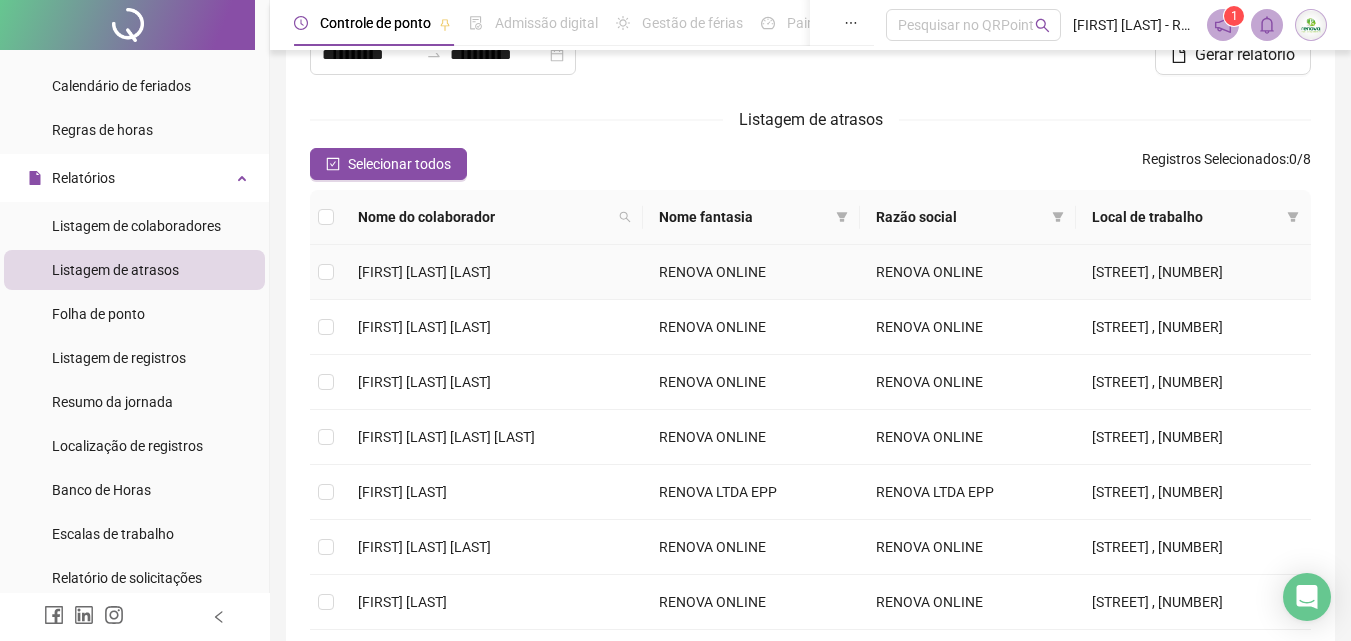 scroll, scrollTop: 200, scrollLeft: 0, axis: vertical 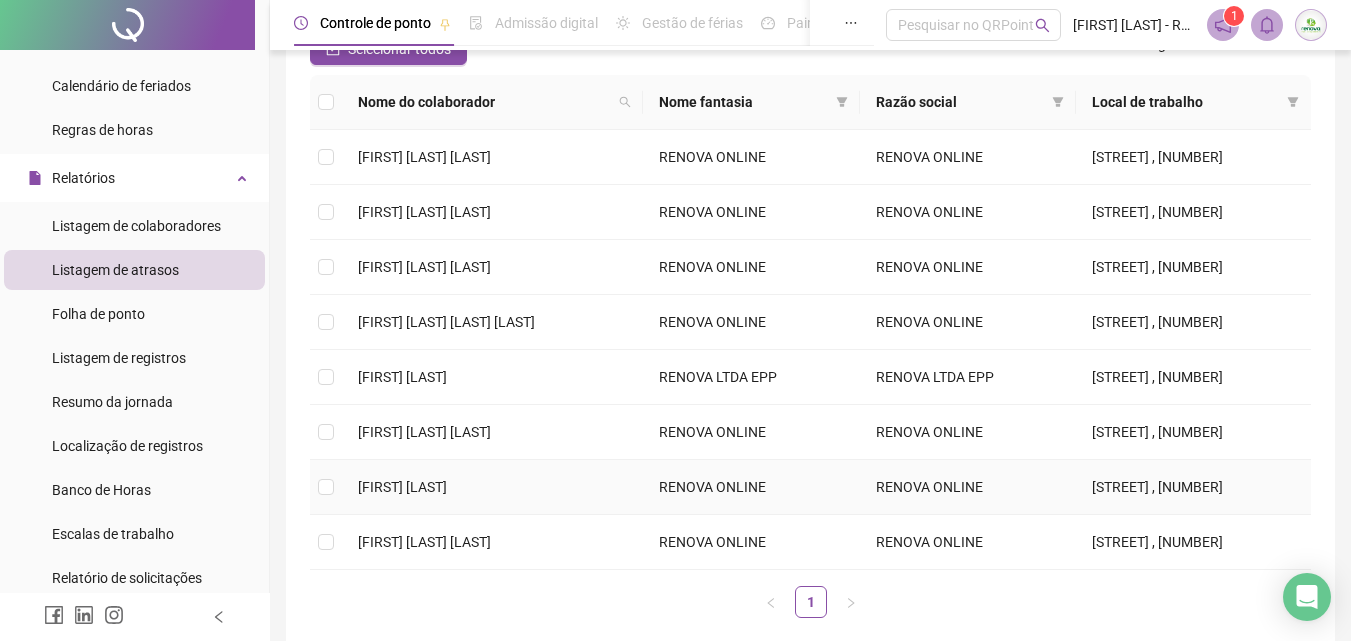 click on "[FIRST] [LAST]" at bounding box center [402, 487] 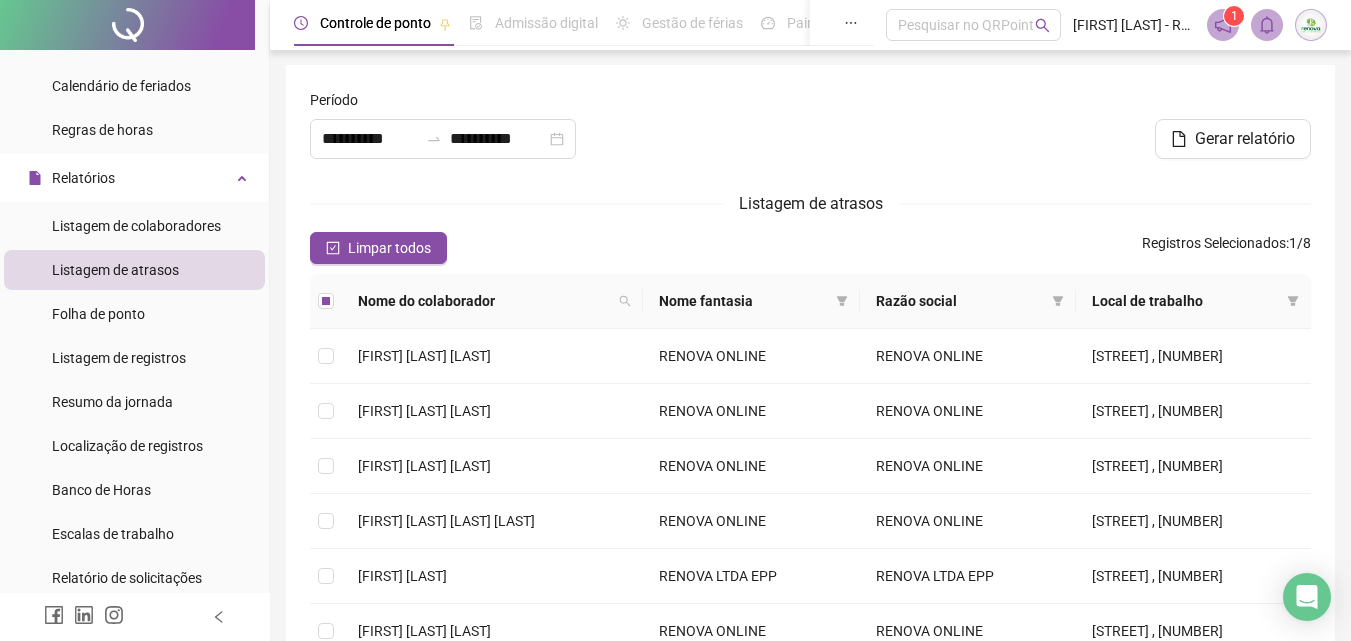 scroll, scrollTop: 0, scrollLeft: 0, axis: both 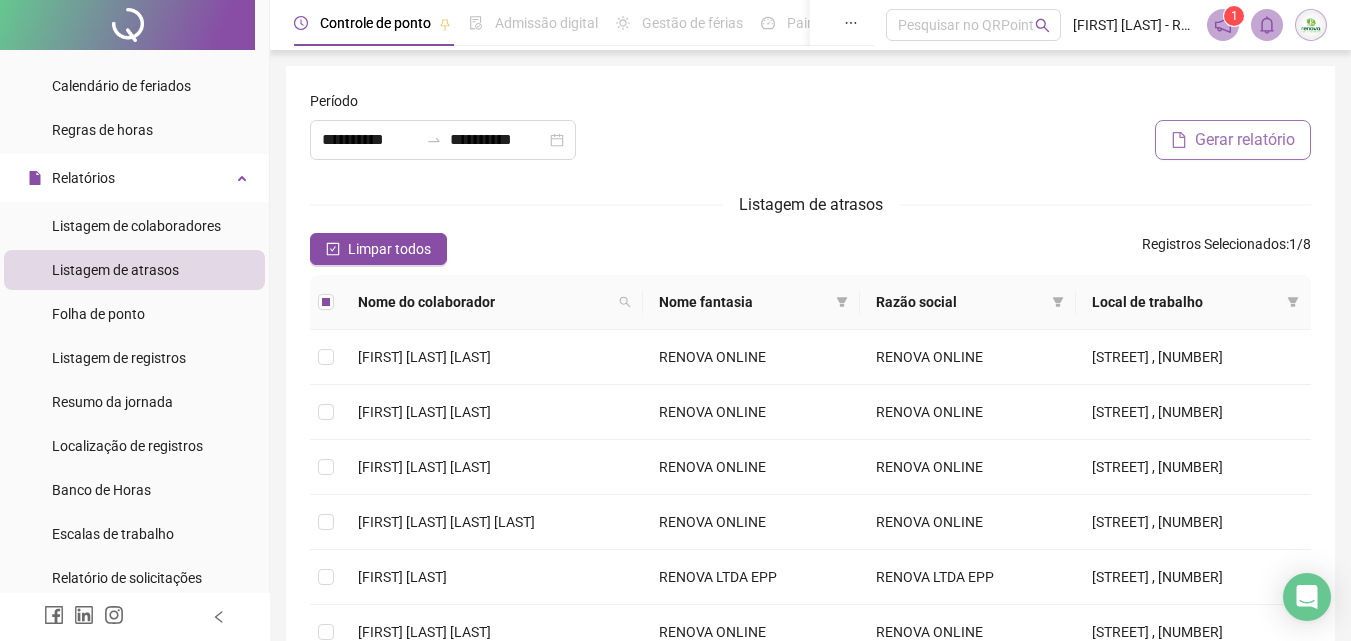 click on "Gerar relatório" at bounding box center [1233, 140] 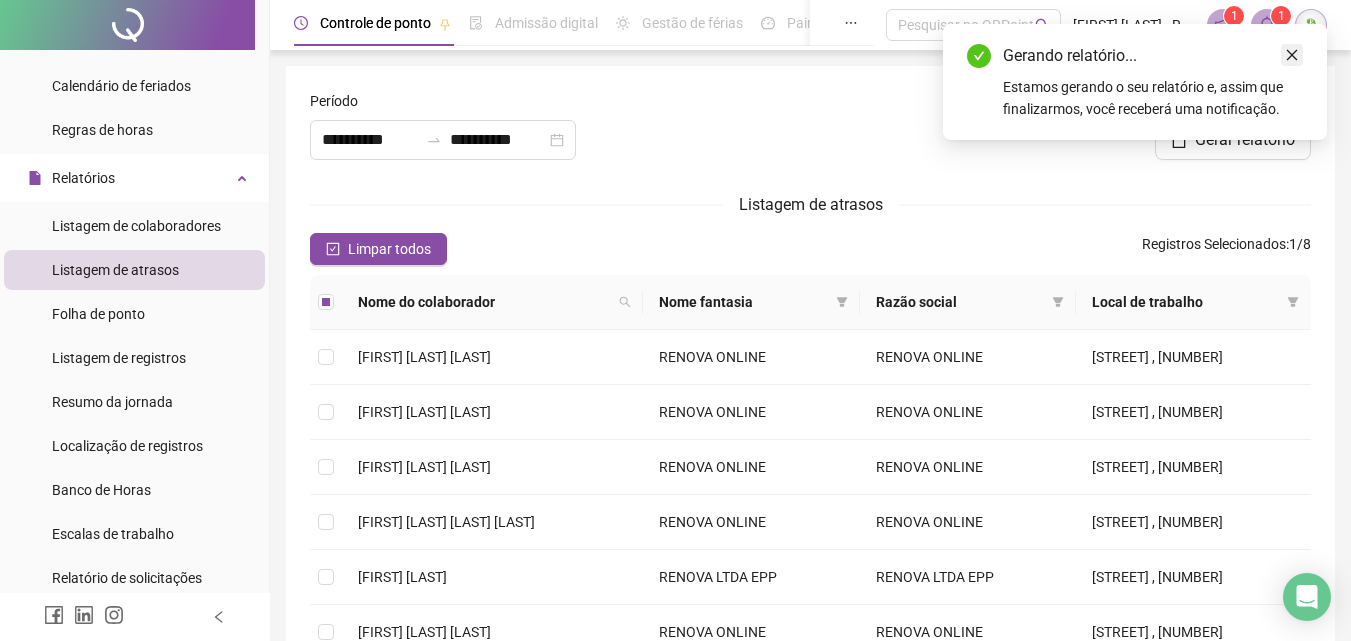 click 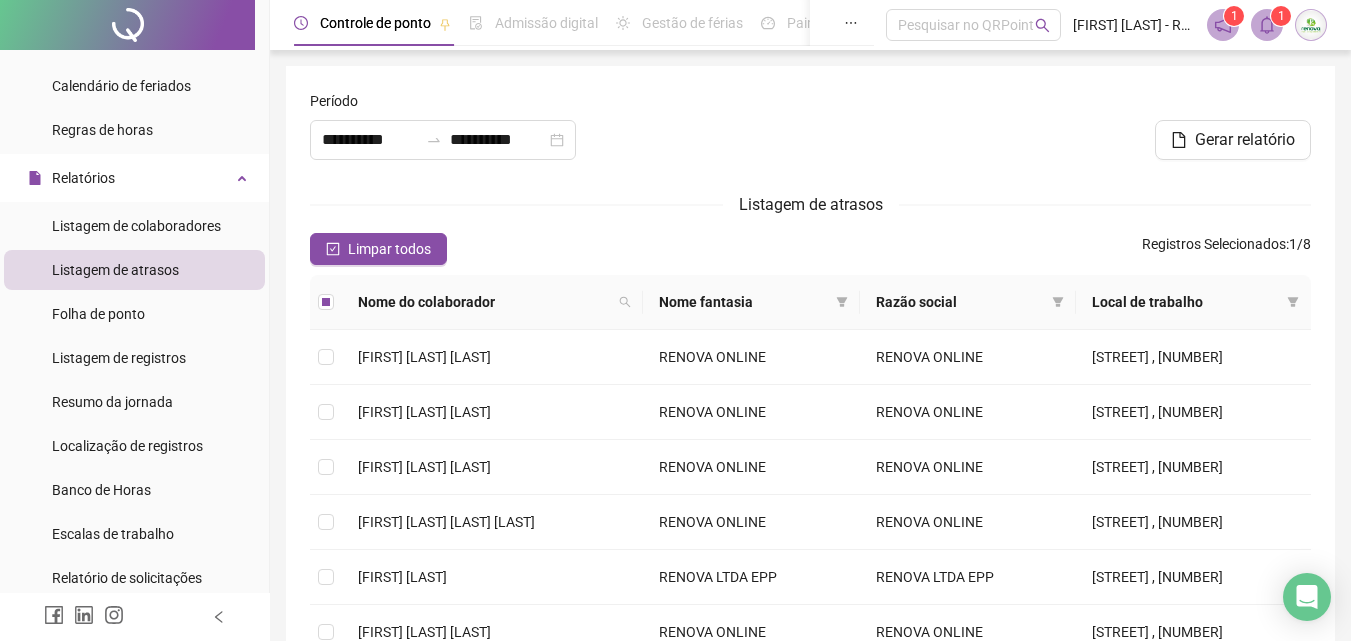 click 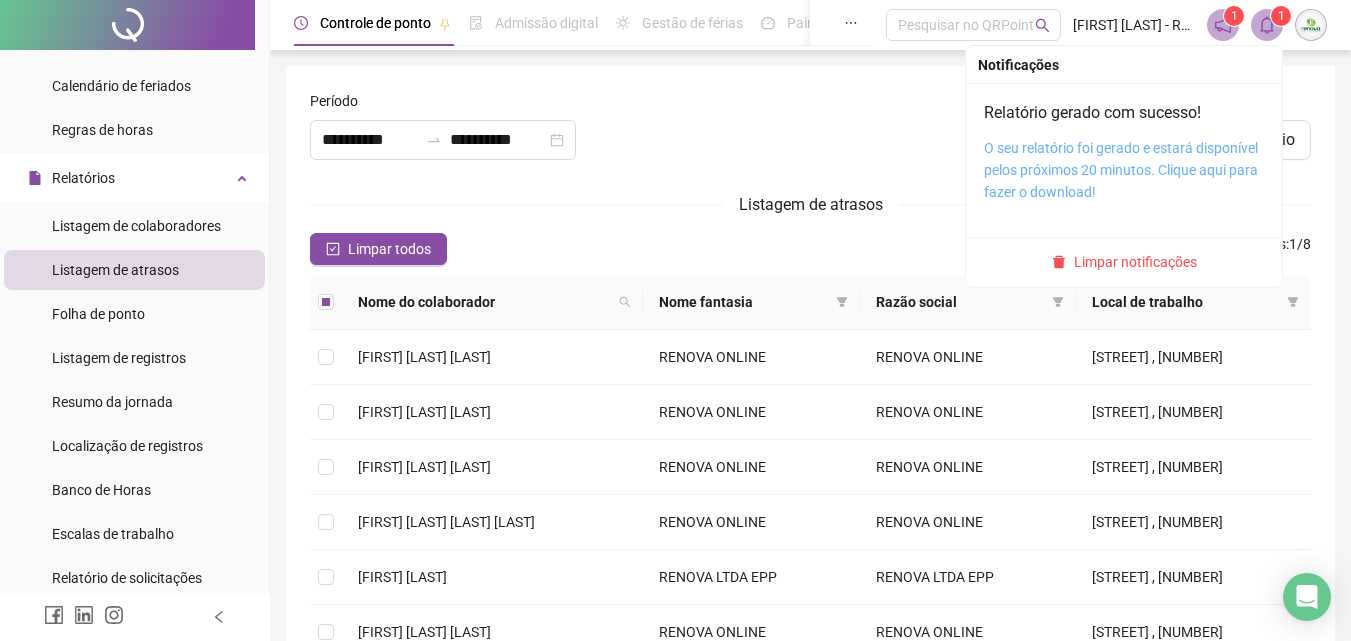click on "O seu relatório foi gerado e estará disponível pelos próximos 20 minutos.
Clique aqui para fazer o download!" at bounding box center [1121, 170] 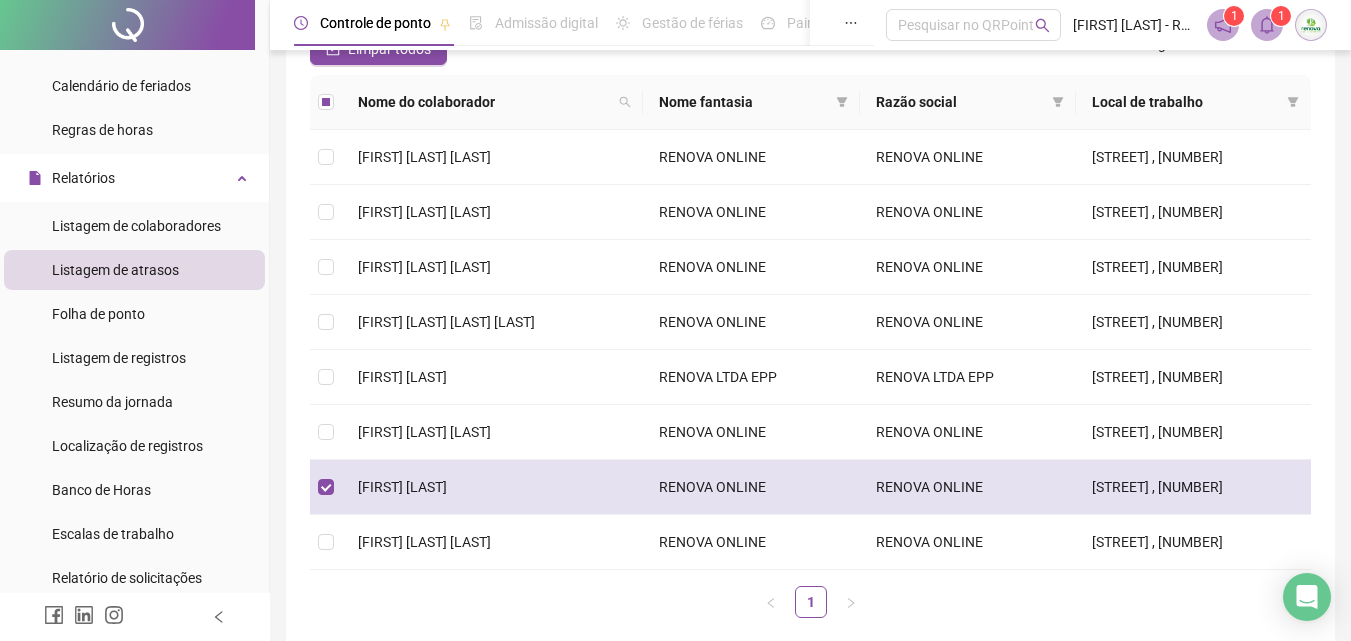 scroll, scrollTop: 3, scrollLeft: 0, axis: vertical 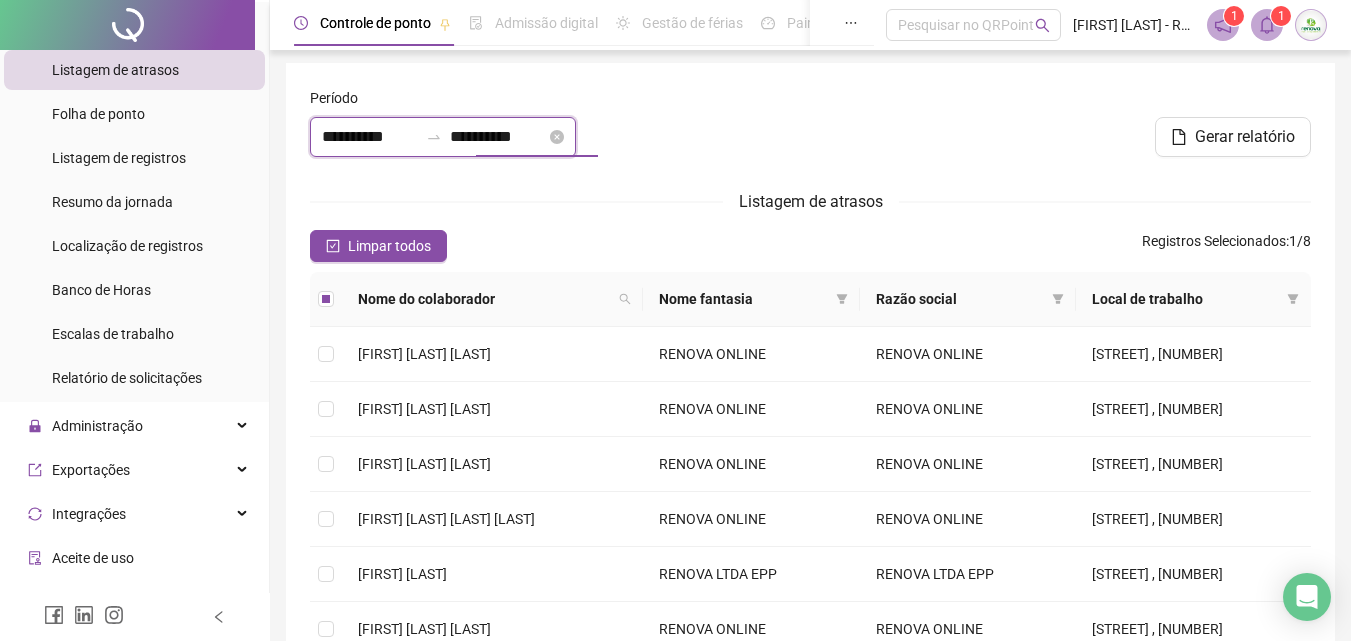 click on "**********" at bounding box center [498, 137] 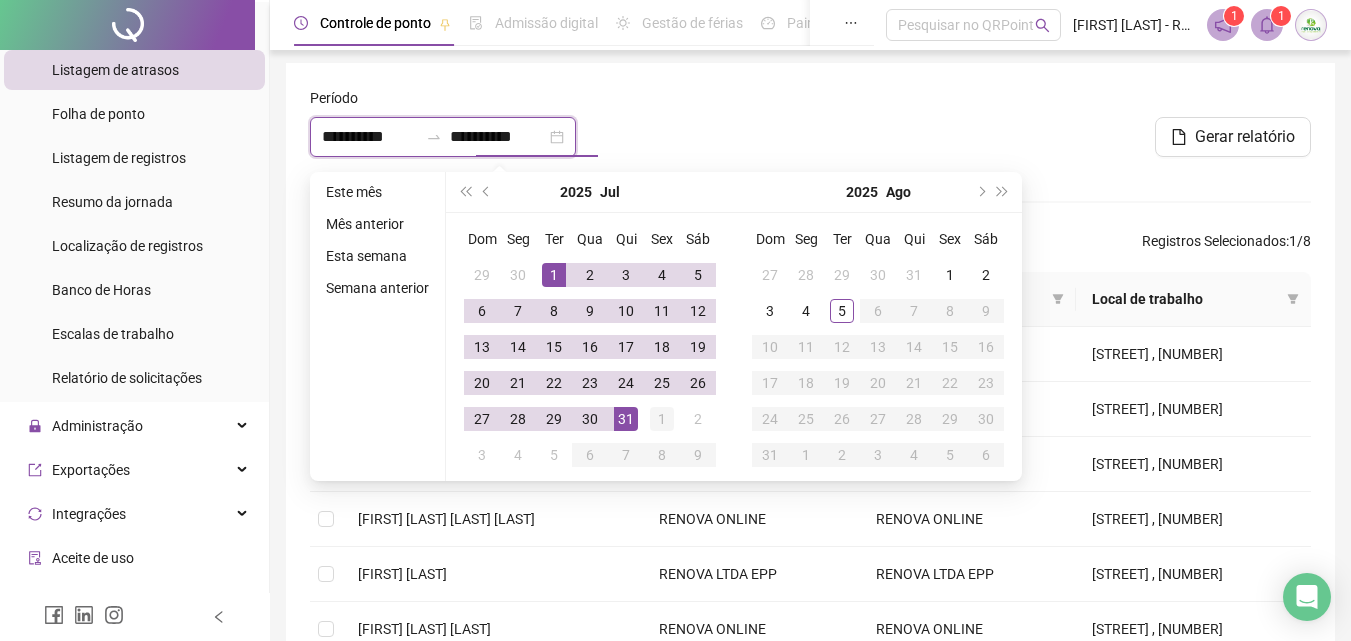 type on "**********" 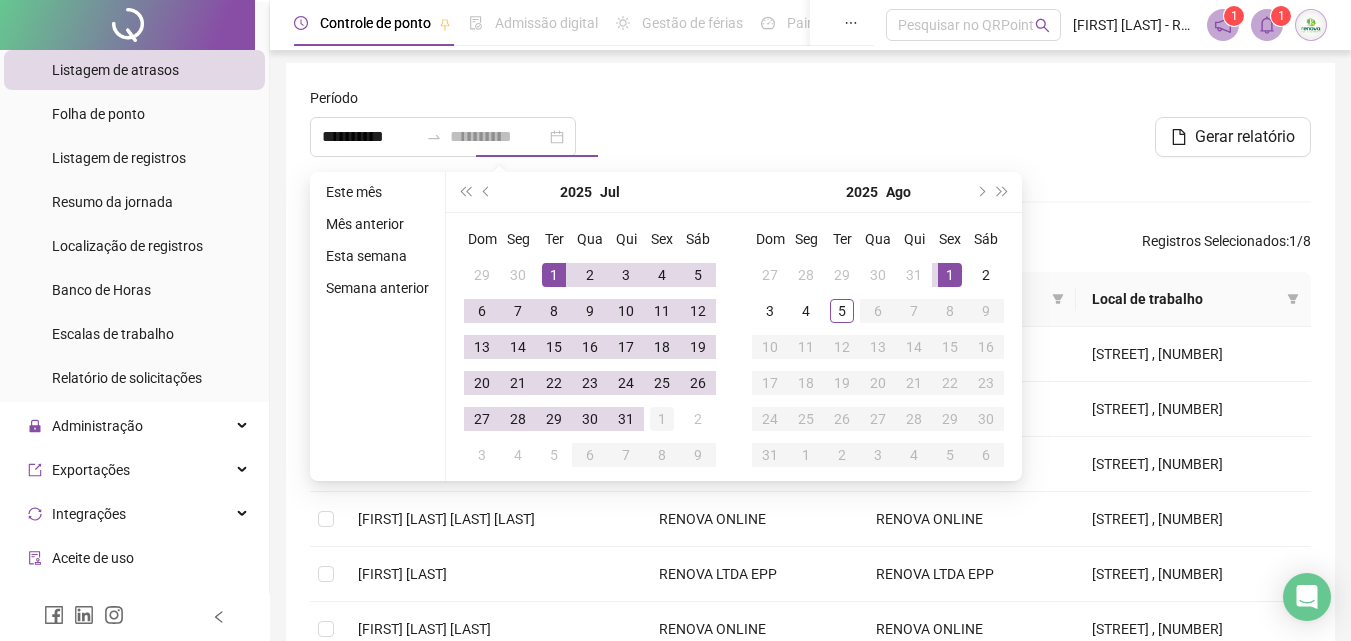 click on "1" at bounding box center [662, 419] 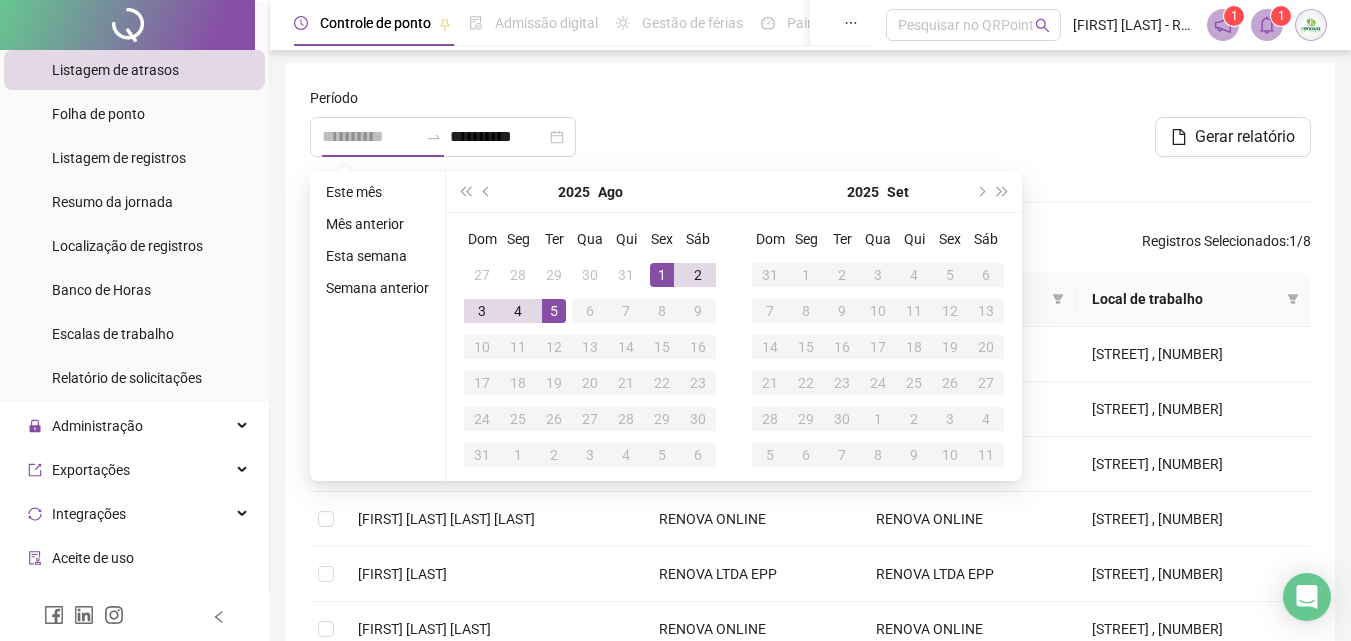 click on "5" at bounding box center (554, 311) 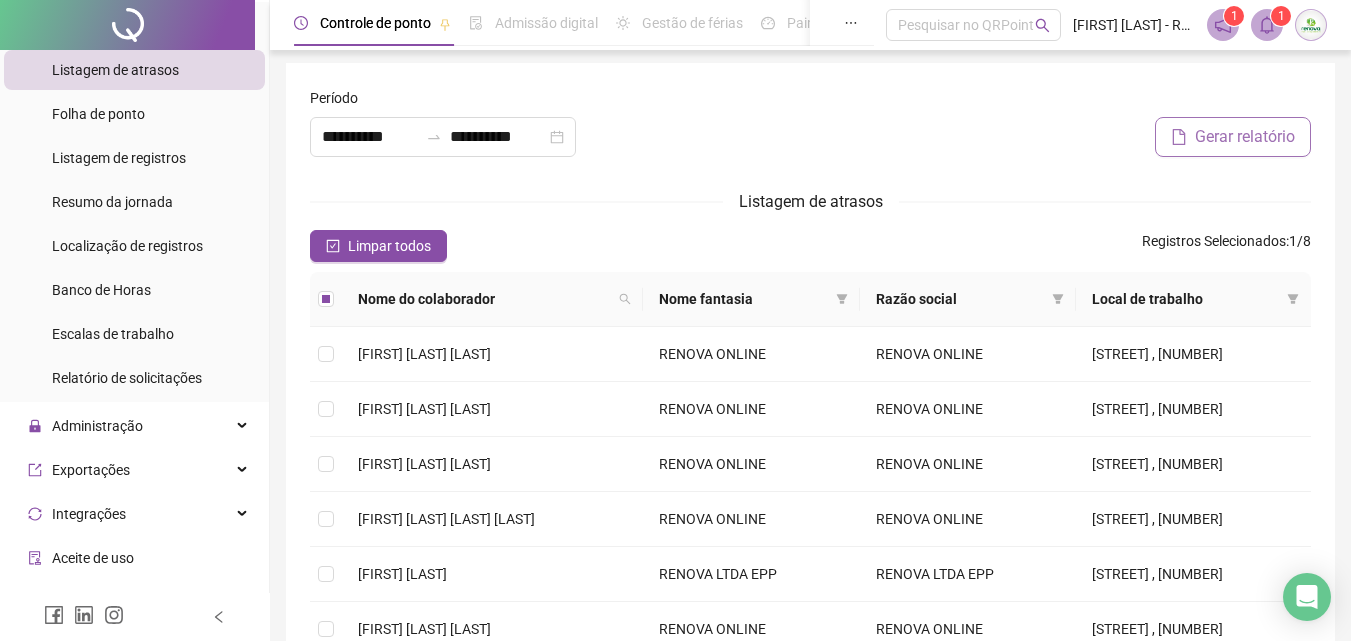 click on "Gerar relatório" at bounding box center [1245, 137] 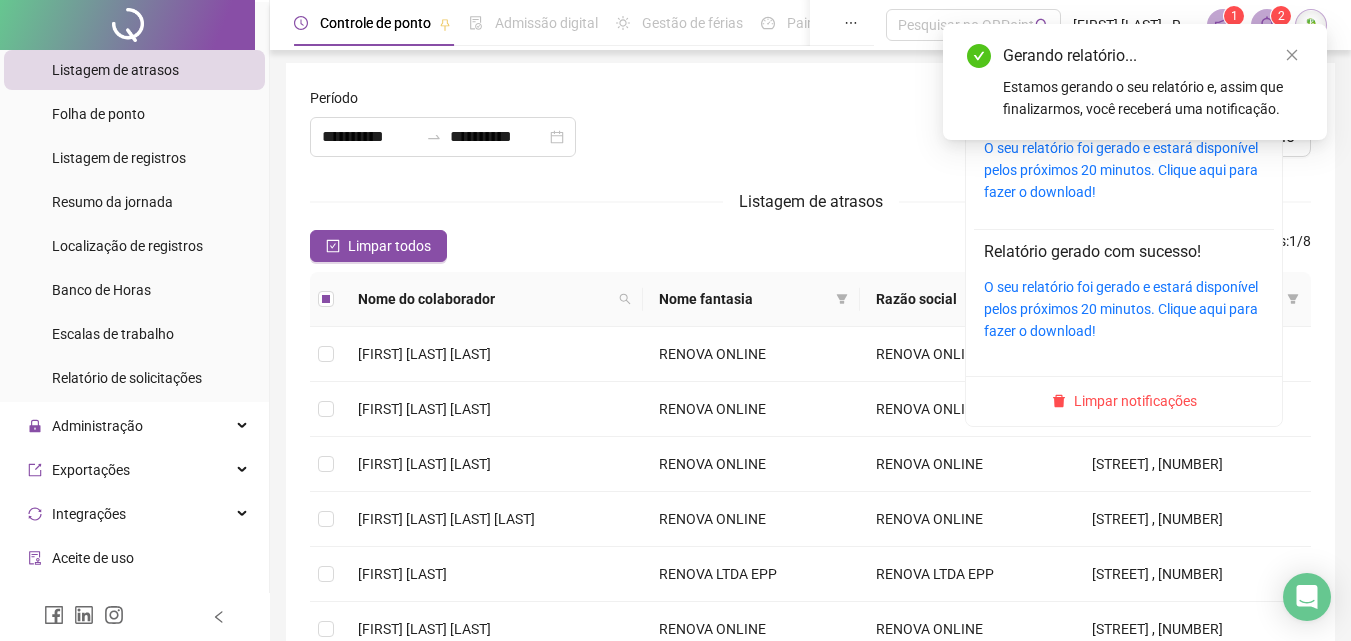 click 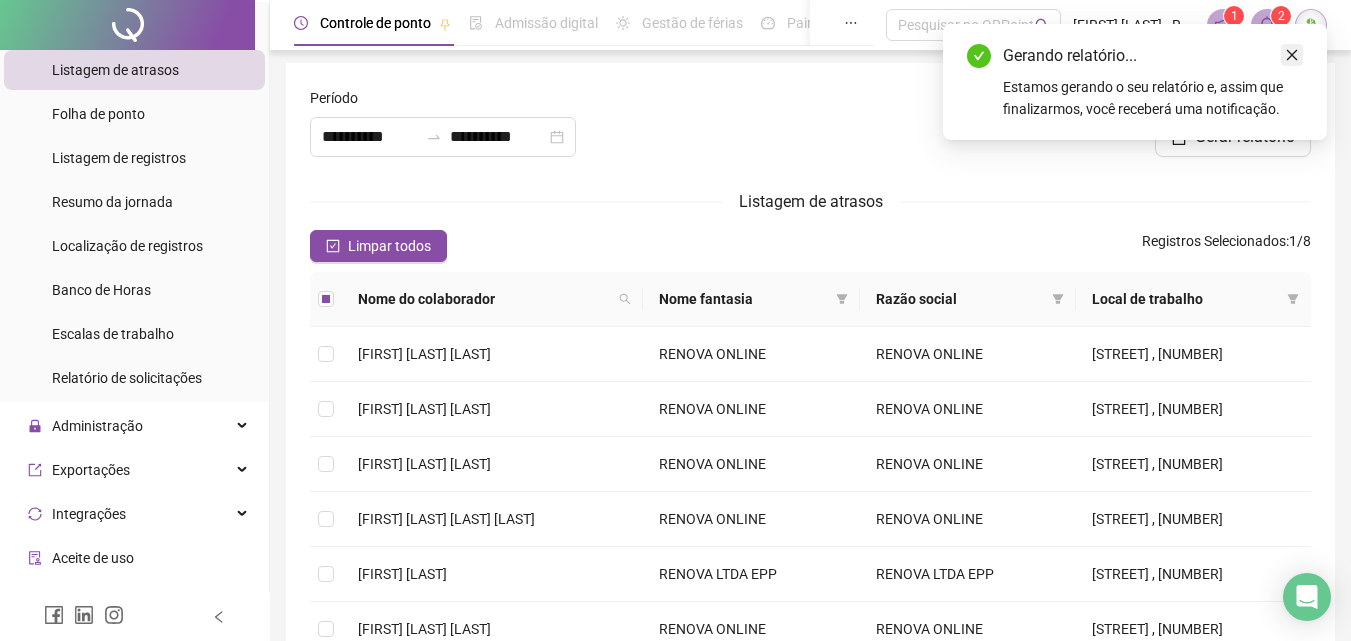 click 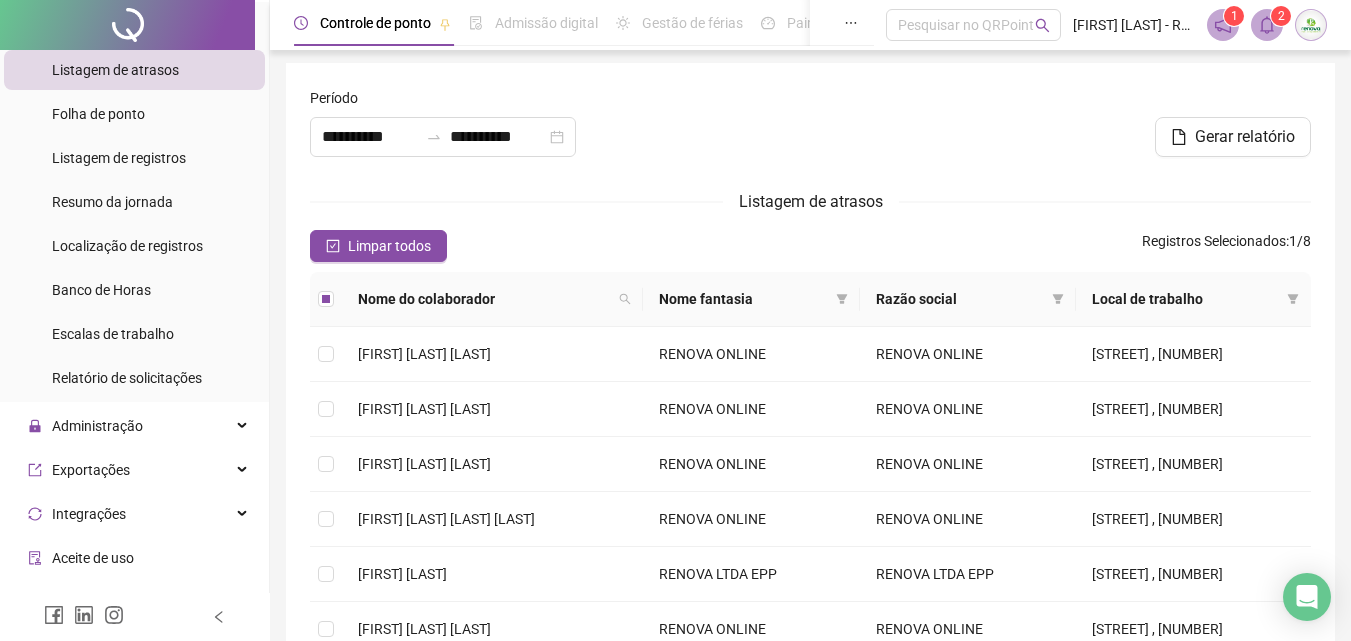 click on "2" at bounding box center [1281, 16] 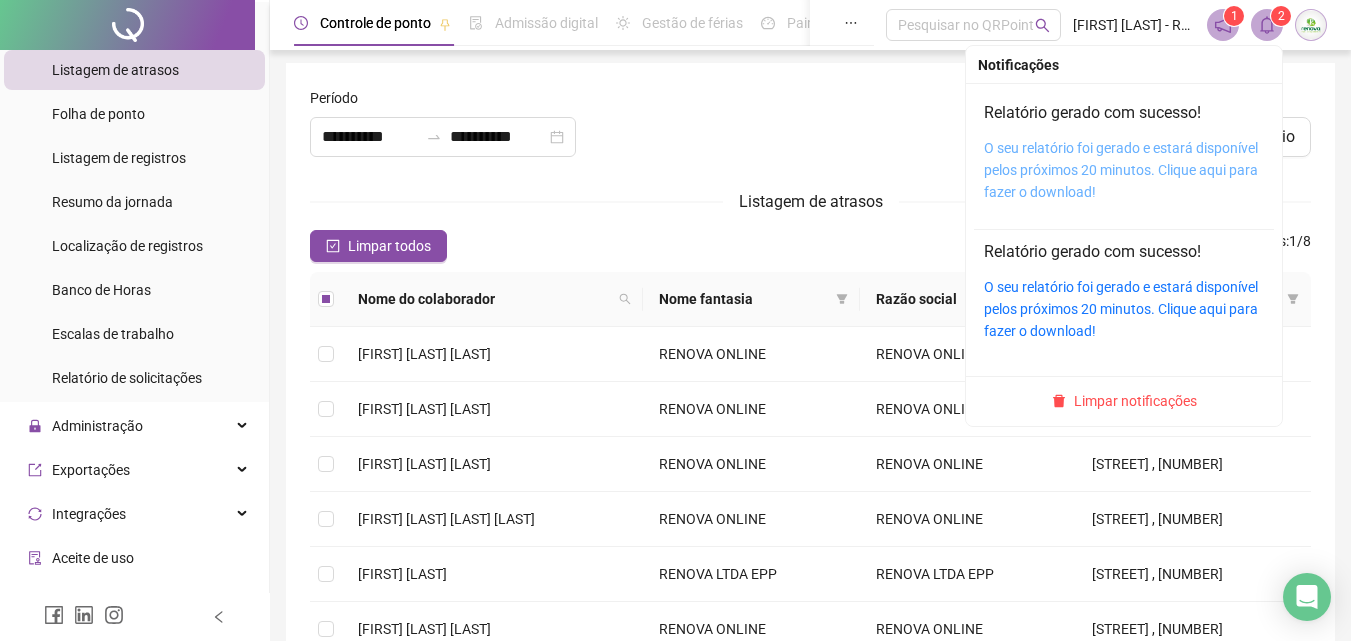 click on "O seu relatório foi gerado e estará disponível pelos próximos 20 minutos.
Clique aqui para fazer o download!" at bounding box center (1121, 170) 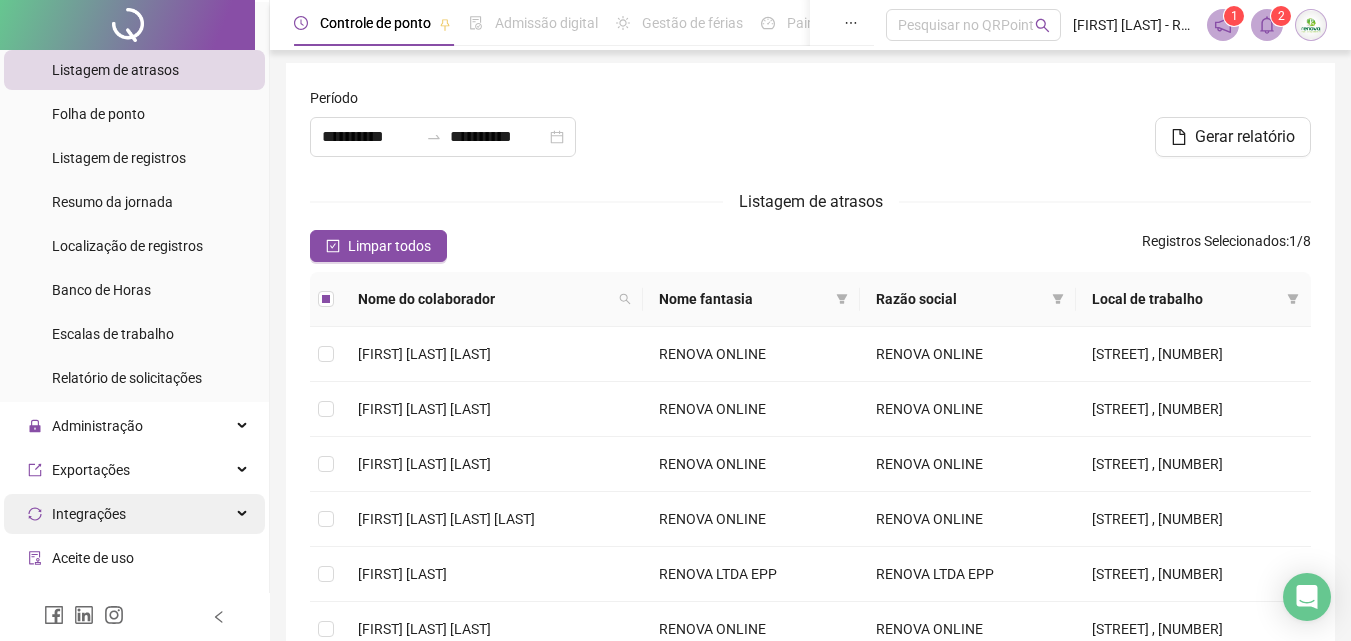 scroll, scrollTop: 661, scrollLeft: 0, axis: vertical 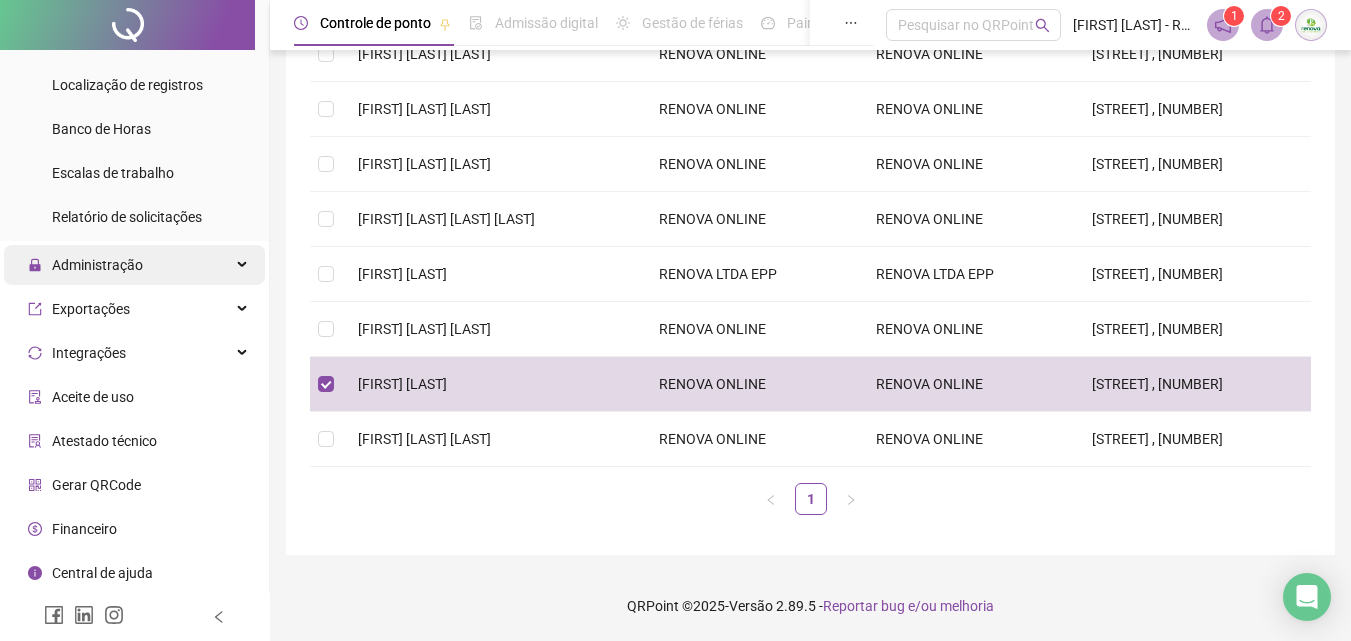 click on "Administração" at bounding box center [97, 265] 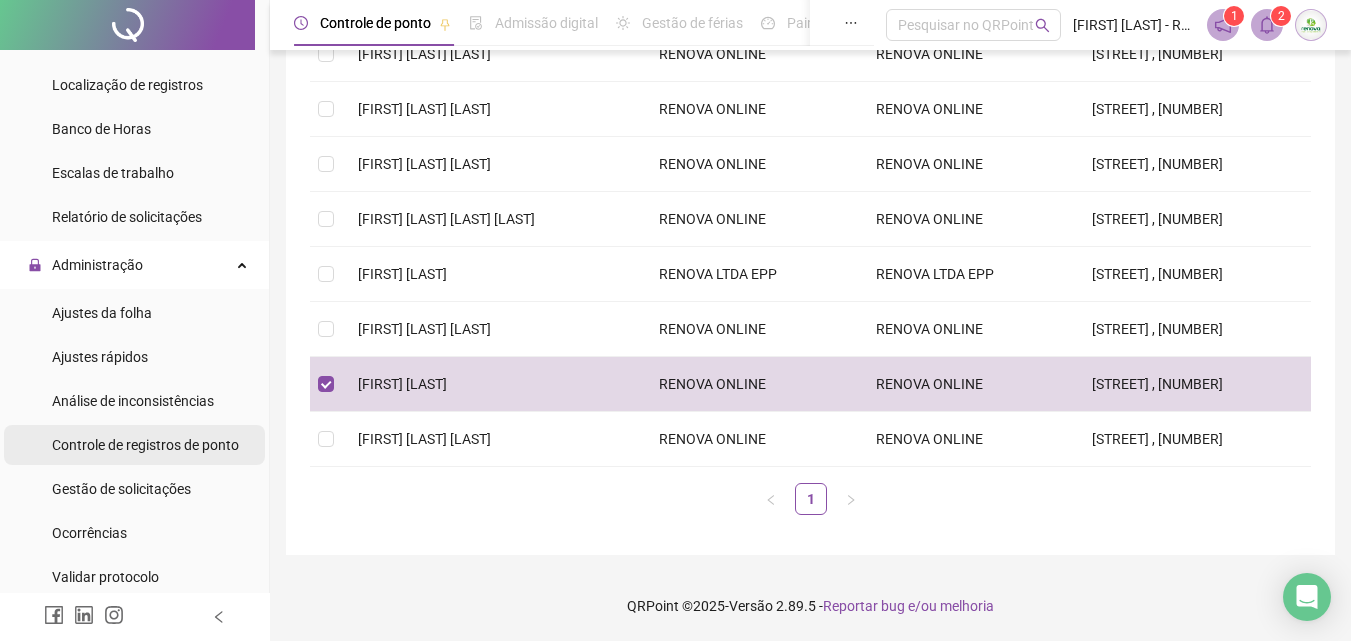 click on "Controle de registros de ponto" at bounding box center (145, 445) 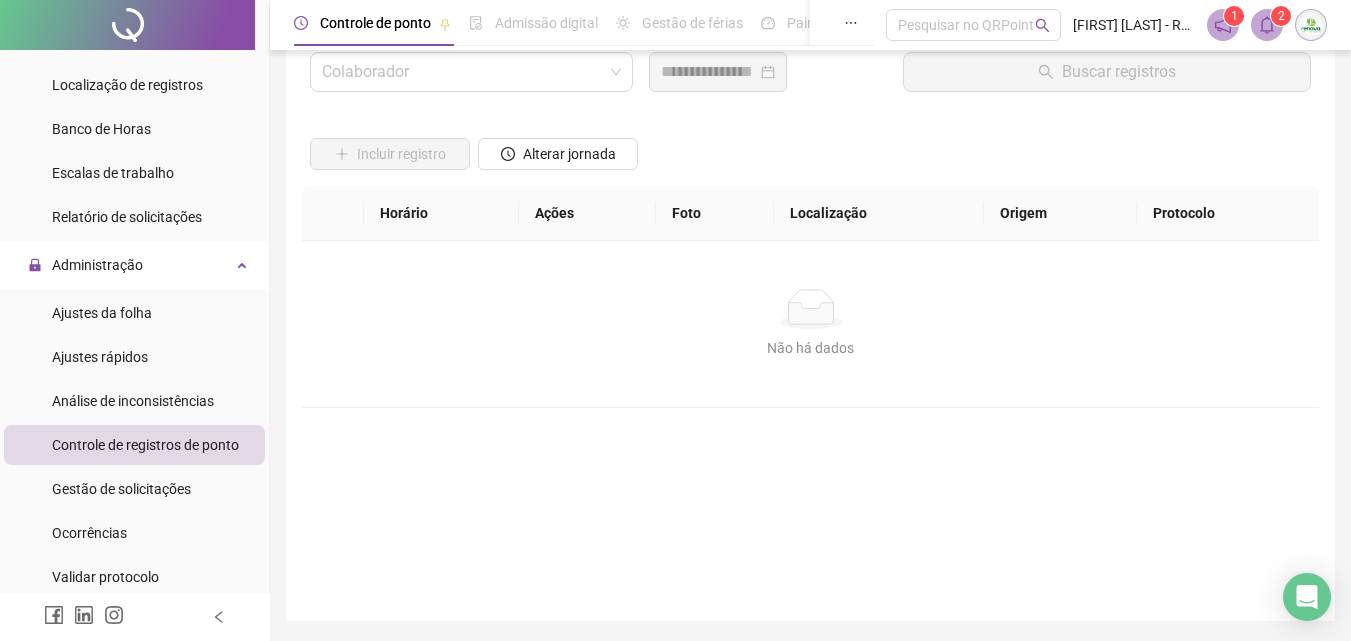 scroll, scrollTop: 0, scrollLeft: 0, axis: both 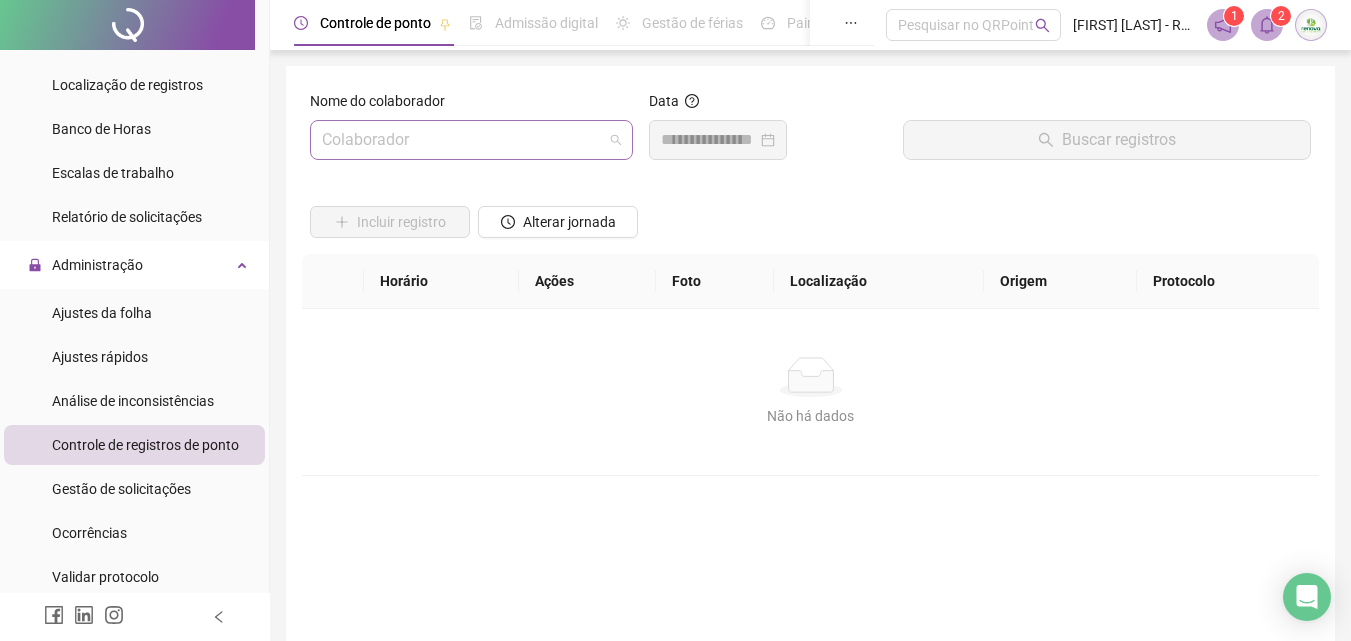 click at bounding box center [462, 140] 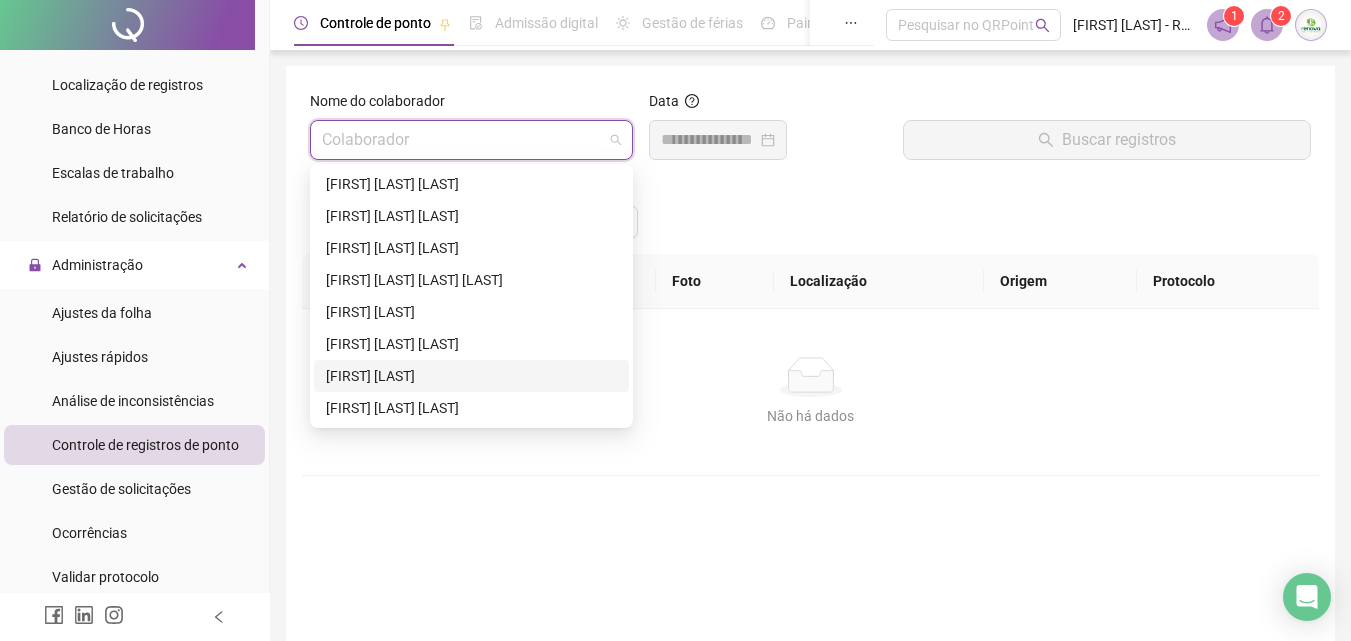 click on "[FIRST] [LAST]" at bounding box center [471, 376] 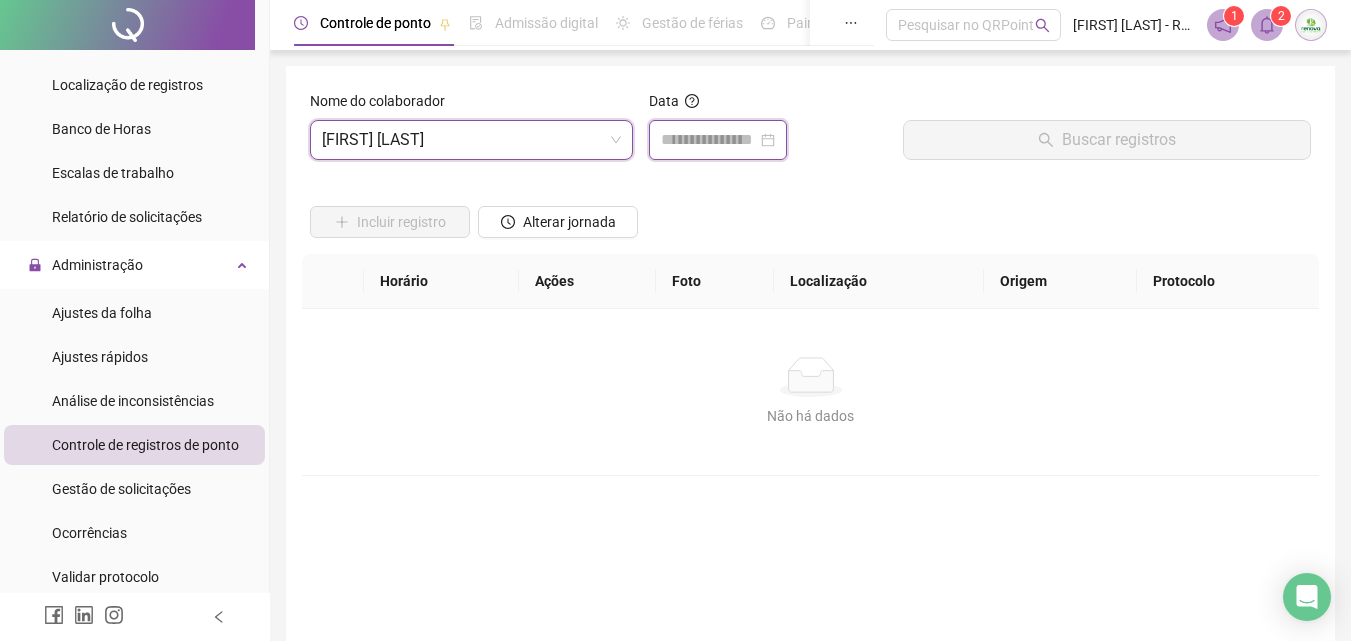 click at bounding box center [709, 140] 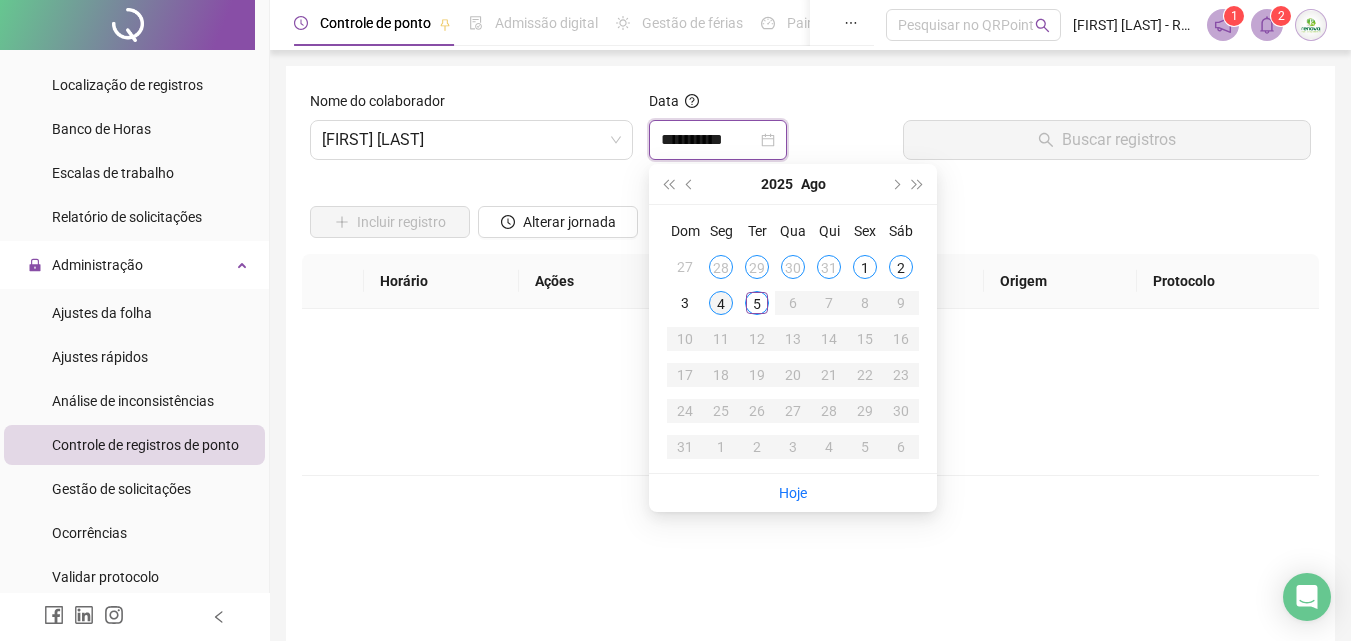 type on "**********" 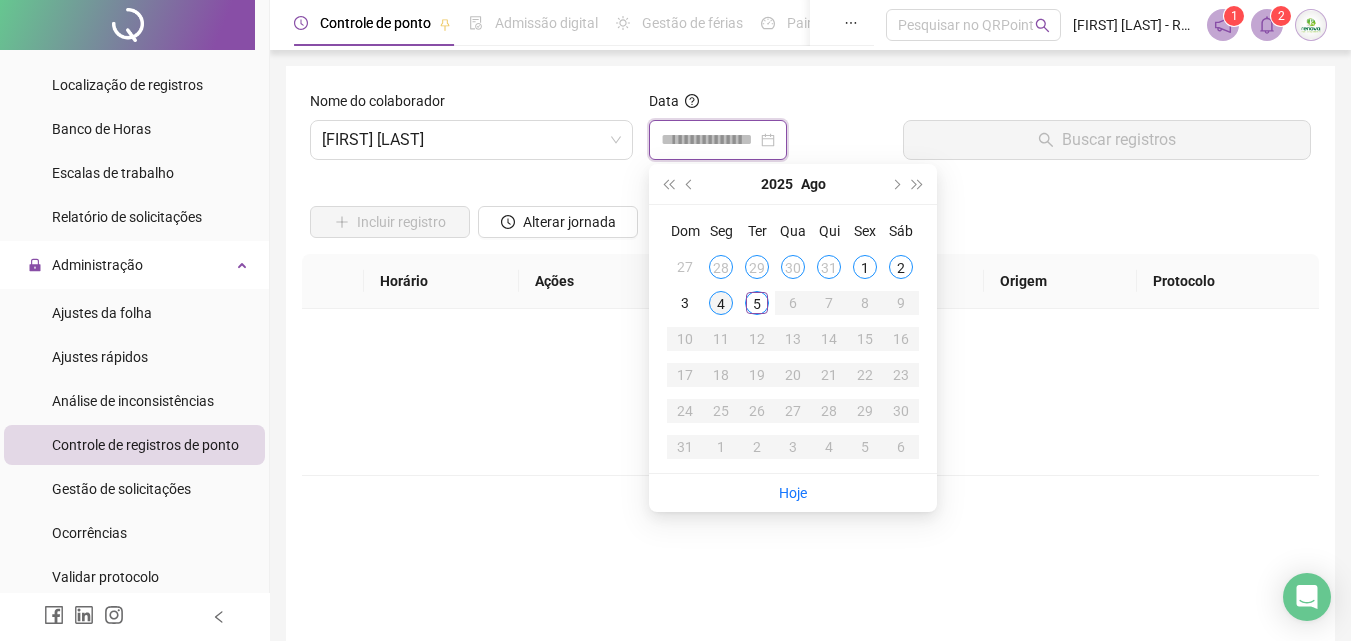 type on "**********" 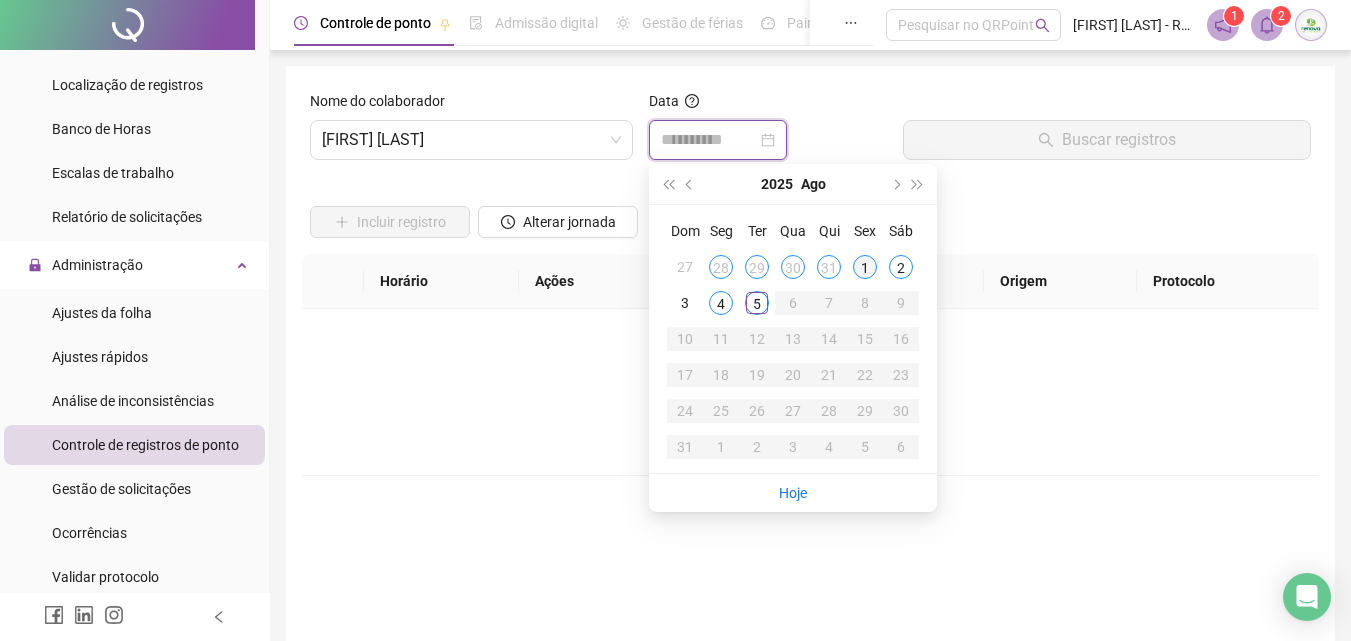 type on "**********" 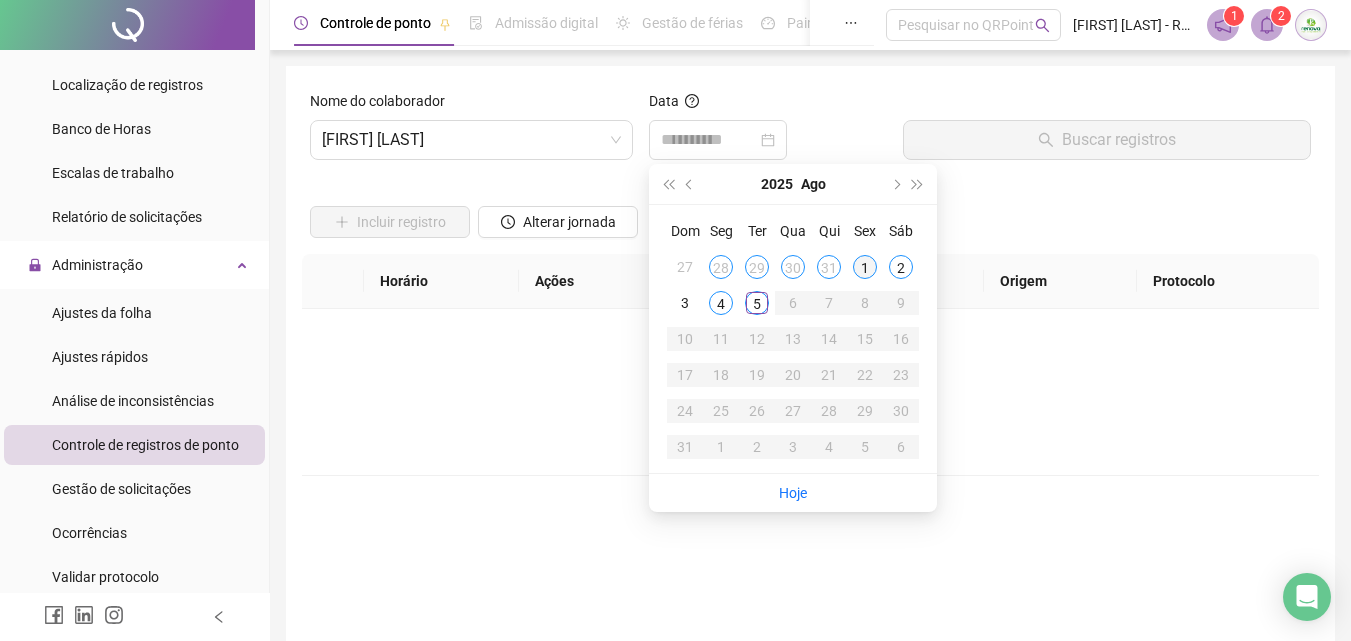click on "1" at bounding box center (865, 267) 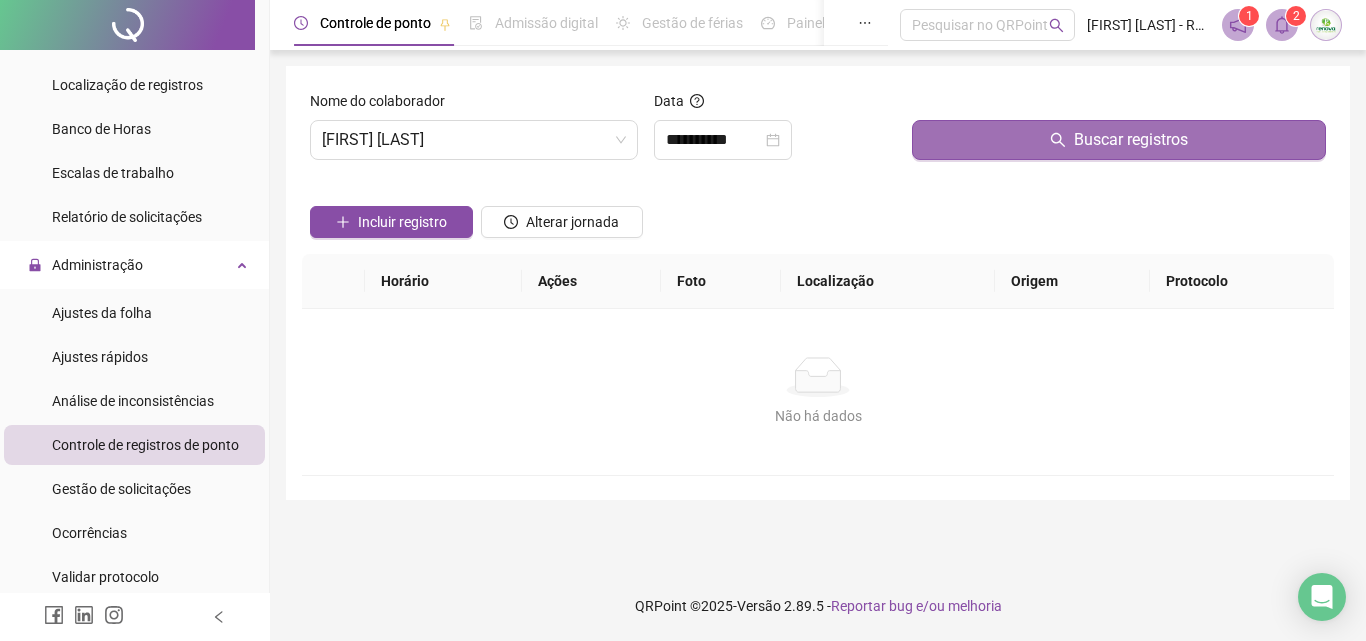 click on "Buscar registros" at bounding box center (1131, 140) 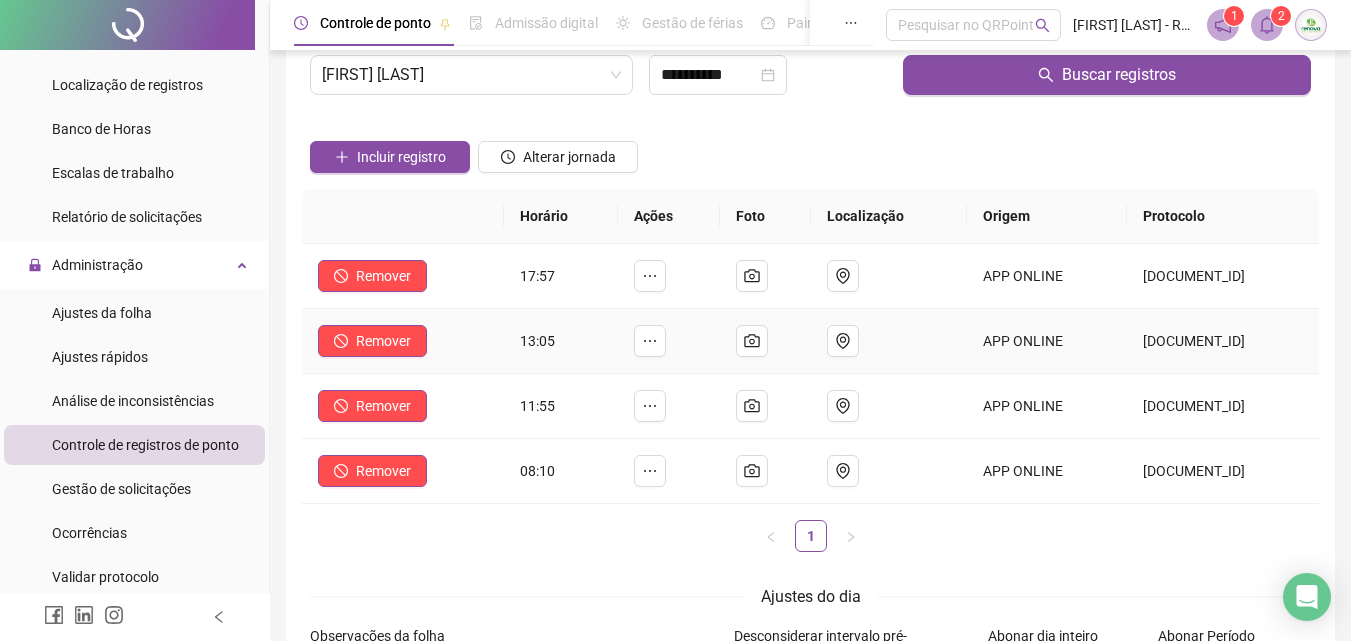scroll, scrollTop: 100, scrollLeft: 0, axis: vertical 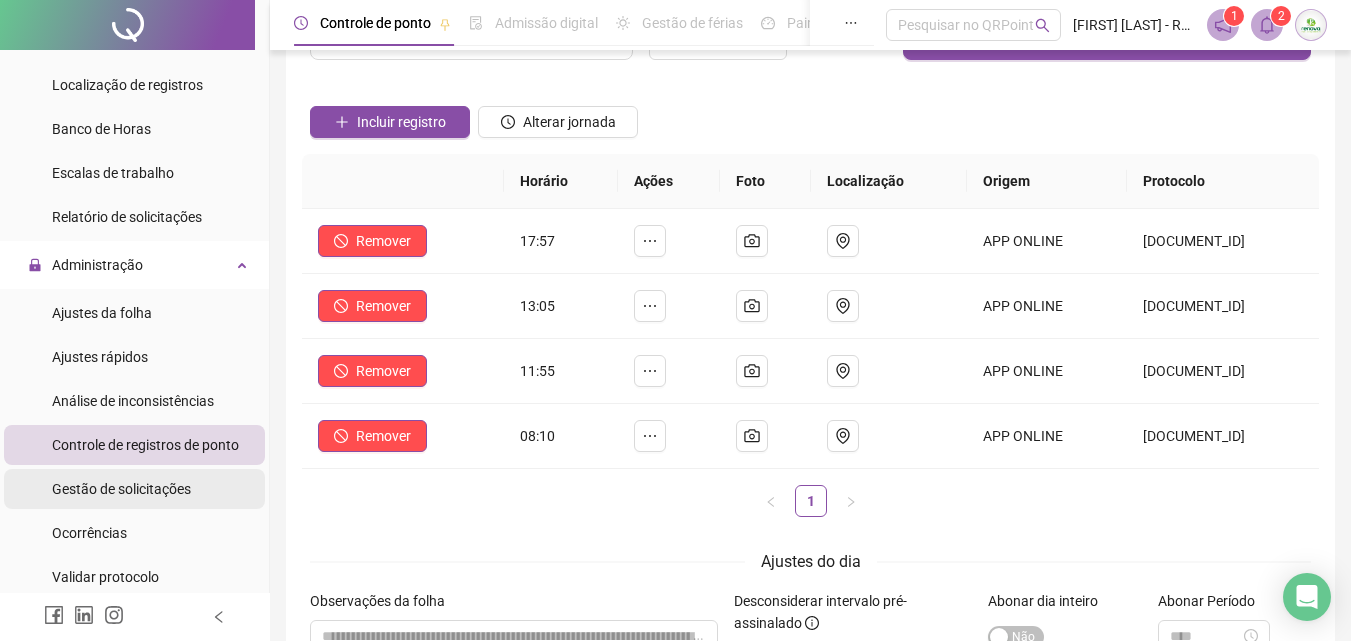 click on "Gestão de solicitações" at bounding box center (121, 489) 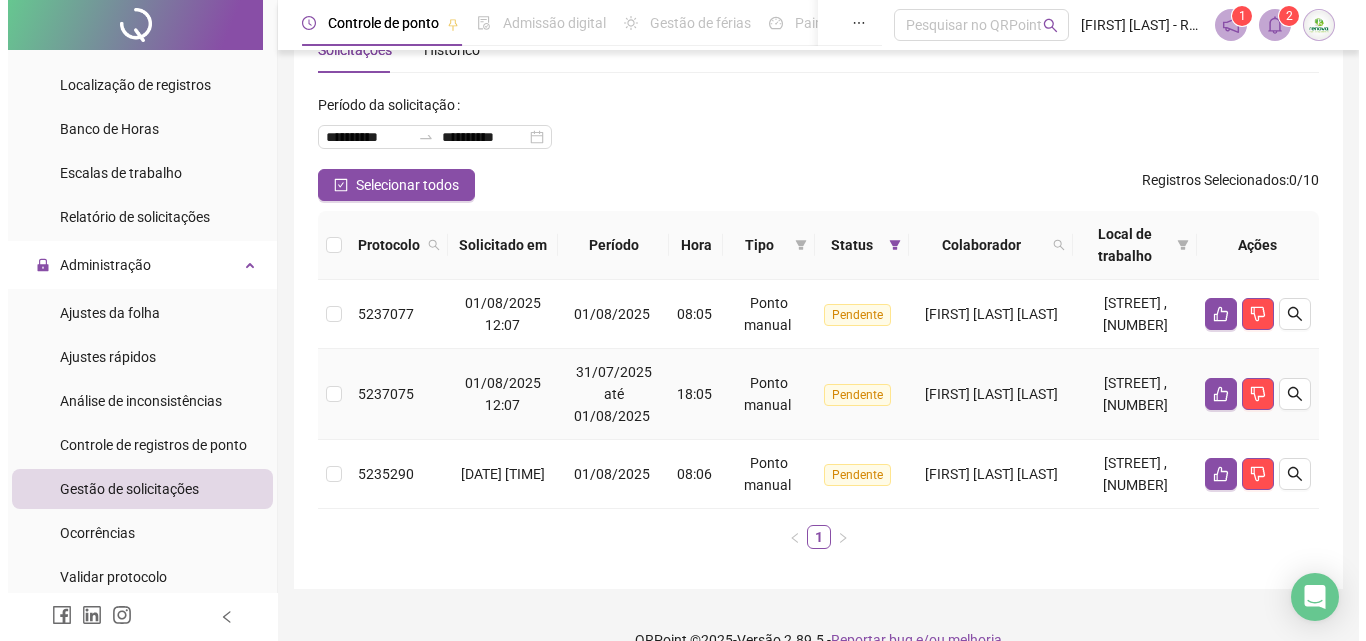 scroll, scrollTop: 97, scrollLeft: 0, axis: vertical 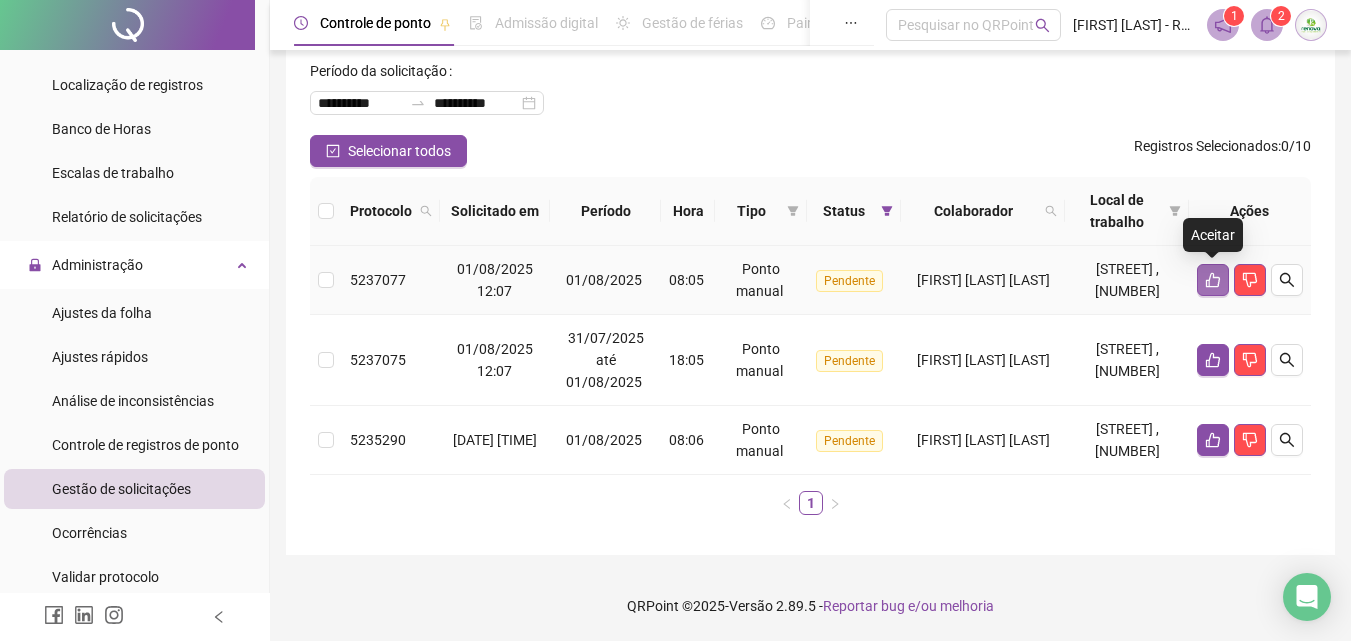 click at bounding box center (1213, 280) 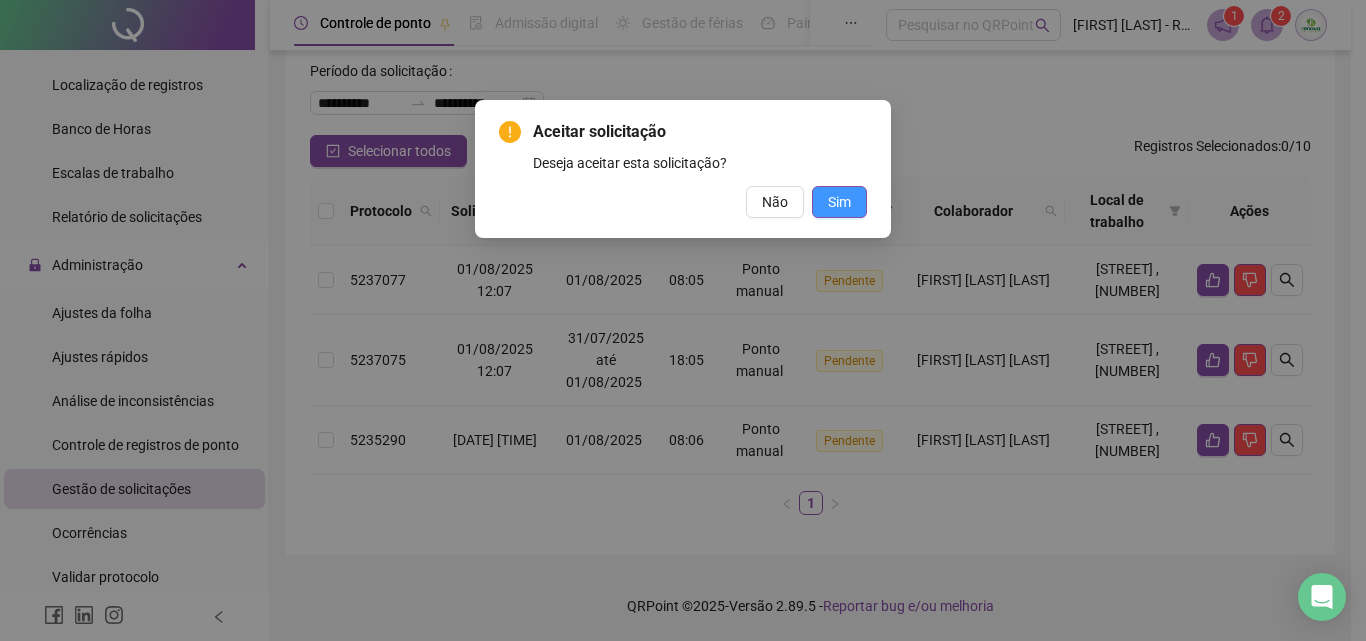 click on "Sim" at bounding box center [839, 202] 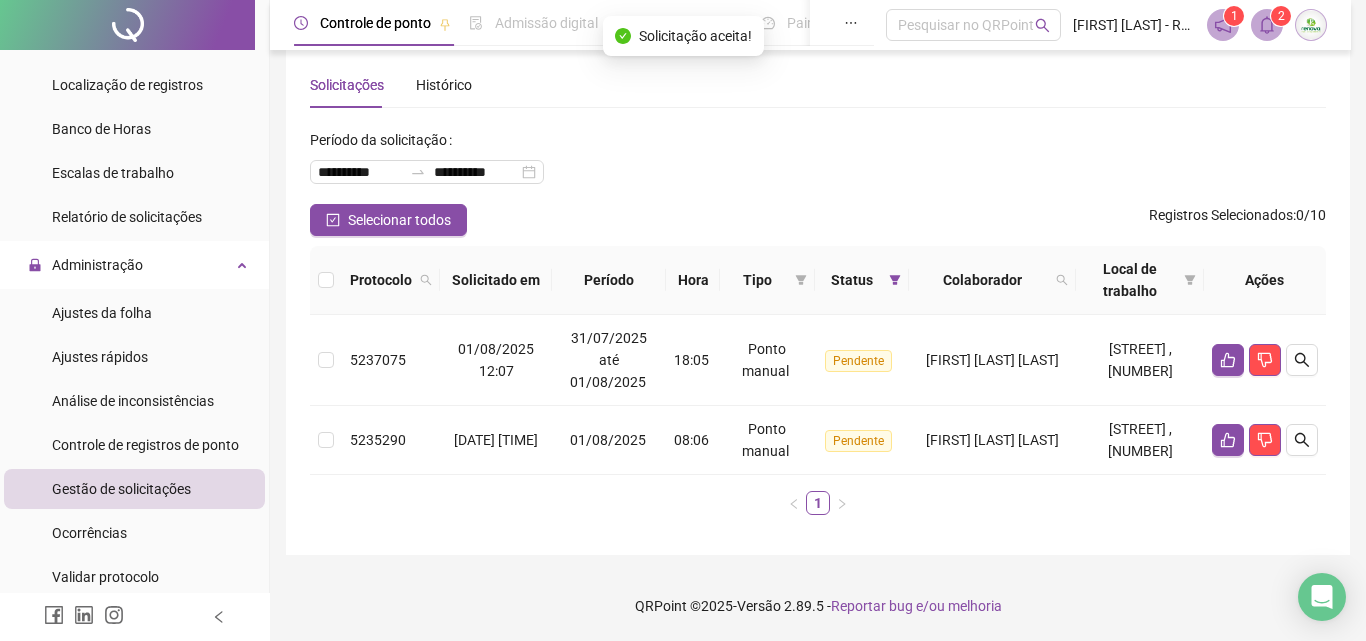 scroll, scrollTop: 28, scrollLeft: 0, axis: vertical 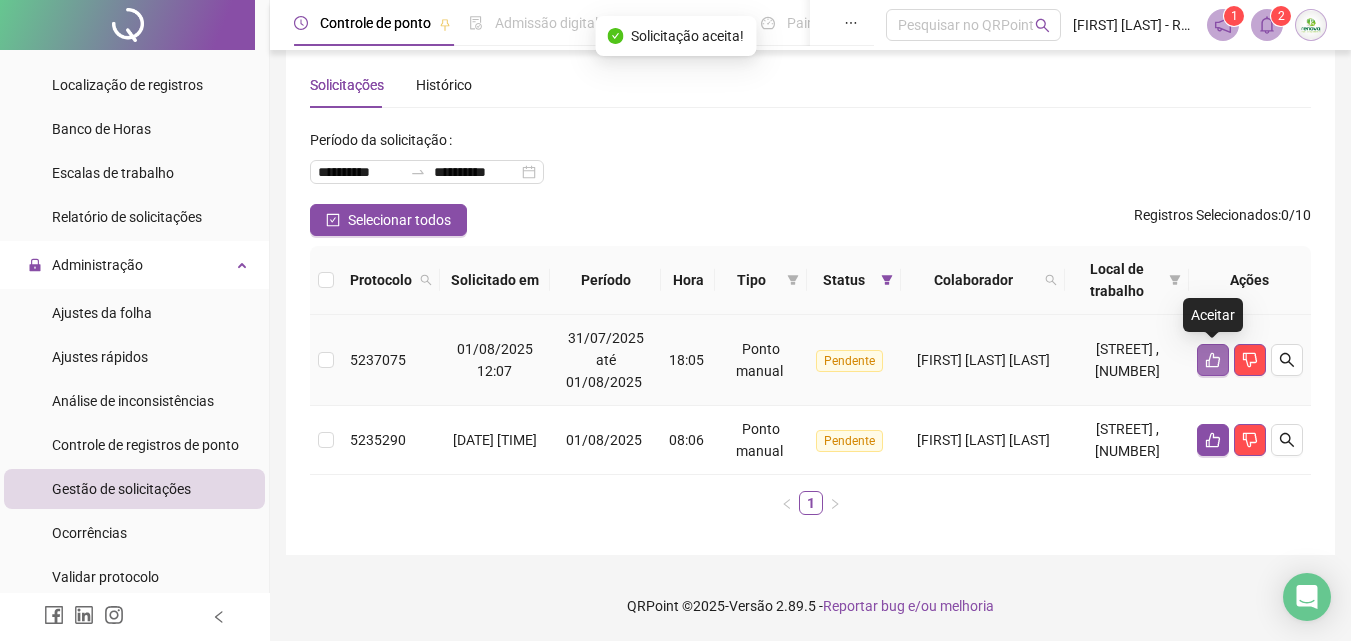 click 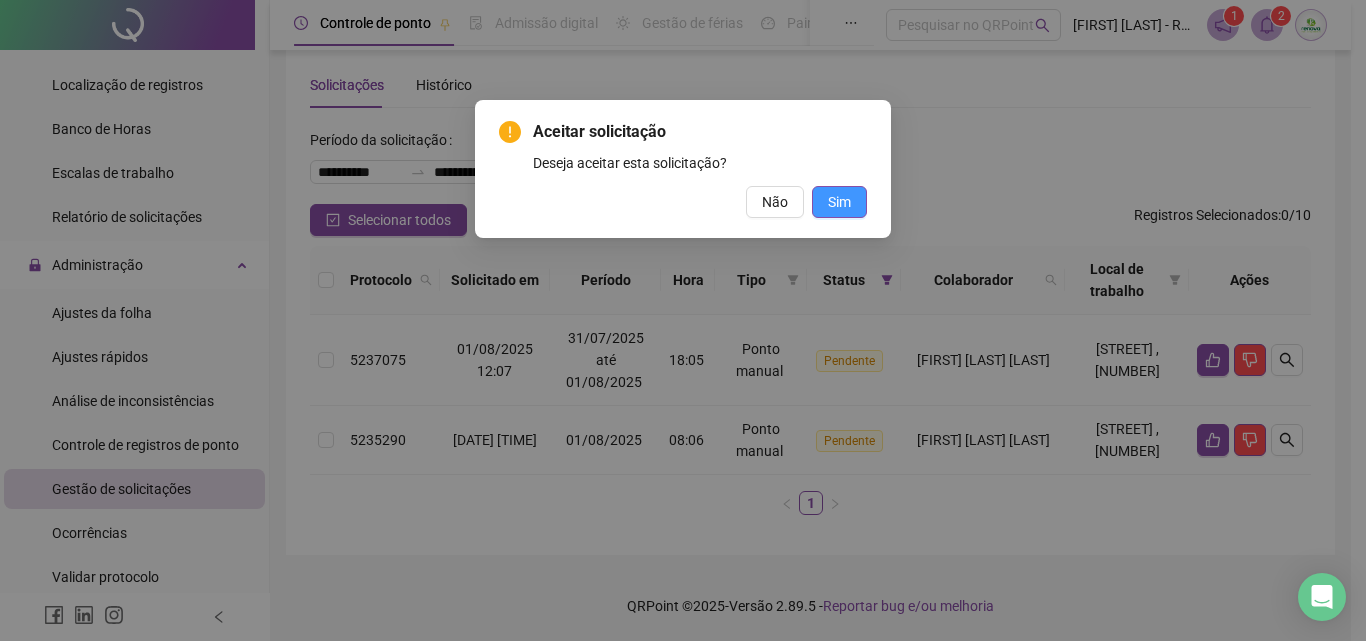 click on "Sim" at bounding box center [839, 202] 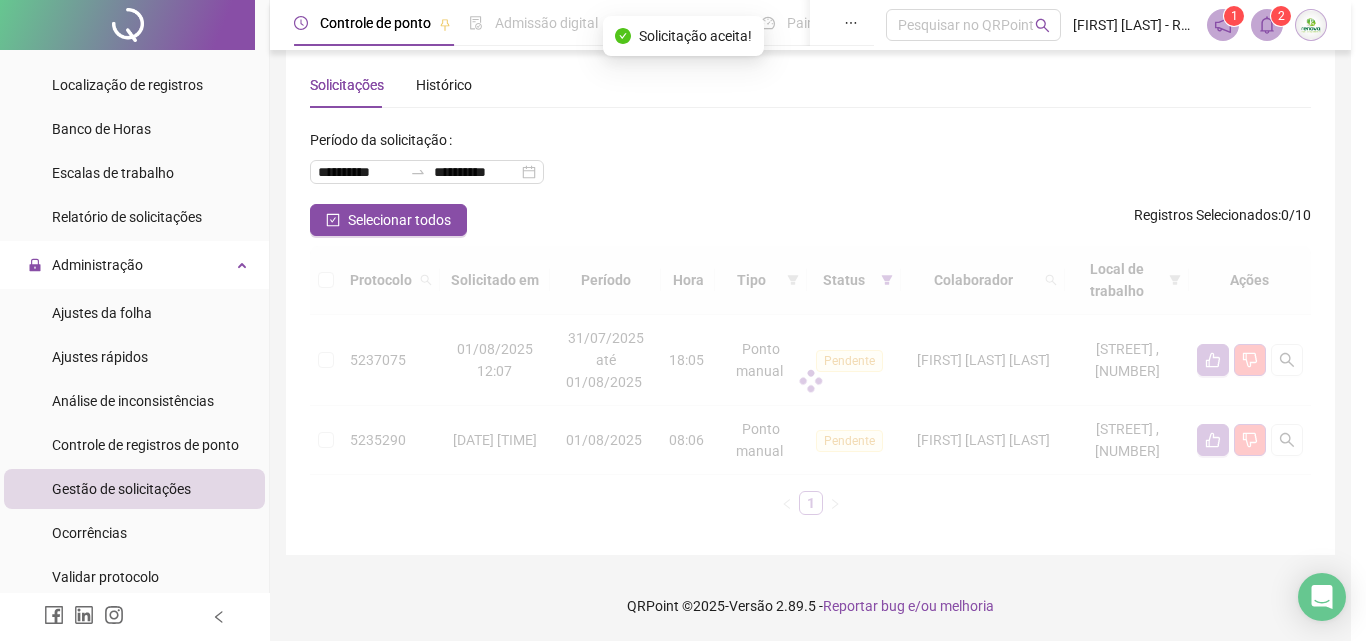 scroll, scrollTop: 0, scrollLeft: 0, axis: both 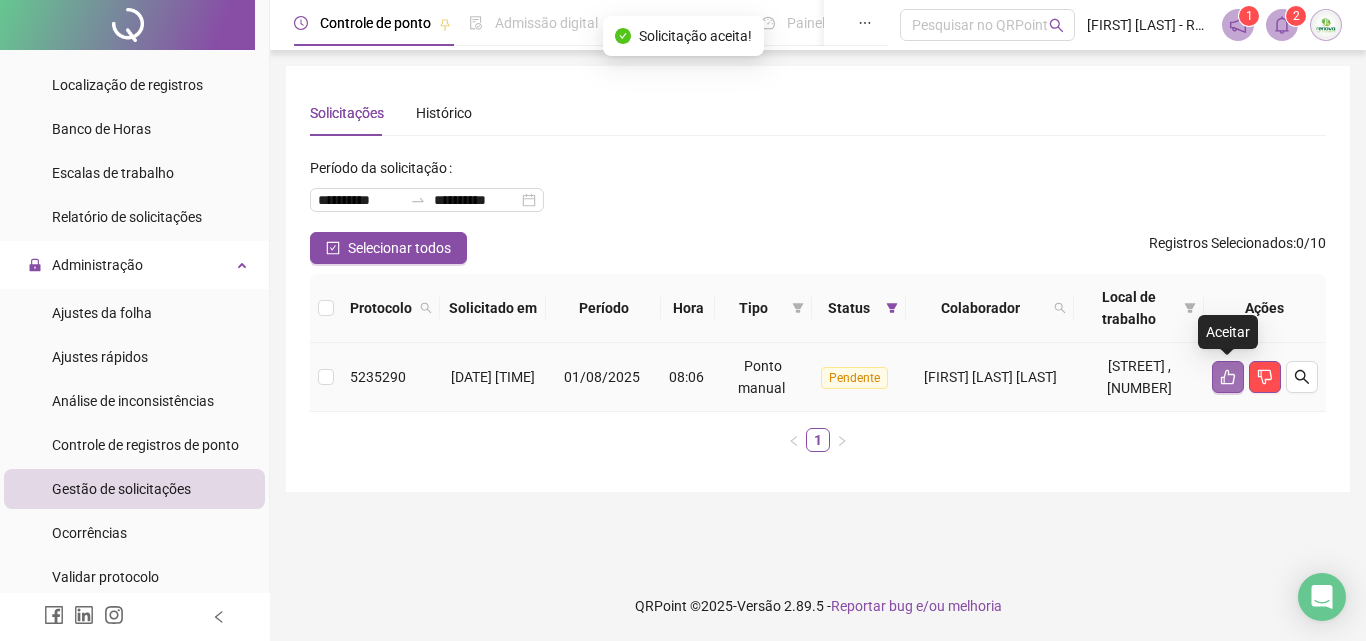 click 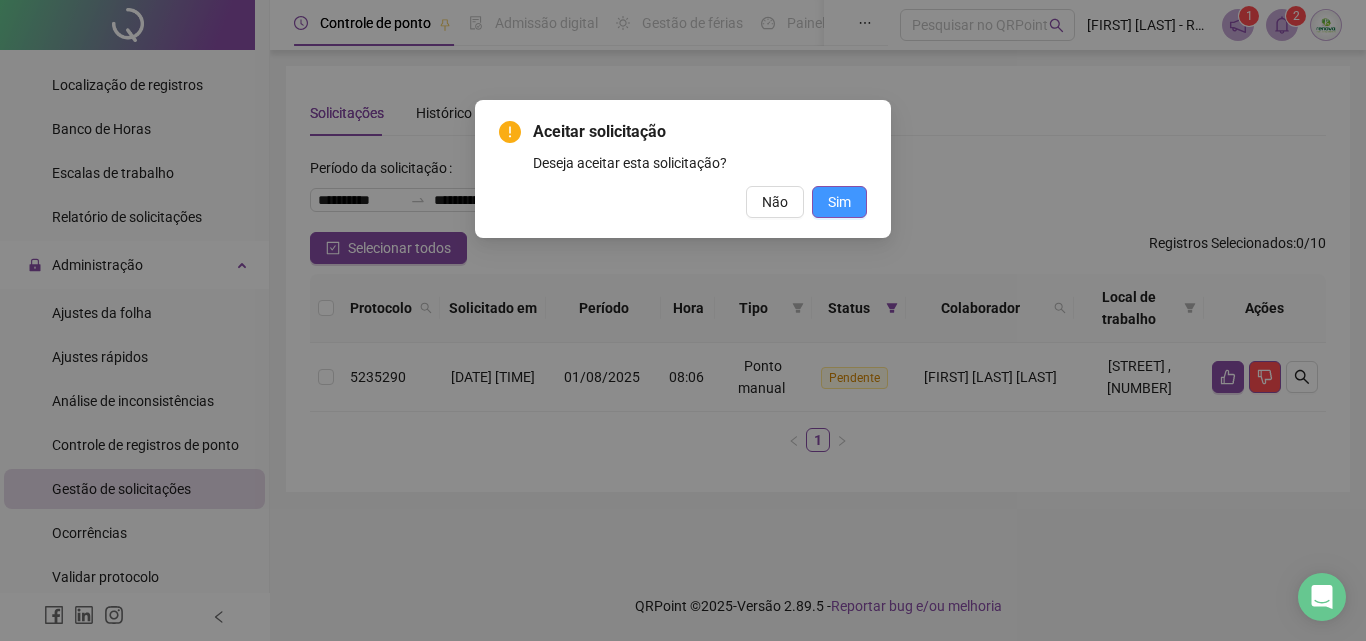 click on "Sim" at bounding box center (839, 202) 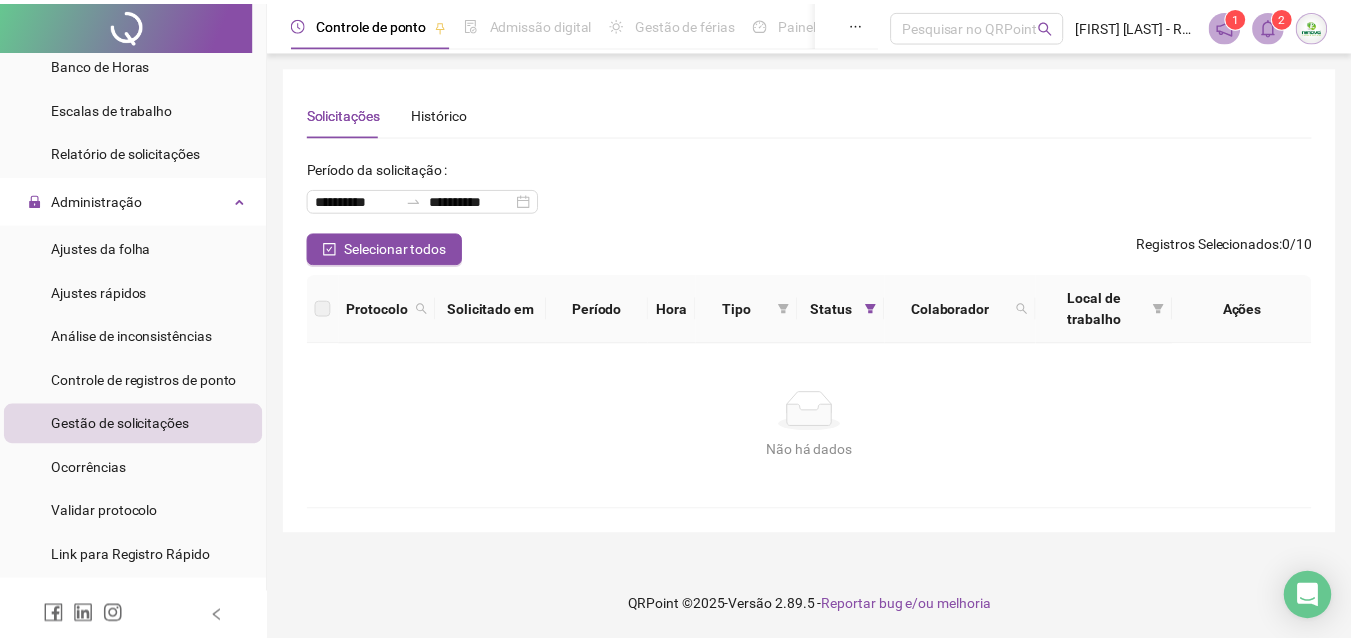 scroll, scrollTop: 761, scrollLeft: 0, axis: vertical 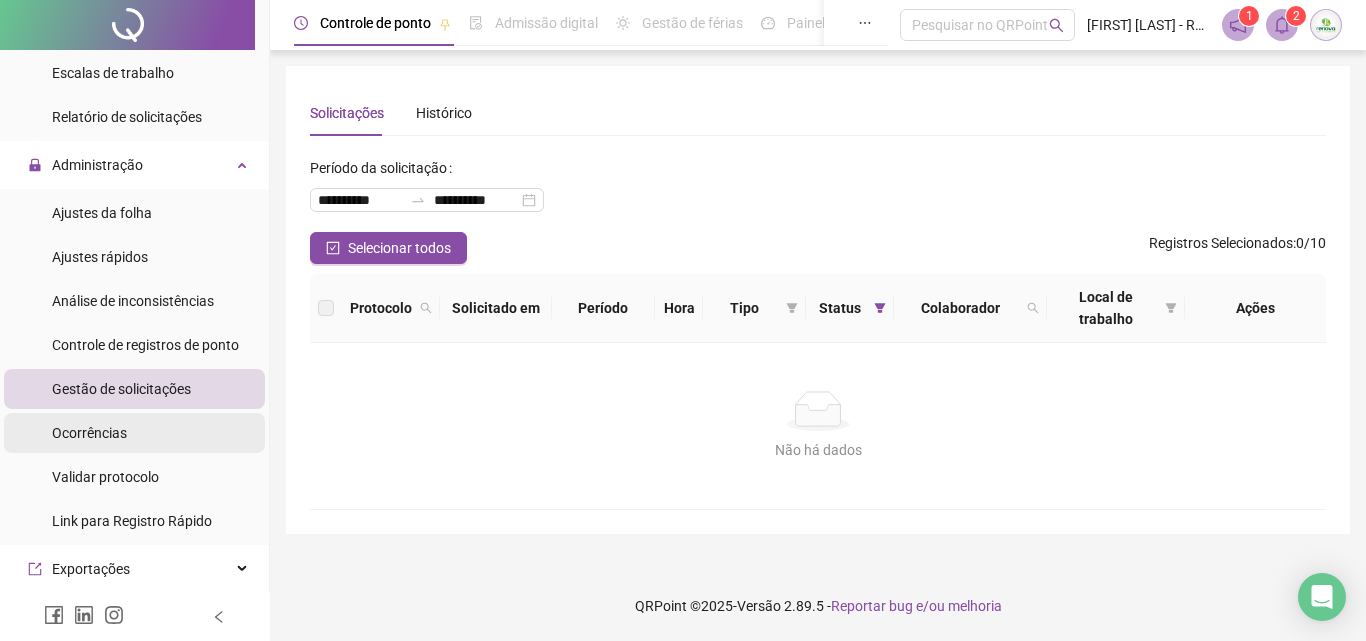 drag, startPoint x: 95, startPoint y: 438, endPoint x: 115, endPoint y: 454, distance: 25.612497 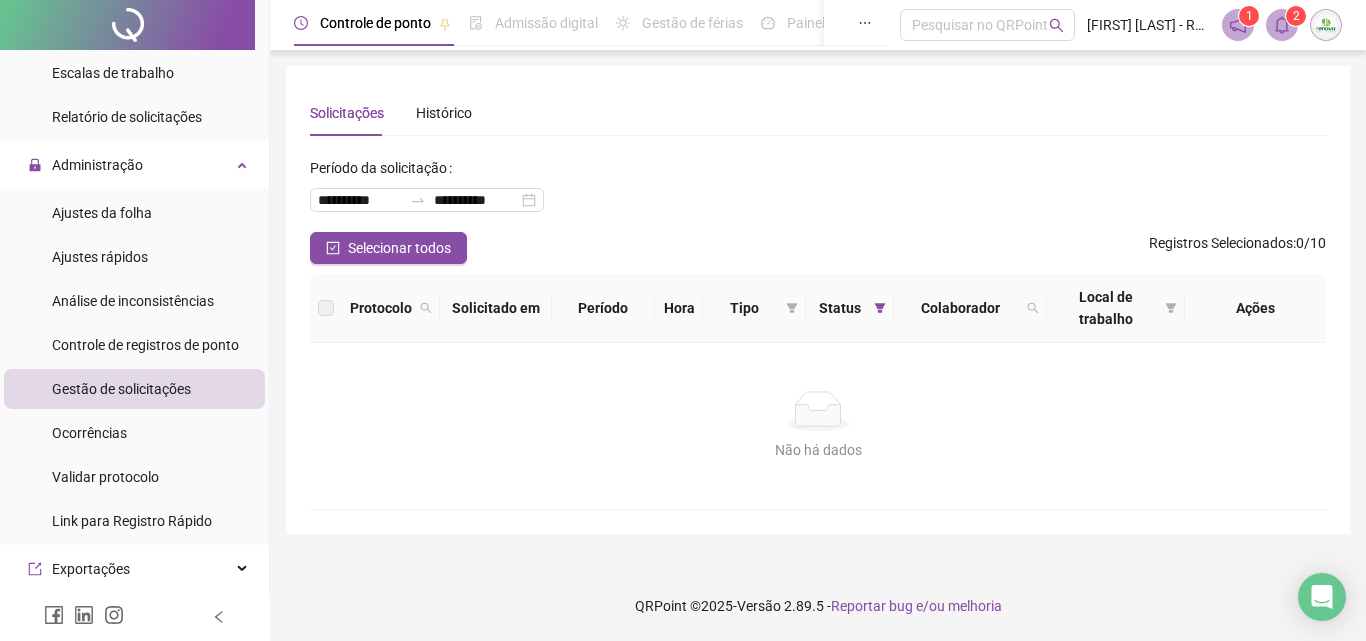 click on "Ocorrências" at bounding box center [89, 433] 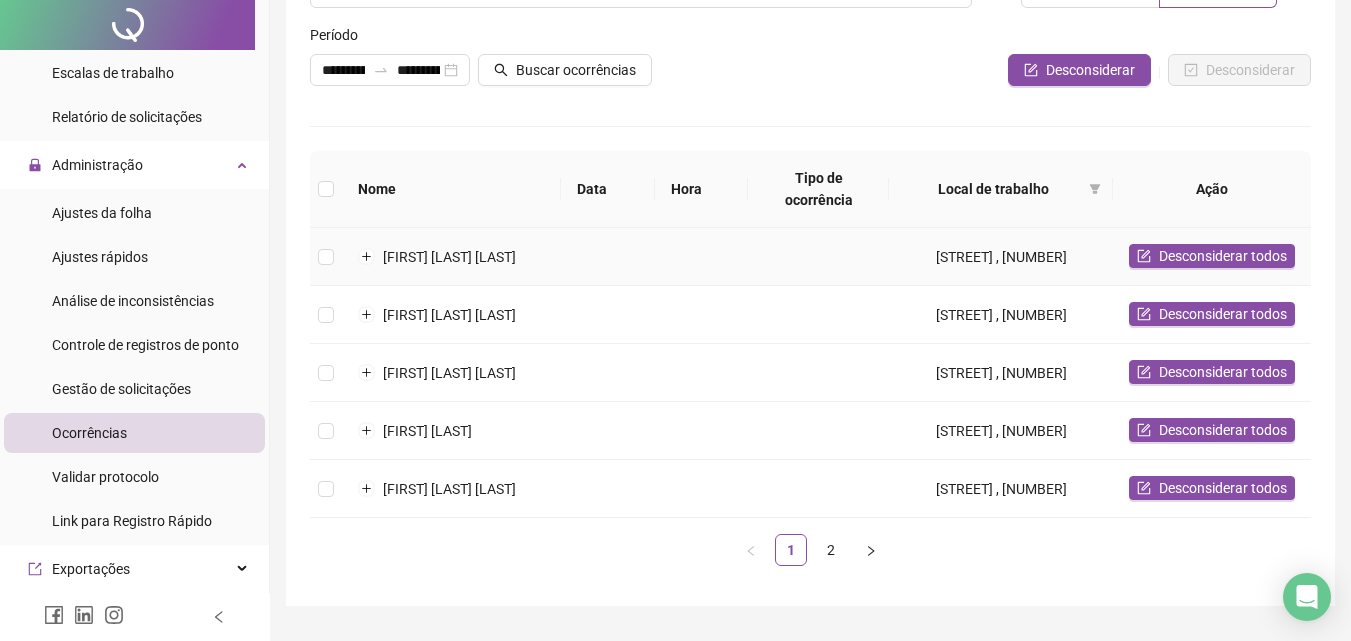 scroll, scrollTop: 233, scrollLeft: 0, axis: vertical 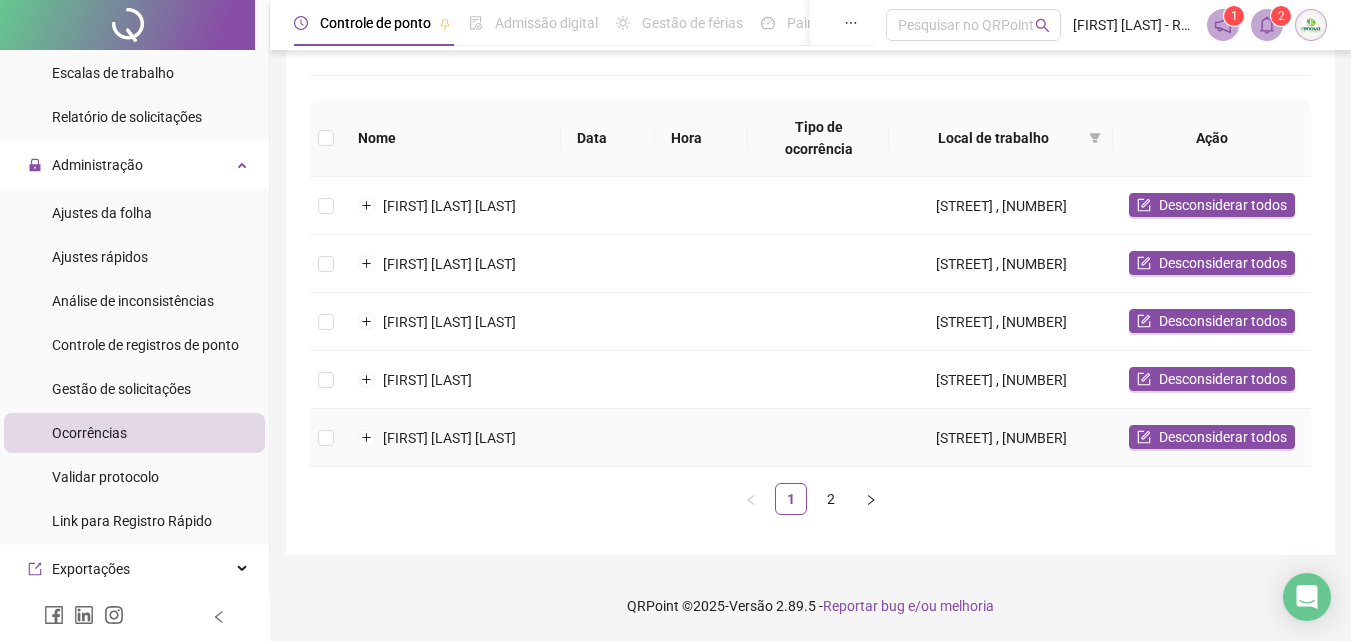click on "[FIRST] [LAST]" at bounding box center (451, 438) 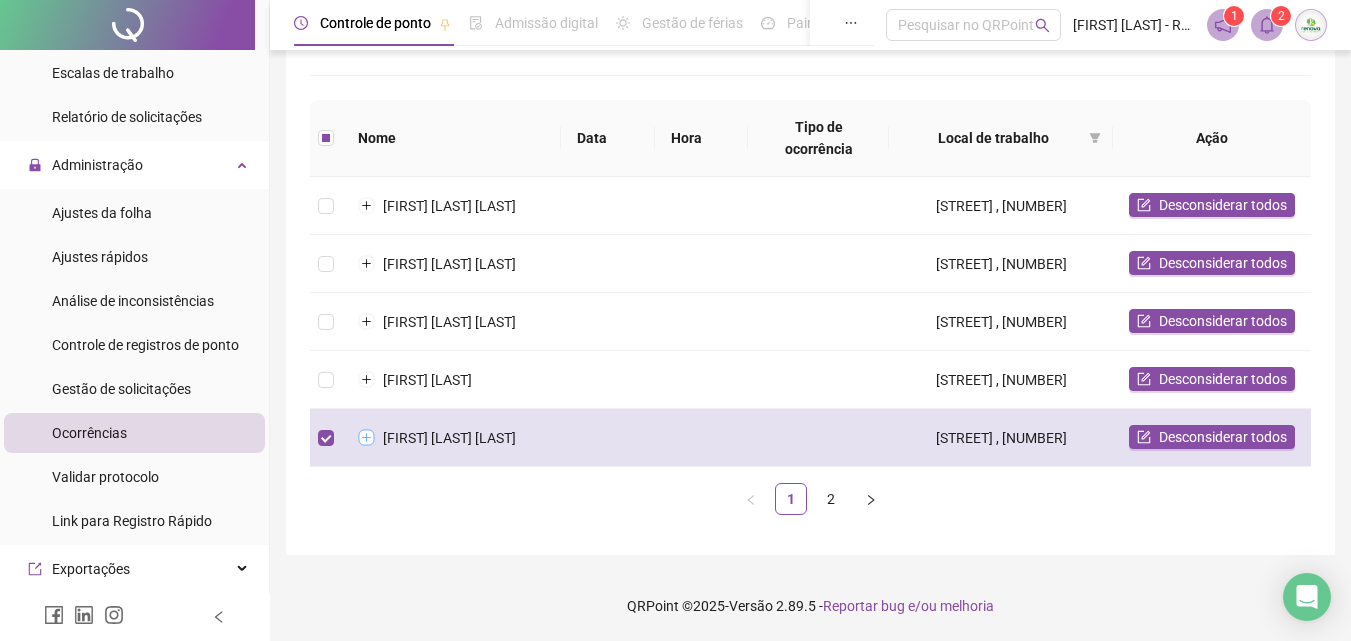 click at bounding box center [367, 438] 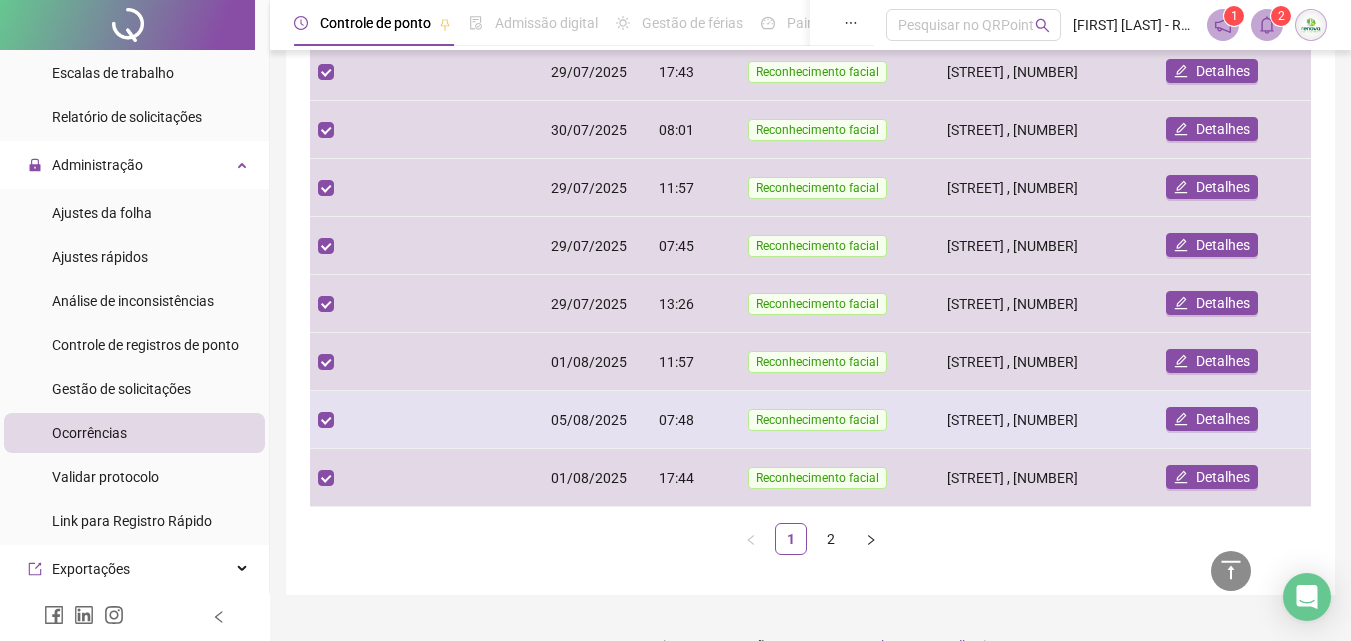 scroll, scrollTop: 810, scrollLeft: 0, axis: vertical 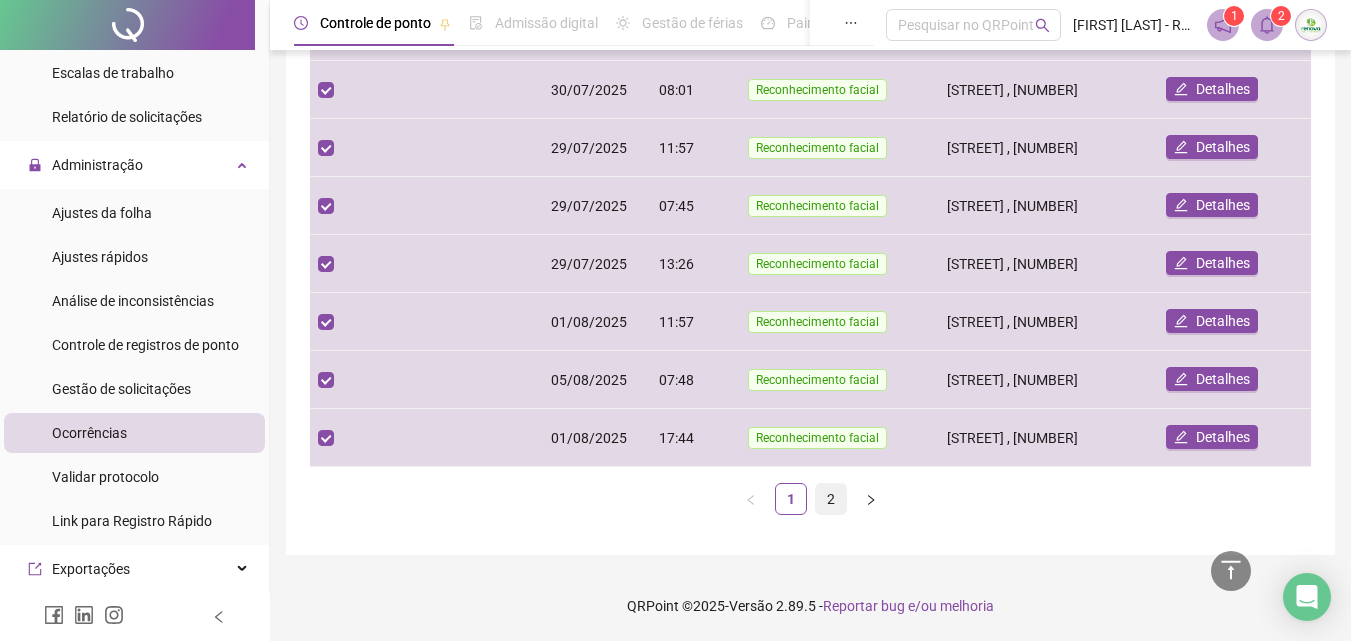 click on "2" at bounding box center [831, 499] 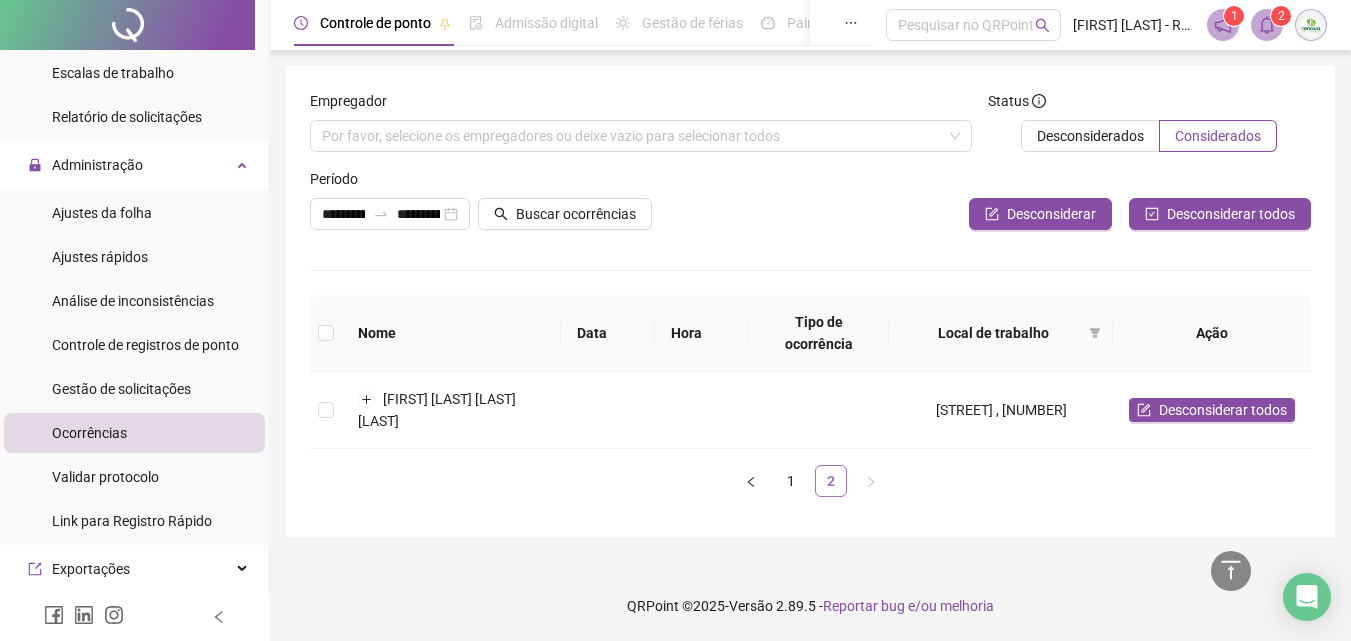 scroll, scrollTop: 0, scrollLeft: 0, axis: both 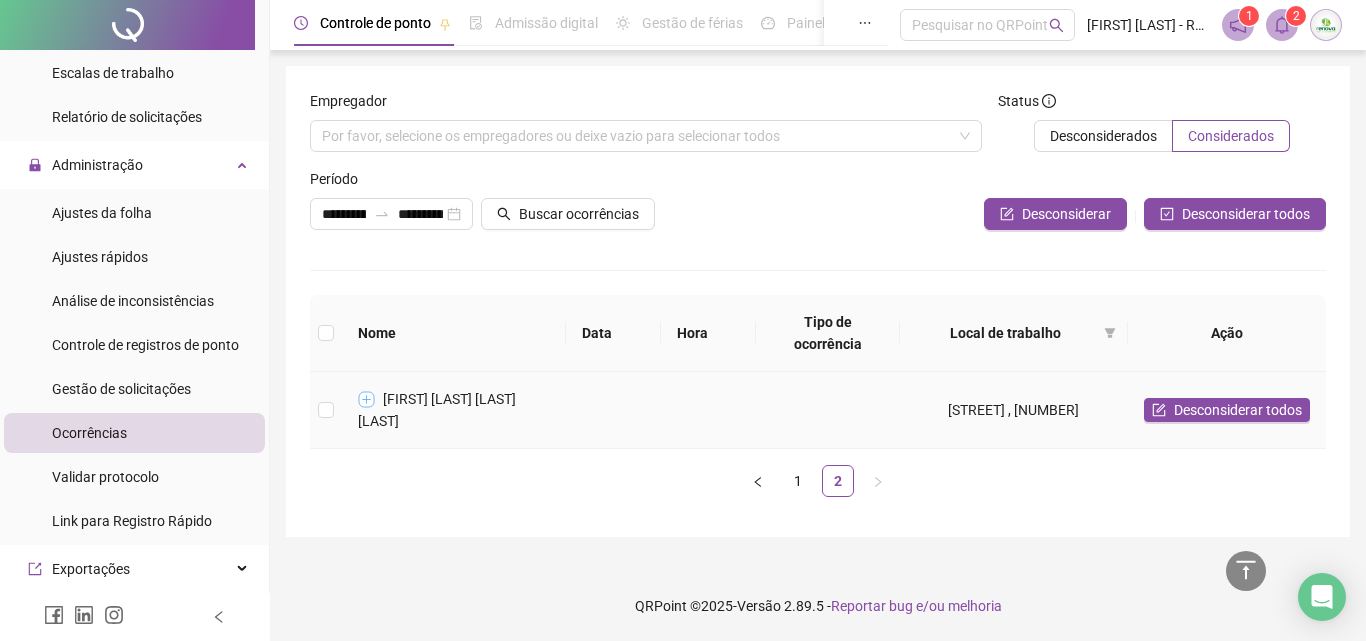 drag, startPoint x: 368, startPoint y: 393, endPoint x: 378, endPoint y: 401, distance: 12.806249 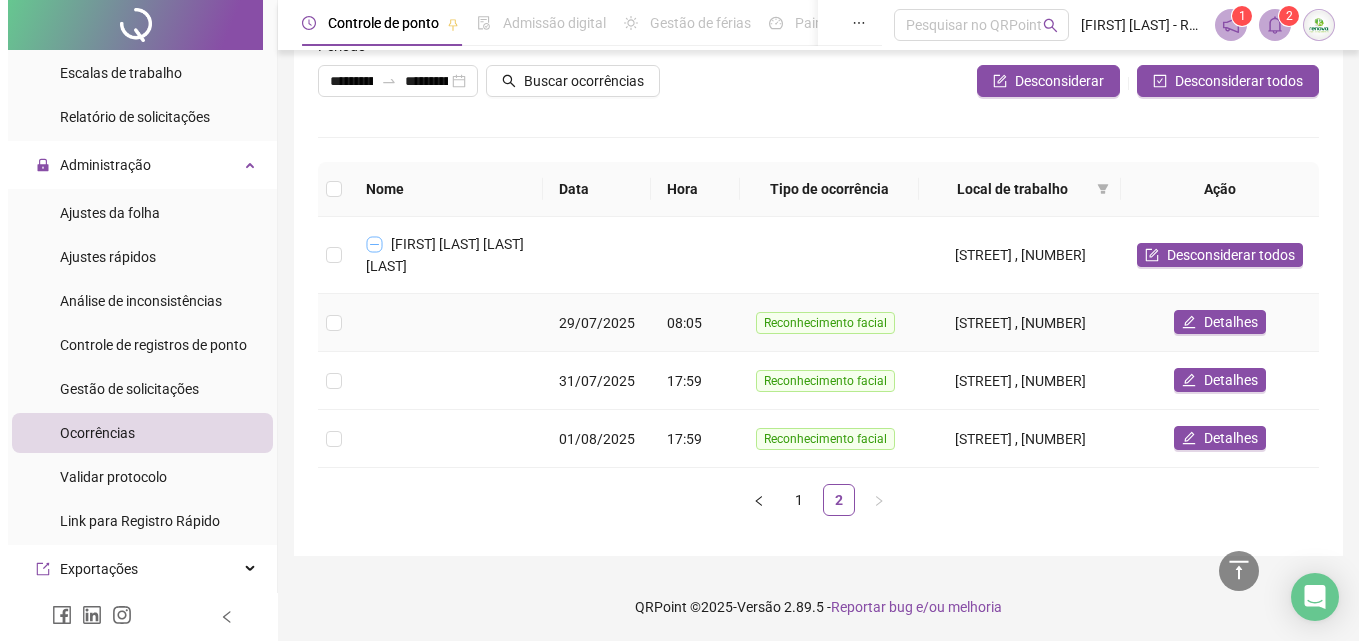 scroll, scrollTop: 134, scrollLeft: 0, axis: vertical 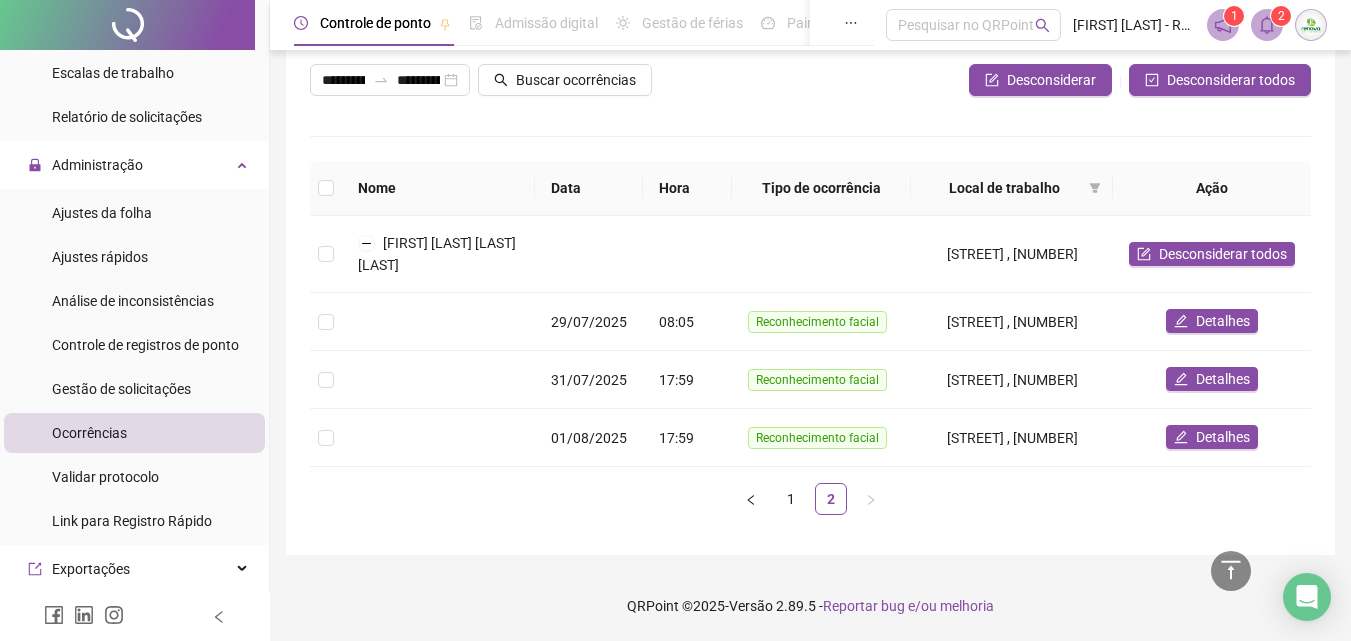 click on "Ocorrências" at bounding box center (89, 433) 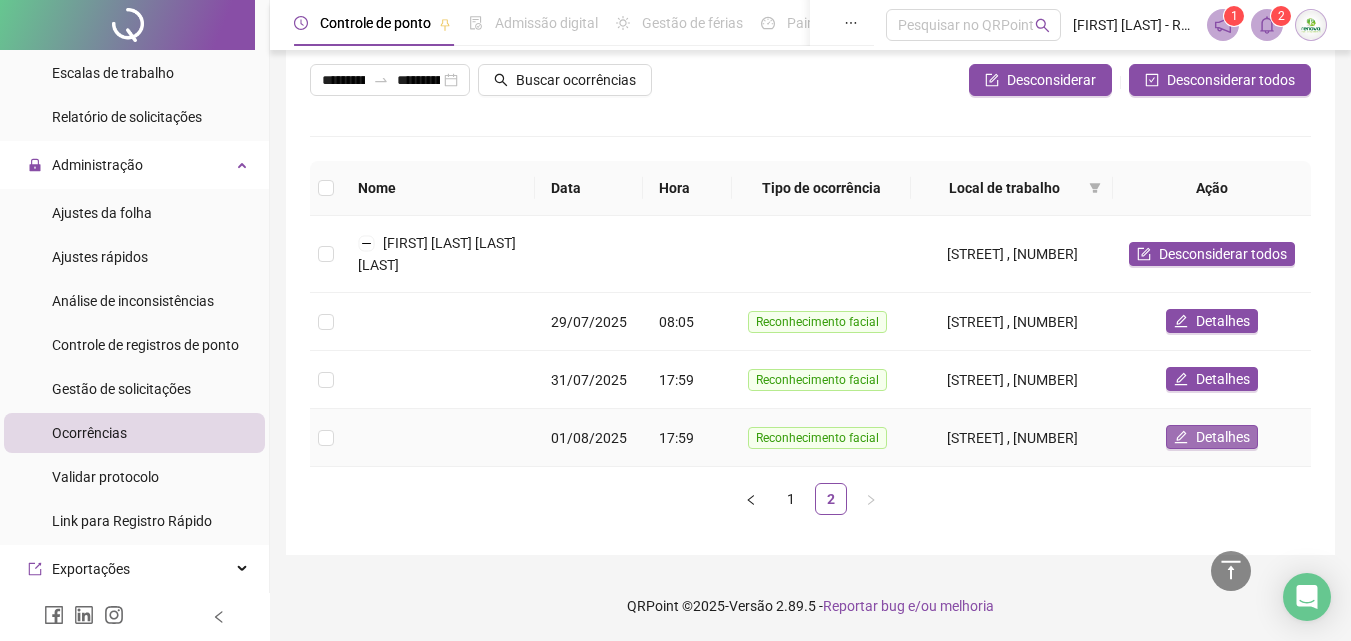 click on "Detalhes" at bounding box center (1223, 437) 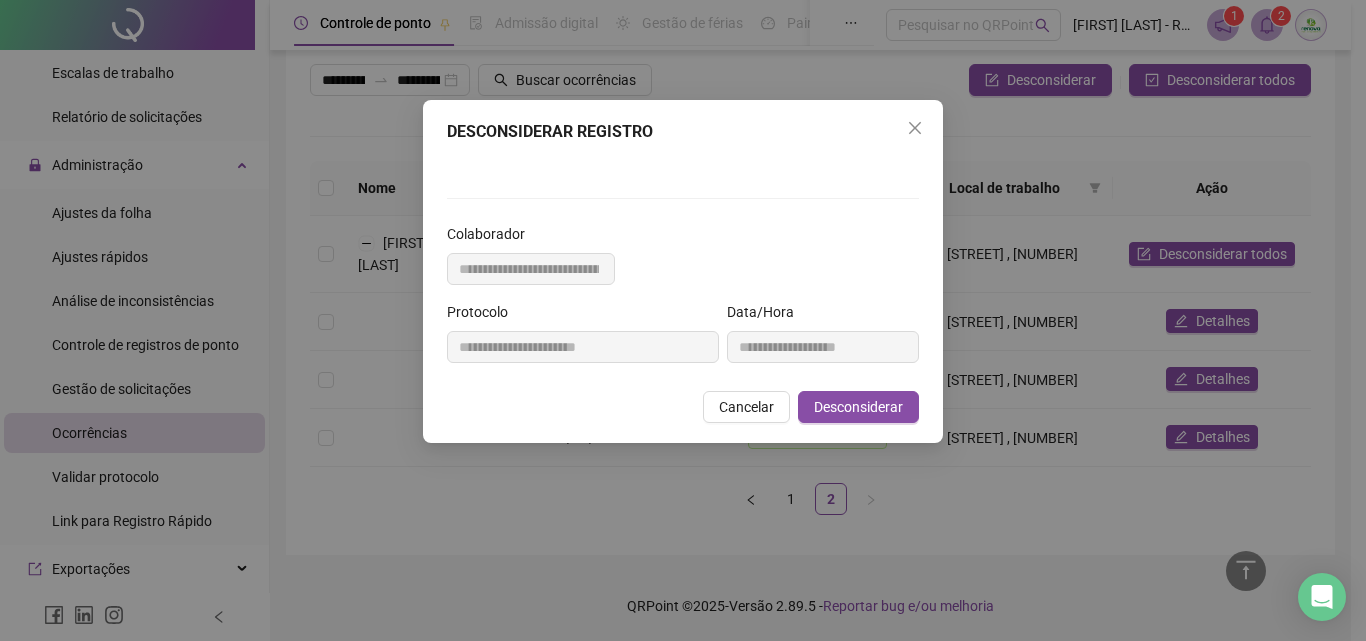 scroll, scrollTop: 54, scrollLeft: 0, axis: vertical 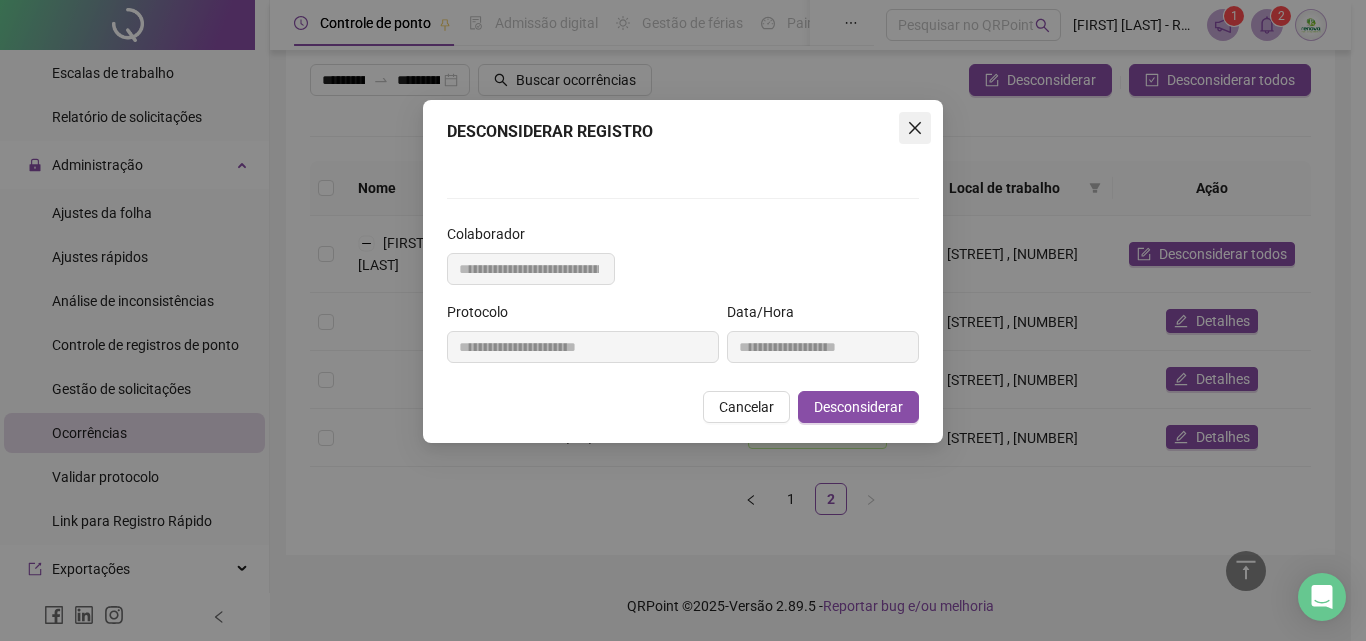 click 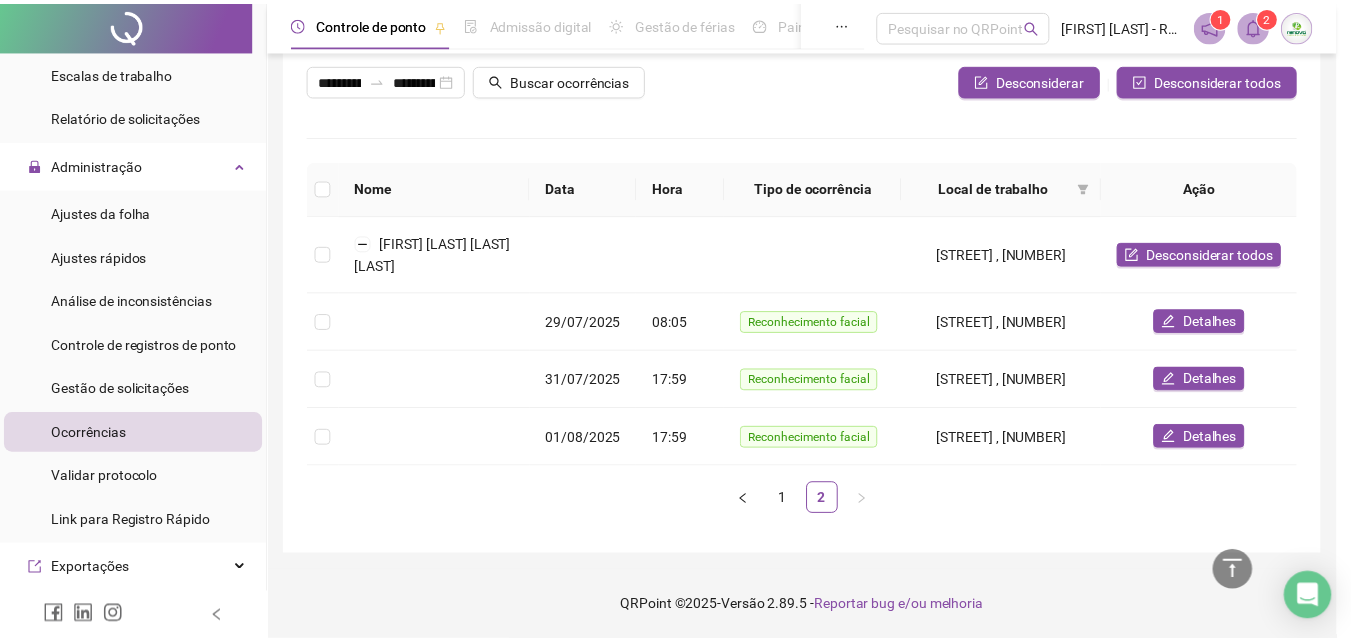 scroll, scrollTop: 0, scrollLeft: 0, axis: both 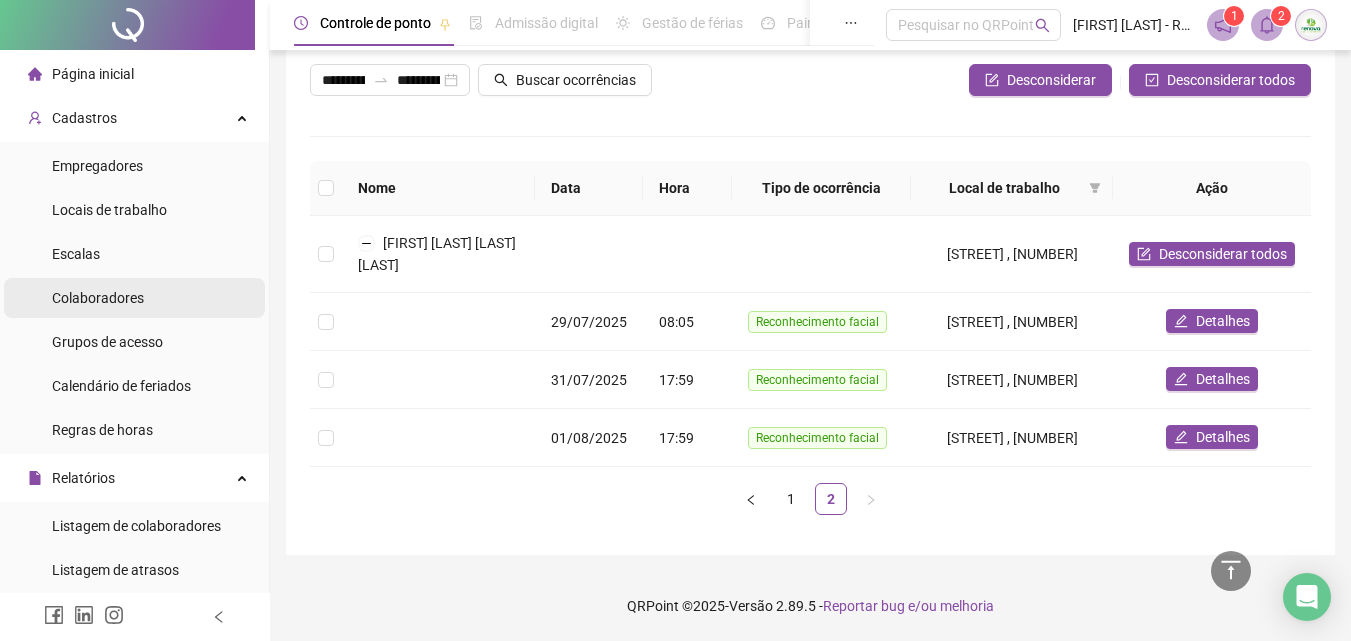 click on "Colaboradores" at bounding box center [98, 298] 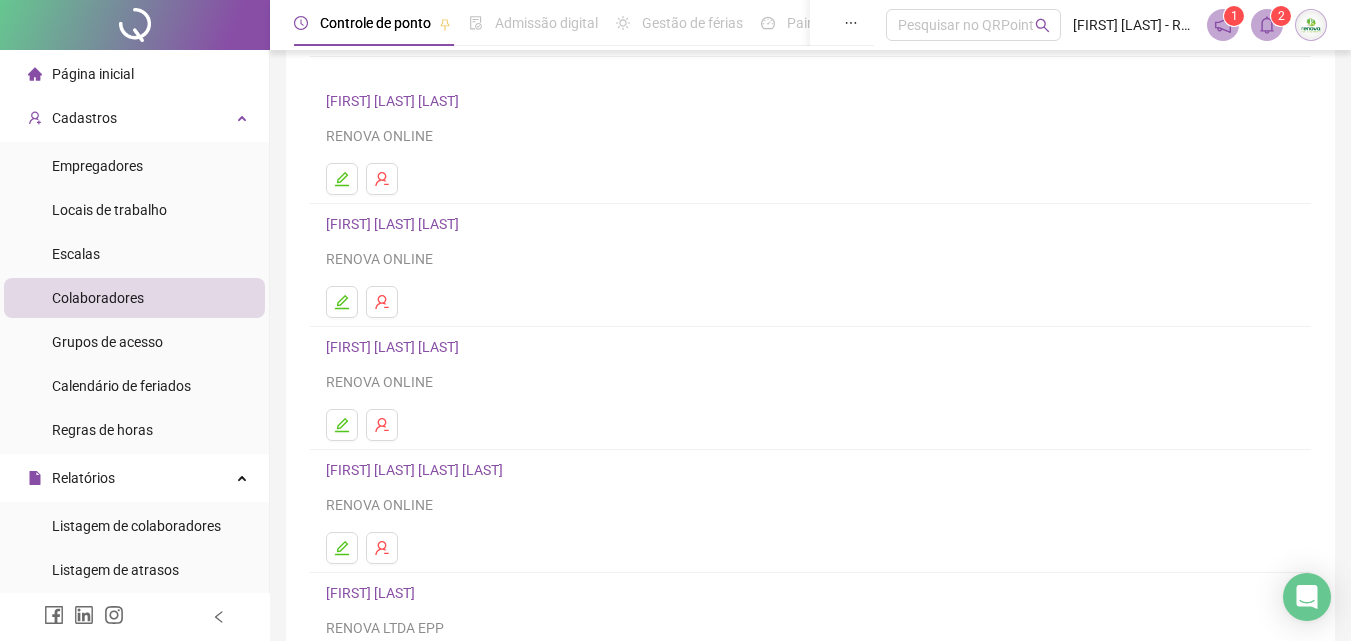 scroll, scrollTop: 326, scrollLeft: 0, axis: vertical 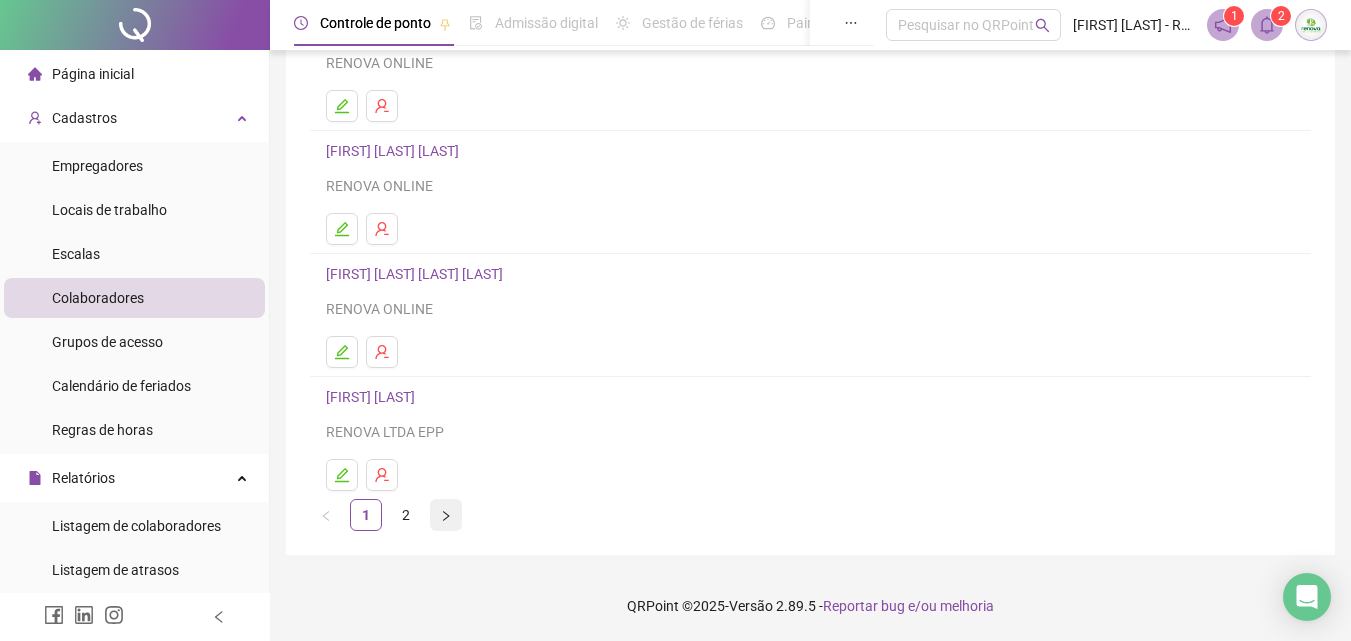 click at bounding box center (446, 515) 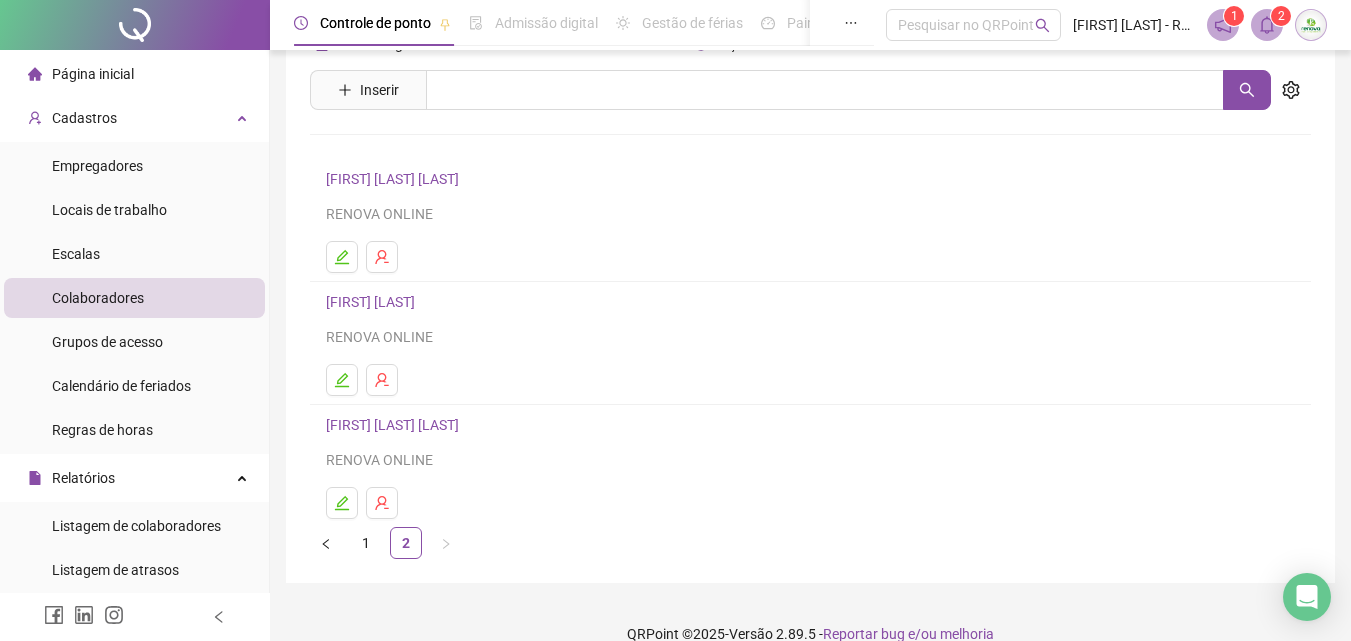 scroll, scrollTop: 80, scrollLeft: 0, axis: vertical 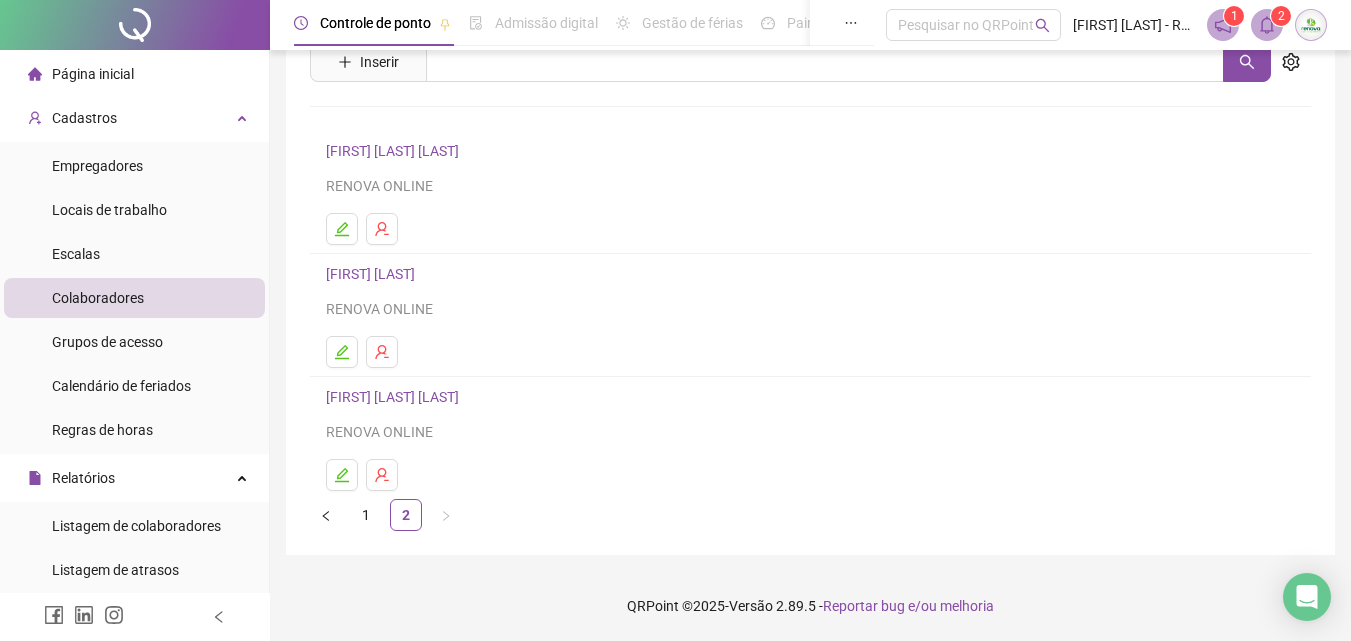 click on "ZIDANY HYGOR CROMIANSKI" at bounding box center [395, 397] 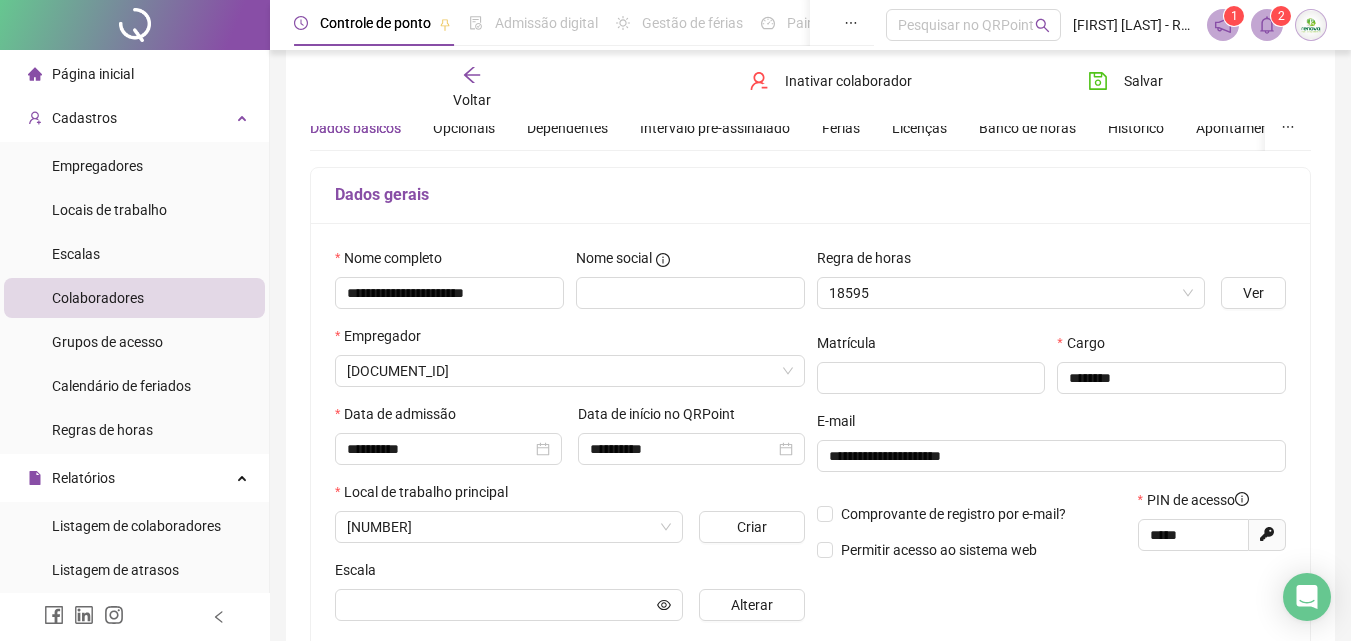 scroll, scrollTop: 90, scrollLeft: 0, axis: vertical 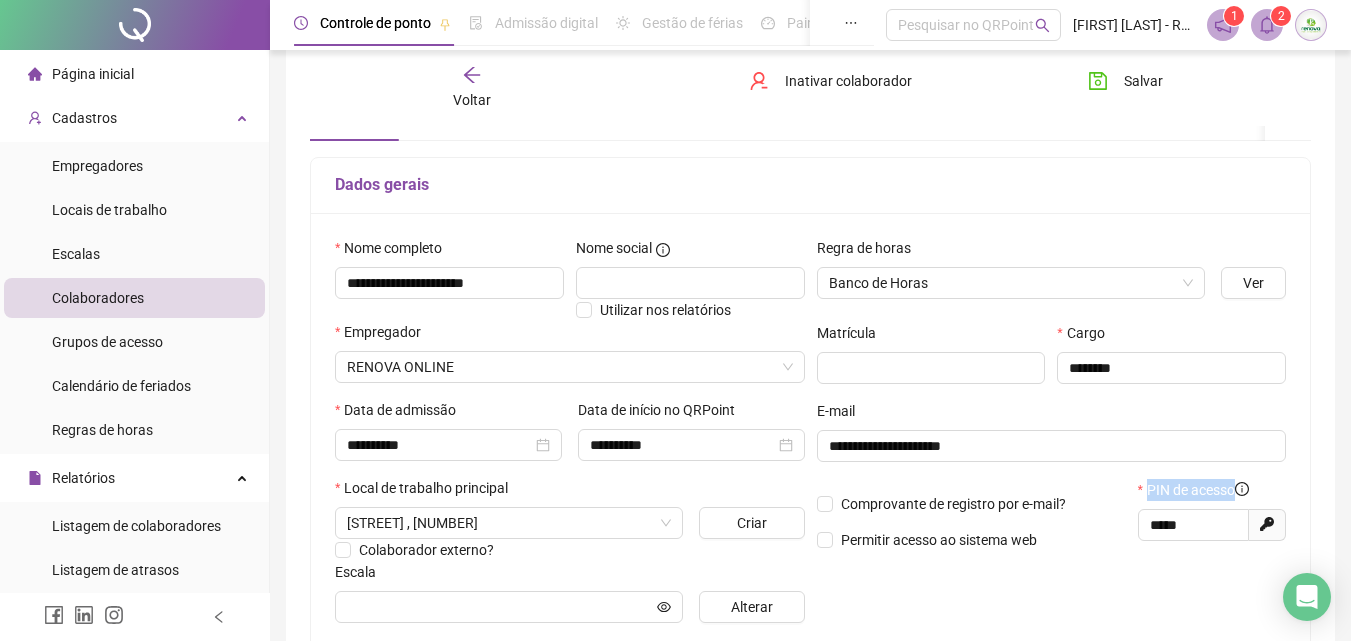 drag, startPoint x: 1224, startPoint y: 535, endPoint x: 1115, endPoint y: 522, distance: 109.77249 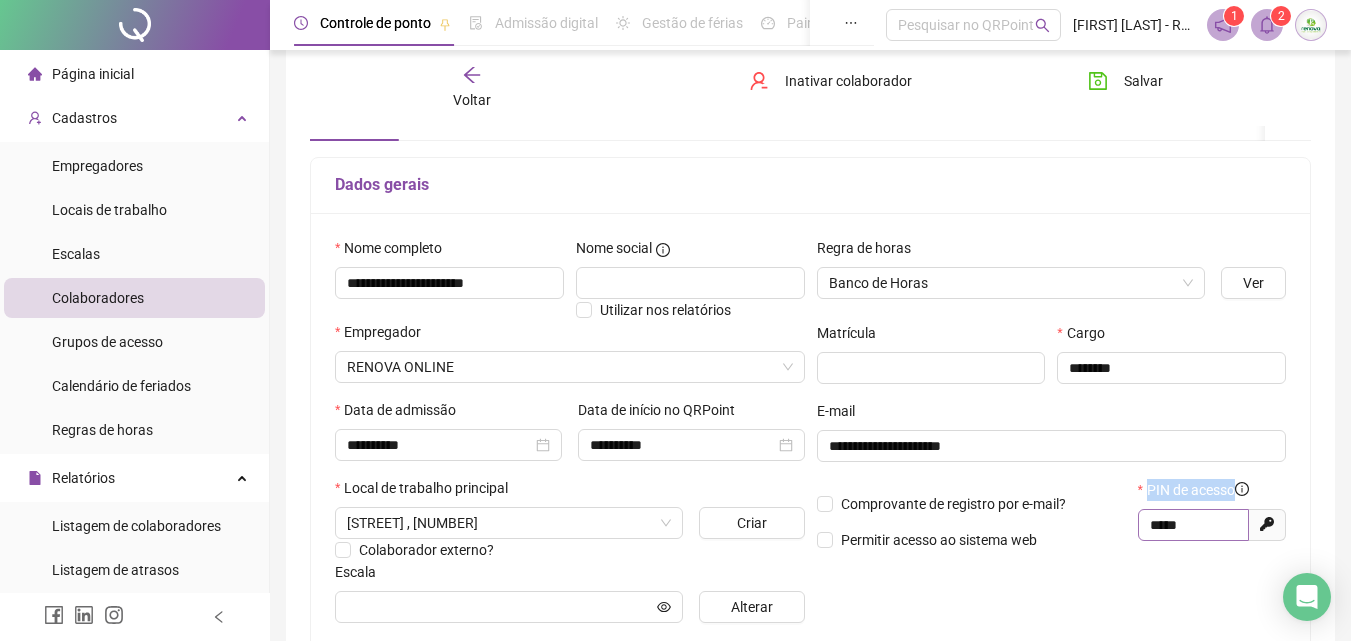 drag, startPoint x: 1234, startPoint y: 523, endPoint x: 1216, endPoint y: 517, distance: 18.973665 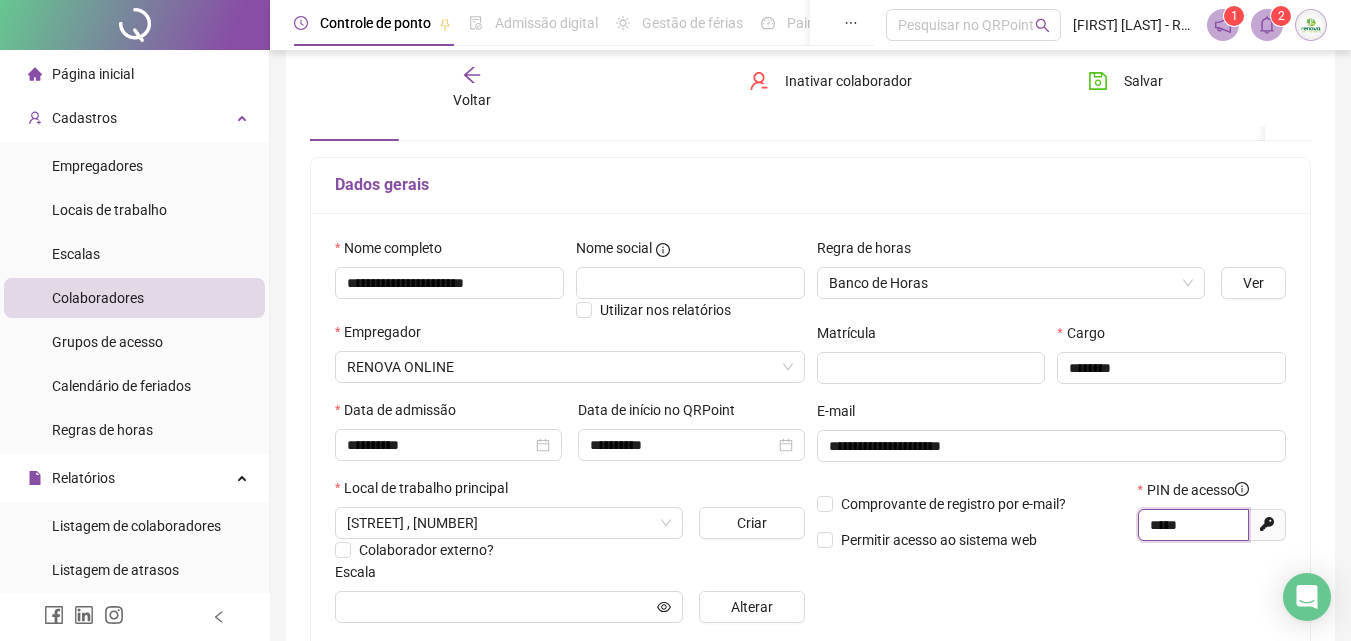 drag, startPoint x: 1165, startPoint y: 520, endPoint x: 1143, endPoint y: 516, distance: 22.36068 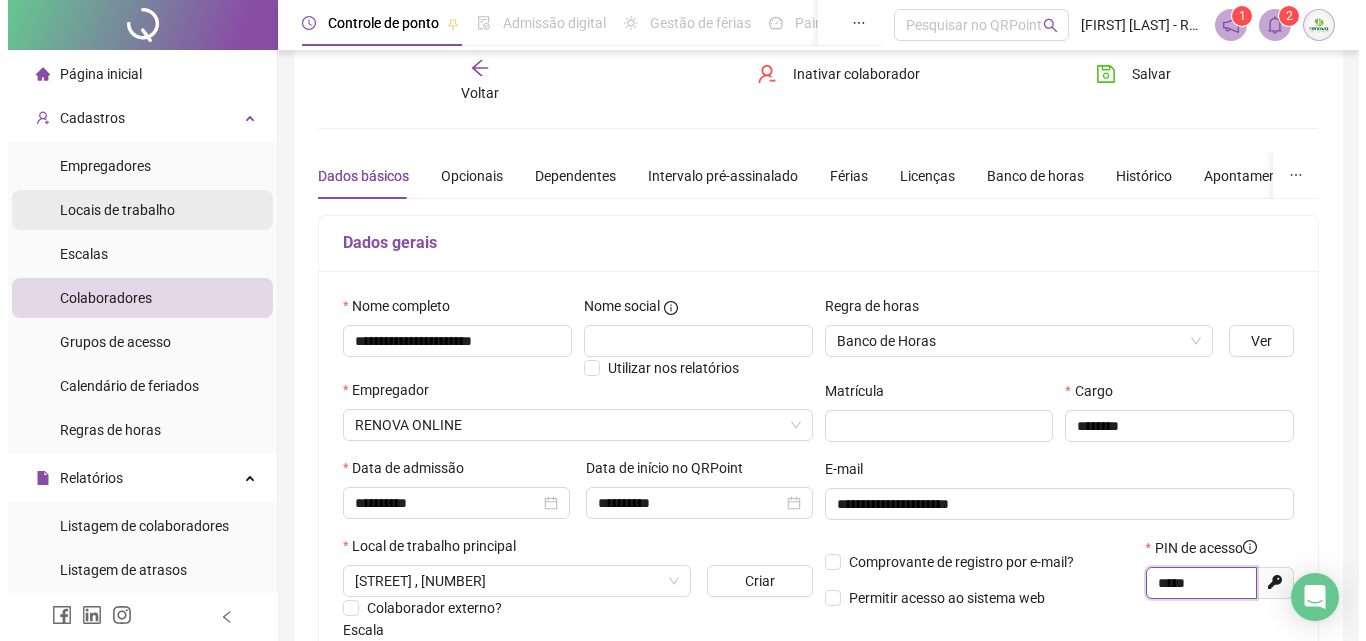 scroll, scrollTop: 0, scrollLeft: 0, axis: both 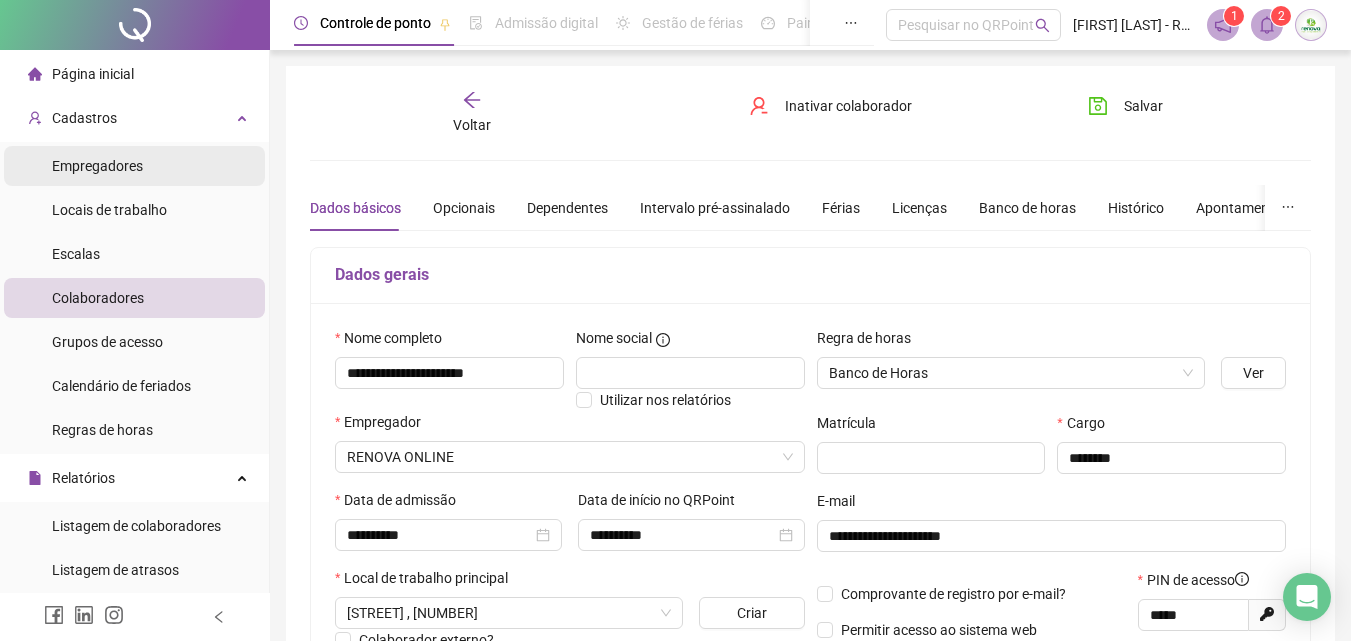 click on "Empregadores" at bounding box center (97, 166) 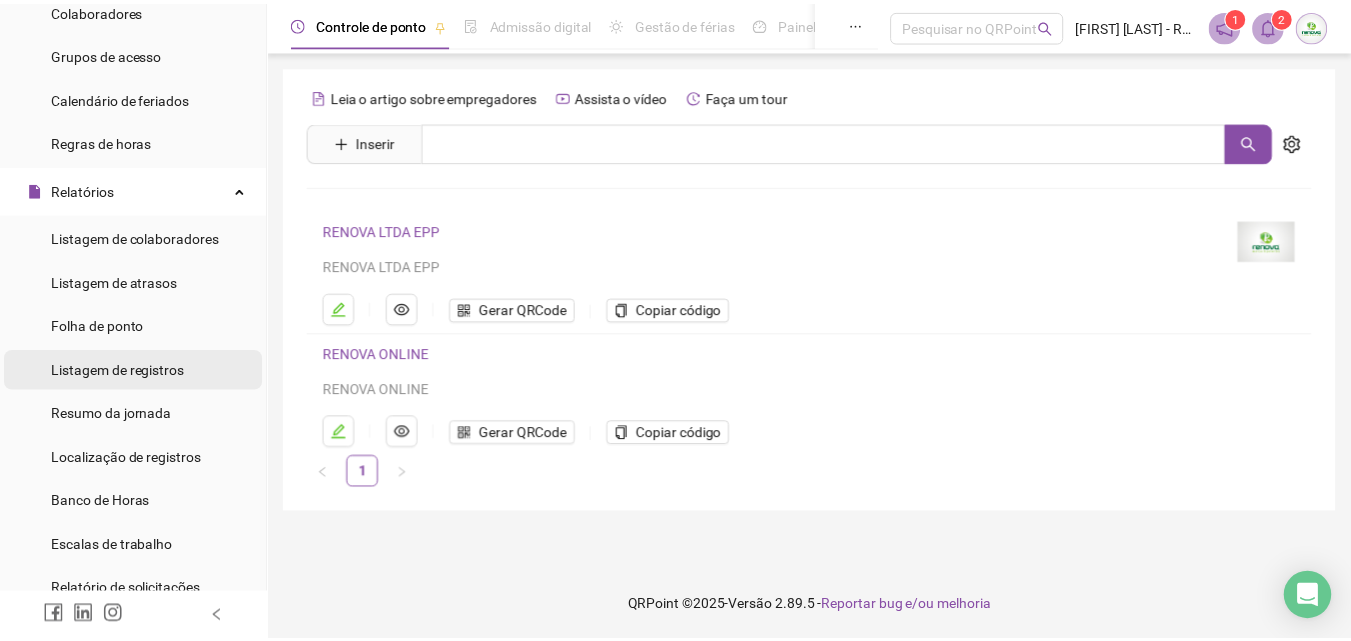 scroll, scrollTop: 400, scrollLeft: 0, axis: vertical 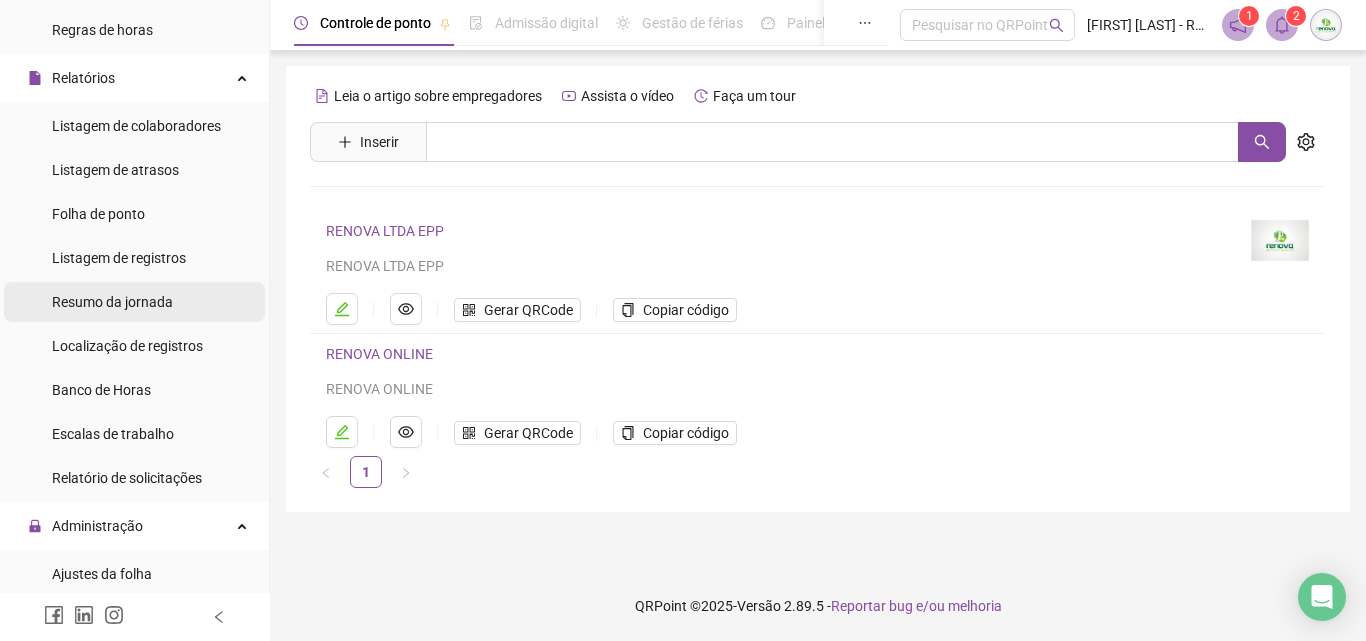 click on "Resumo da jornada" at bounding box center (112, 302) 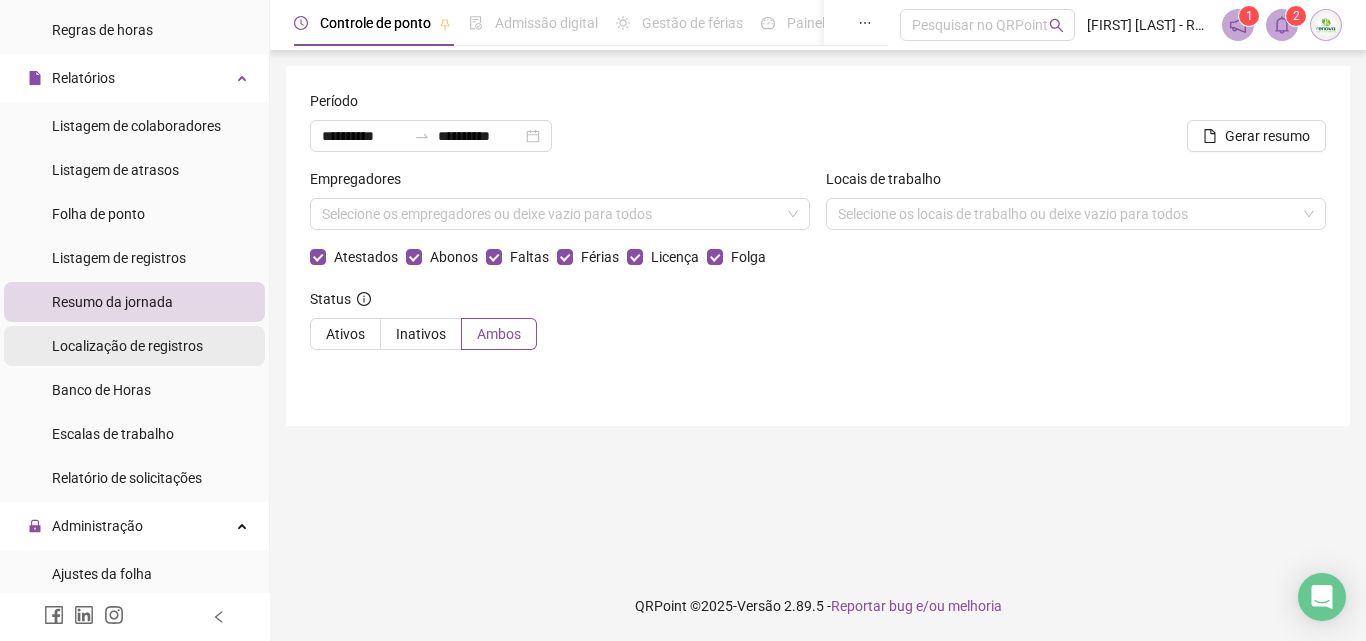 click on "Localização de registros" at bounding box center (127, 346) 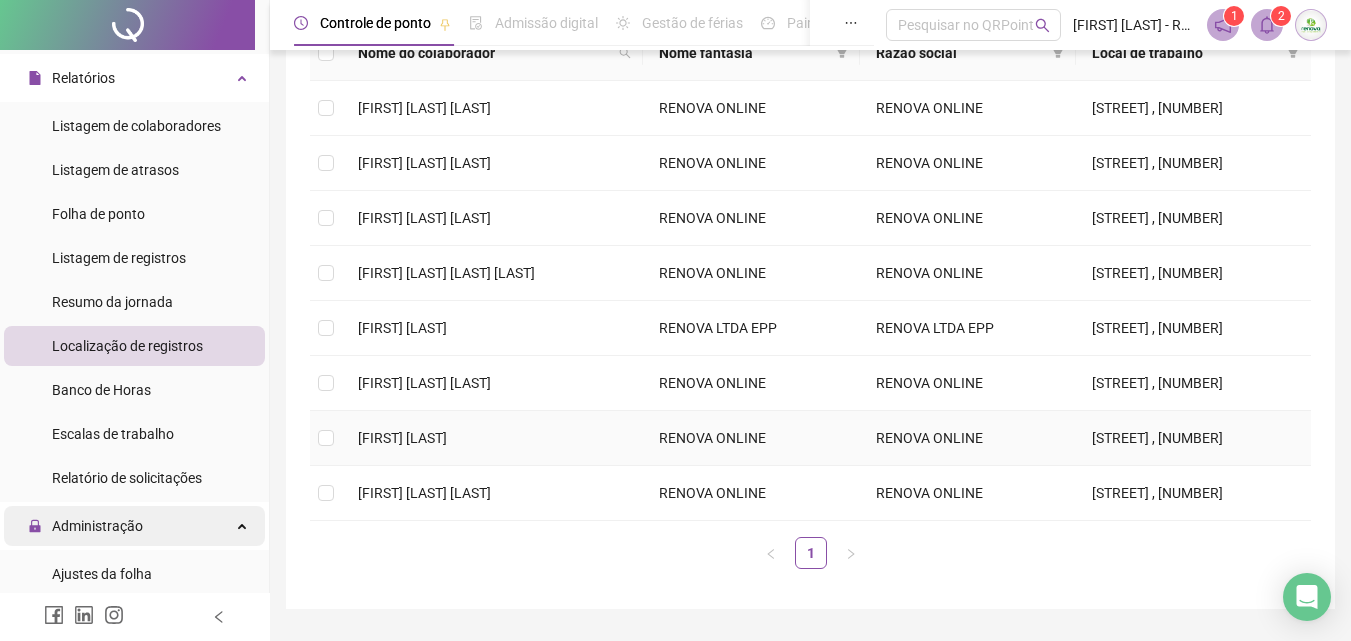 scroll, scrollTop: 300, scrollLeft: 0, axis: vertical 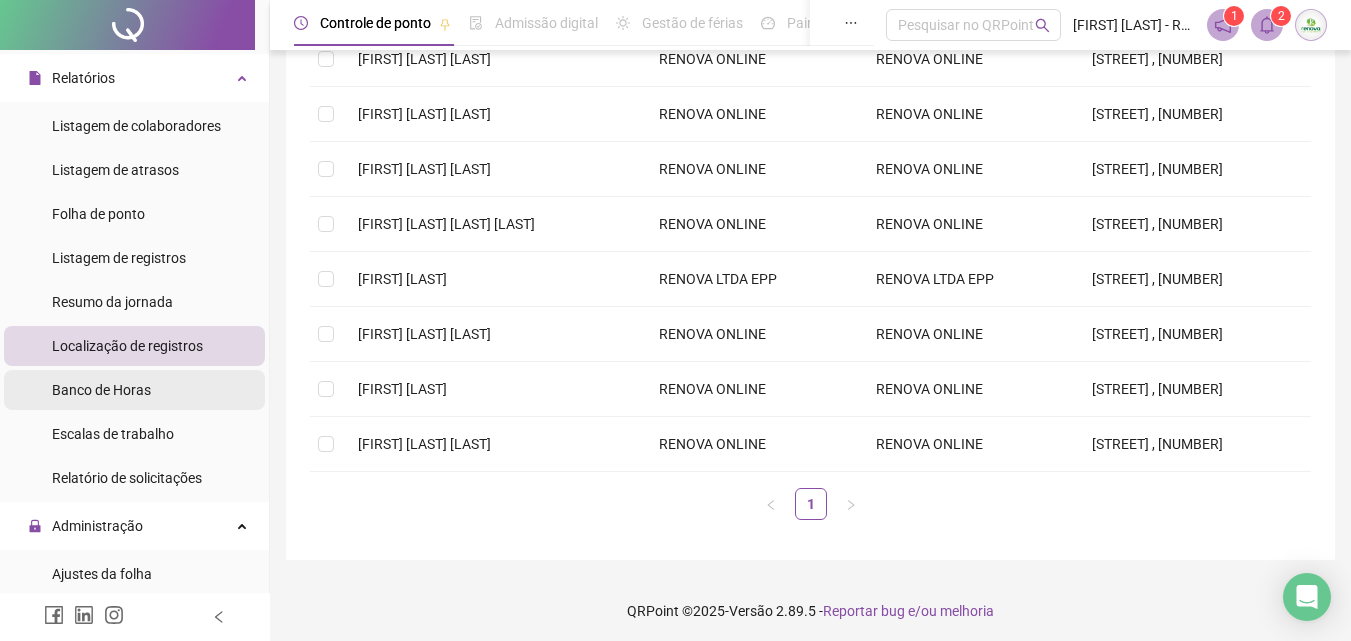 click on "Banco de Horas" at bounding box center [101, 390] 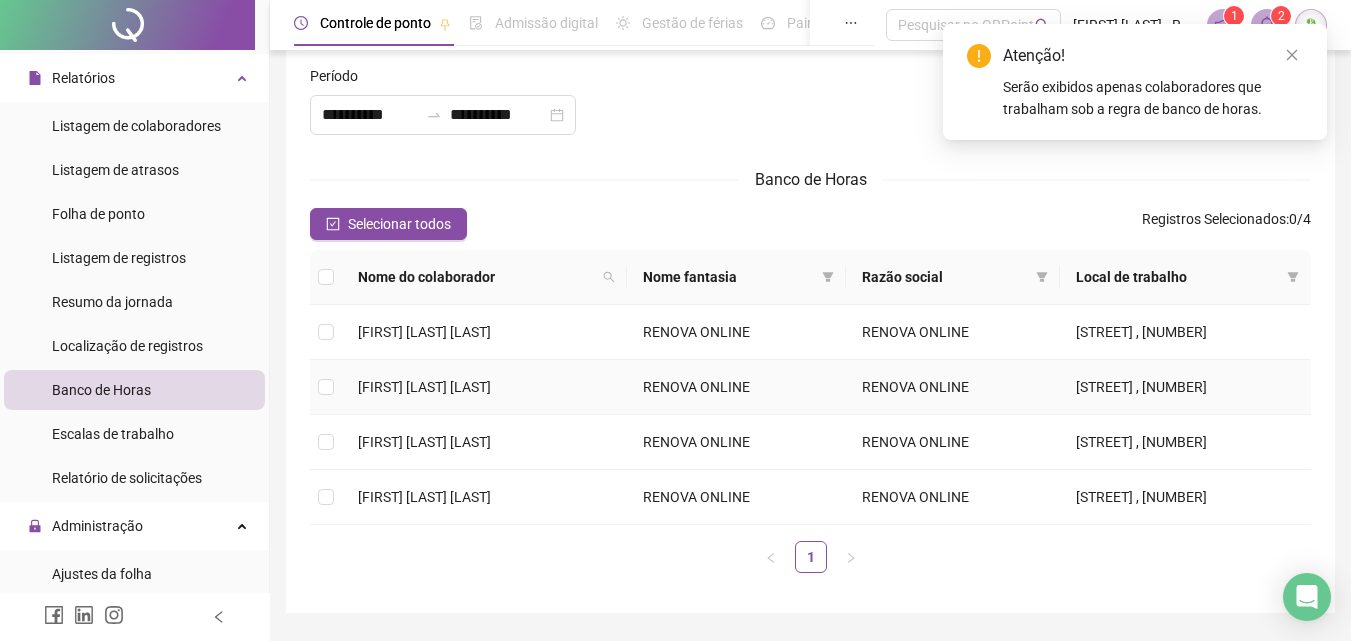 scroll, scrollTop: 115, scrollLeft: 0, axis: vertical 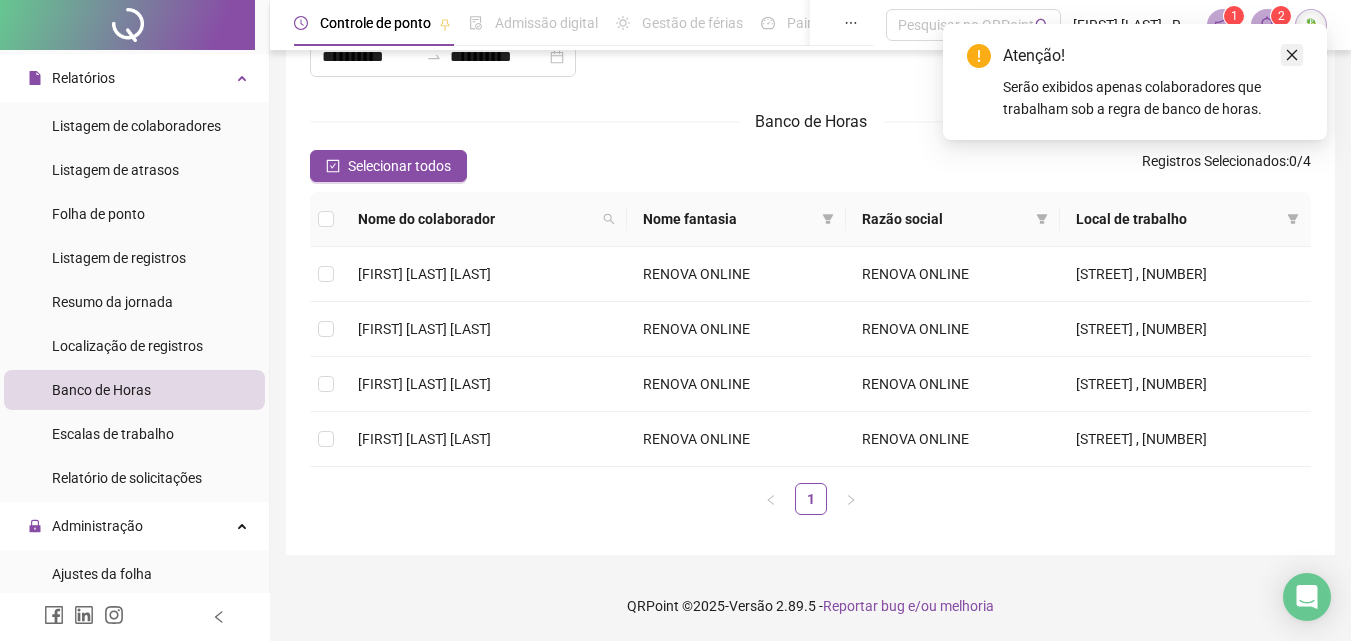 click 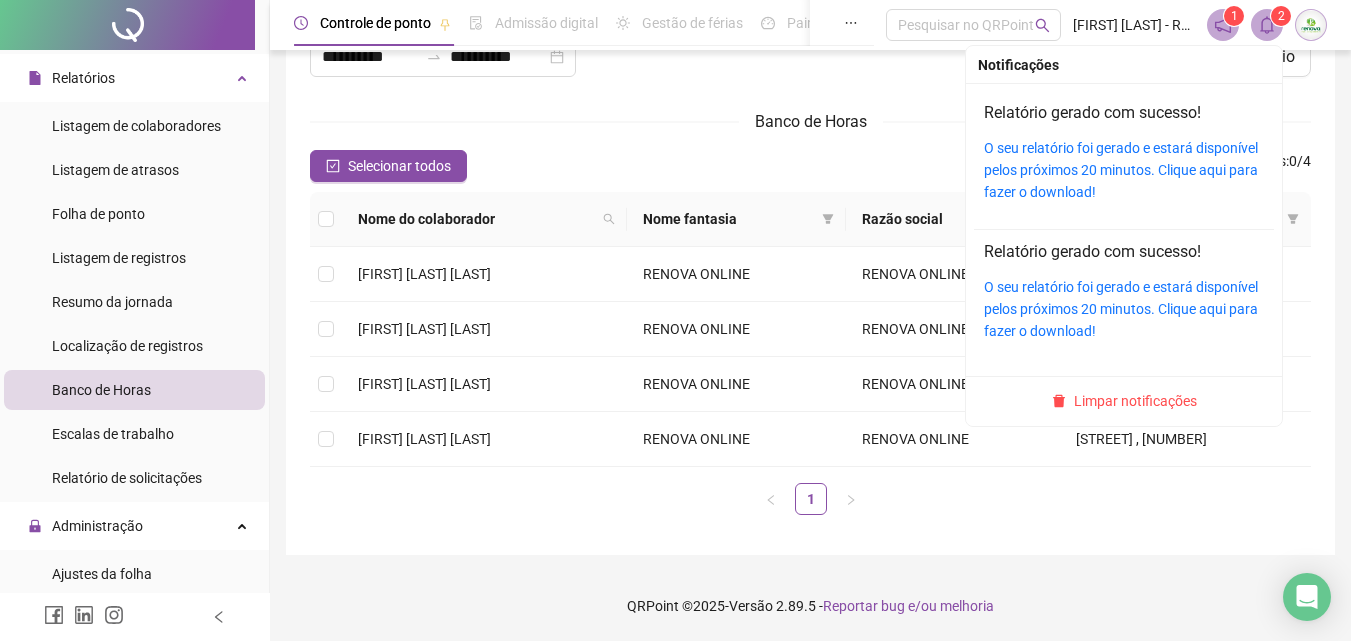 click 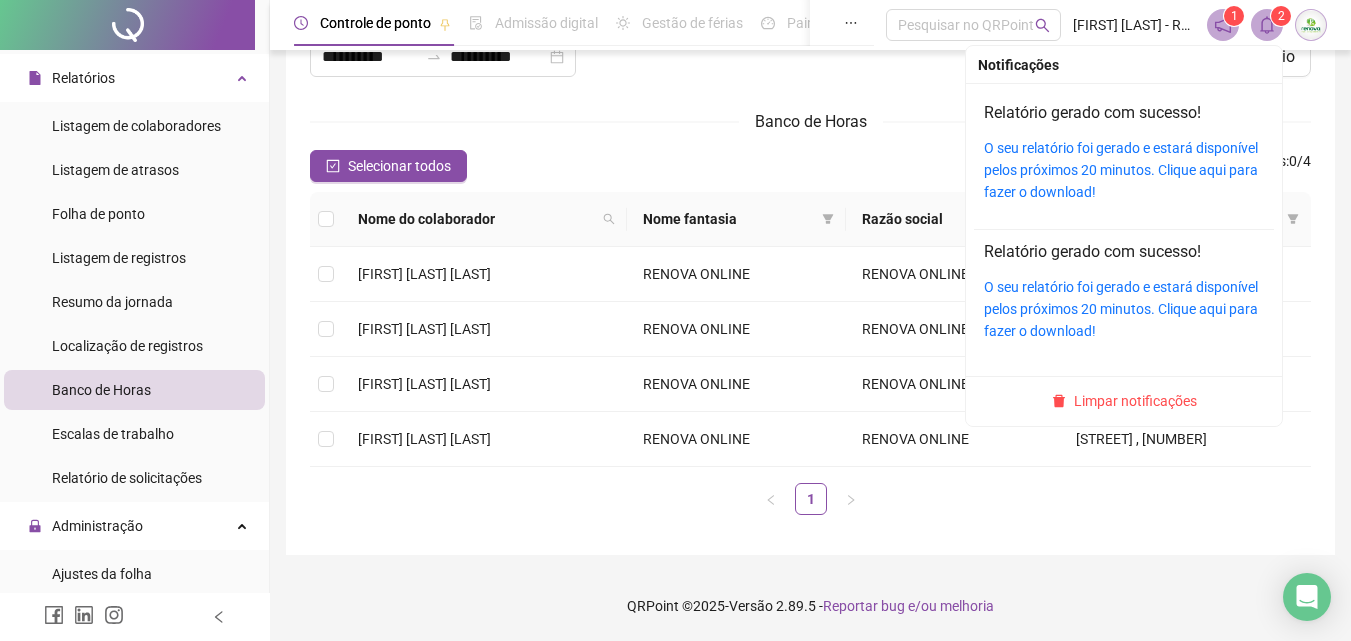 click at bounding box center (1267, 25) 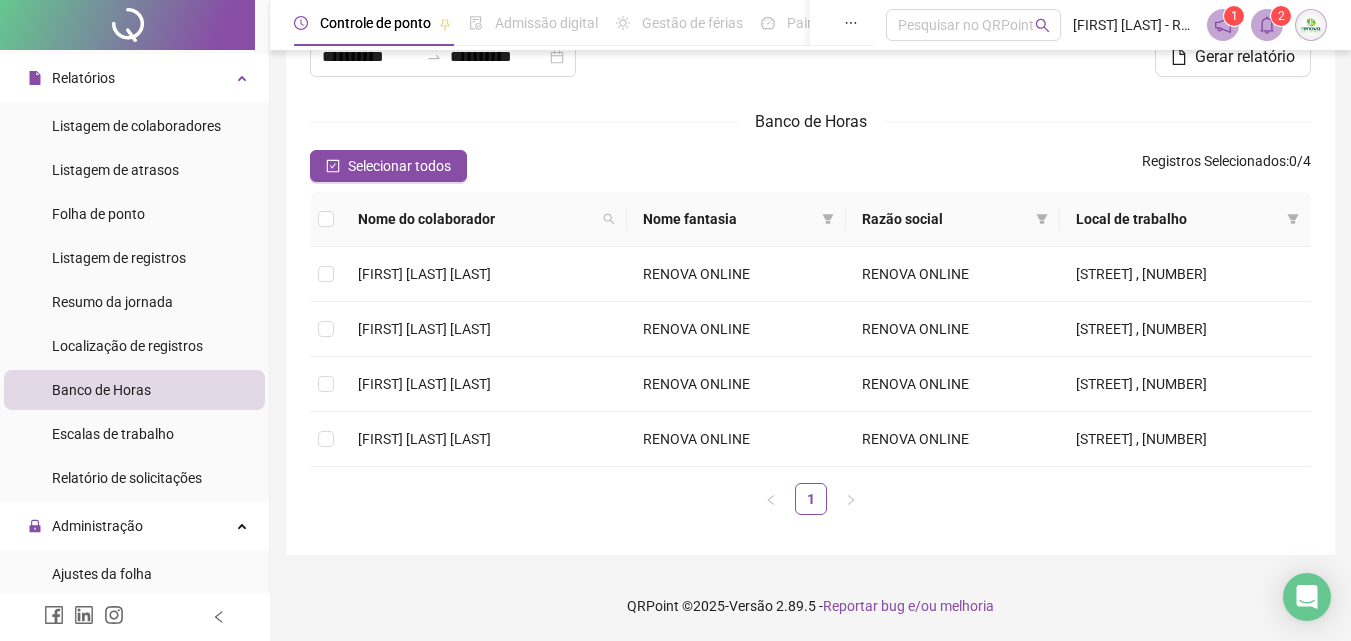 click 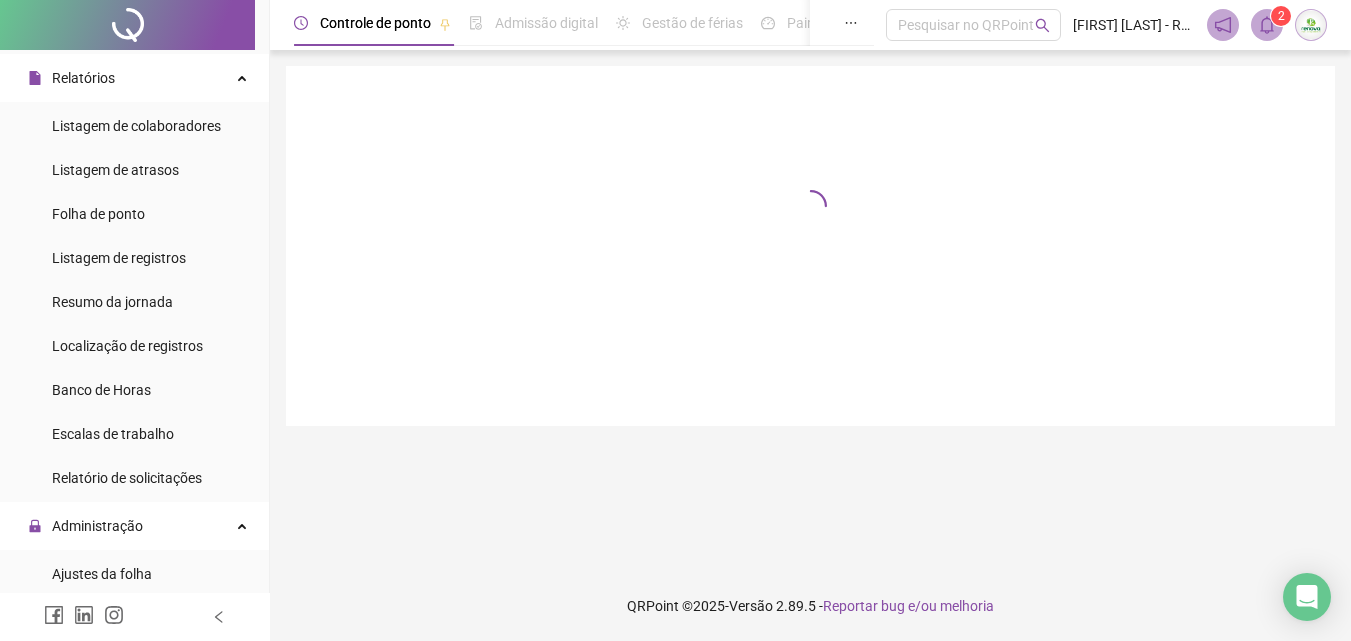 scroll, scrollTop: 0, scrollLeft: 0, axis: both 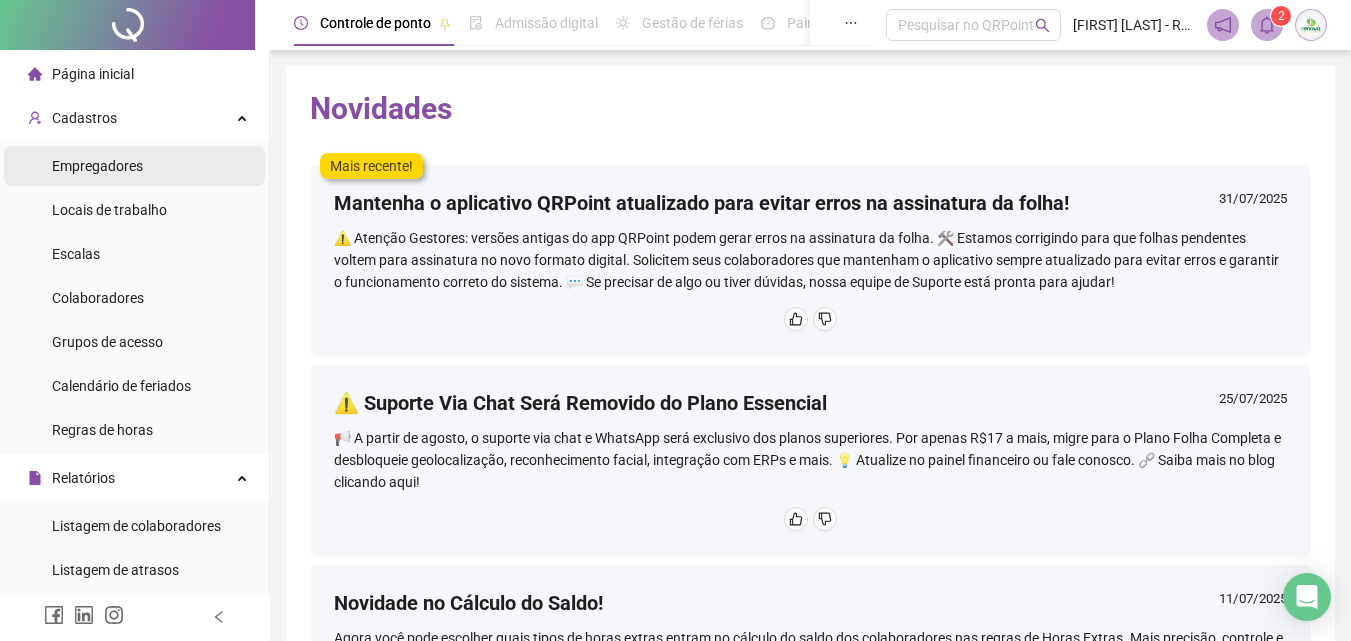 click on "Empregadores" at bounding box center (97, 166) 